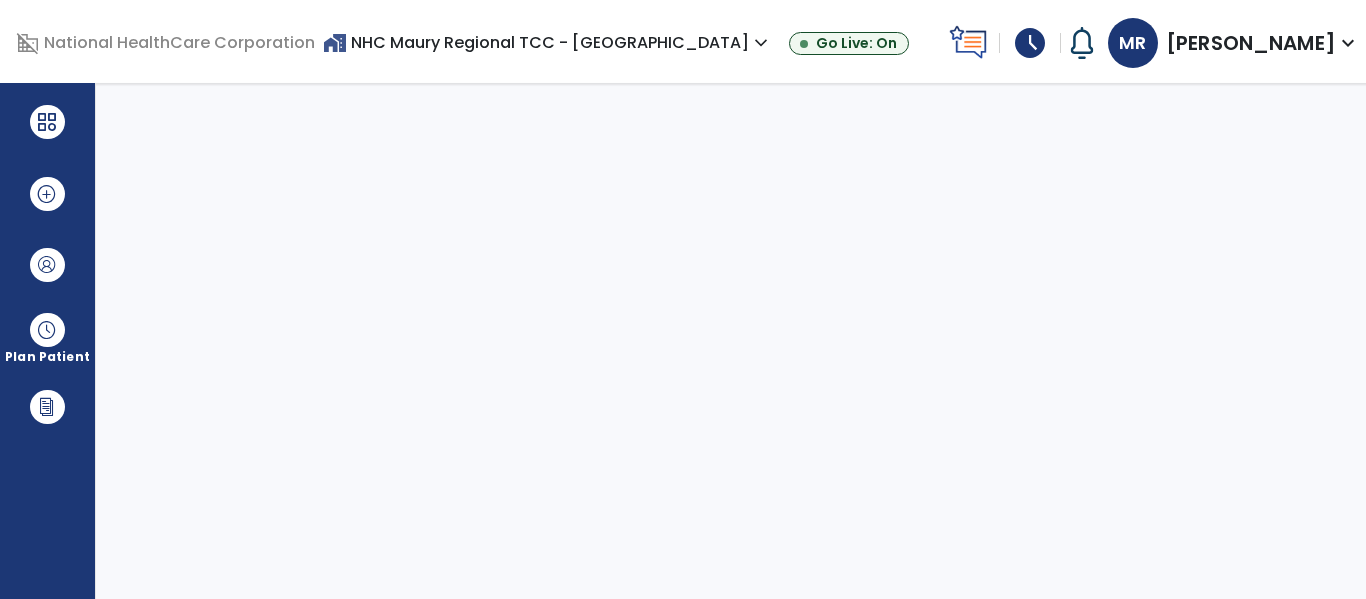scroll, scrollTop: 0, scrollLeft: 0, axis: both 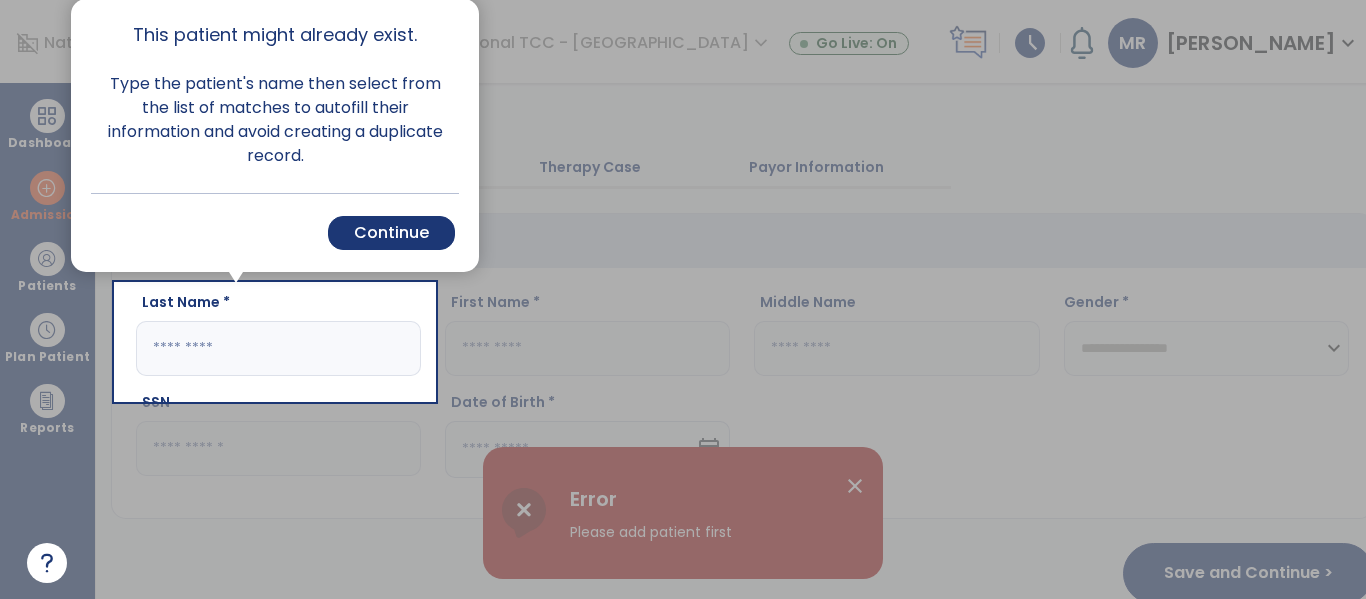 click at bounding box center (900, 299) 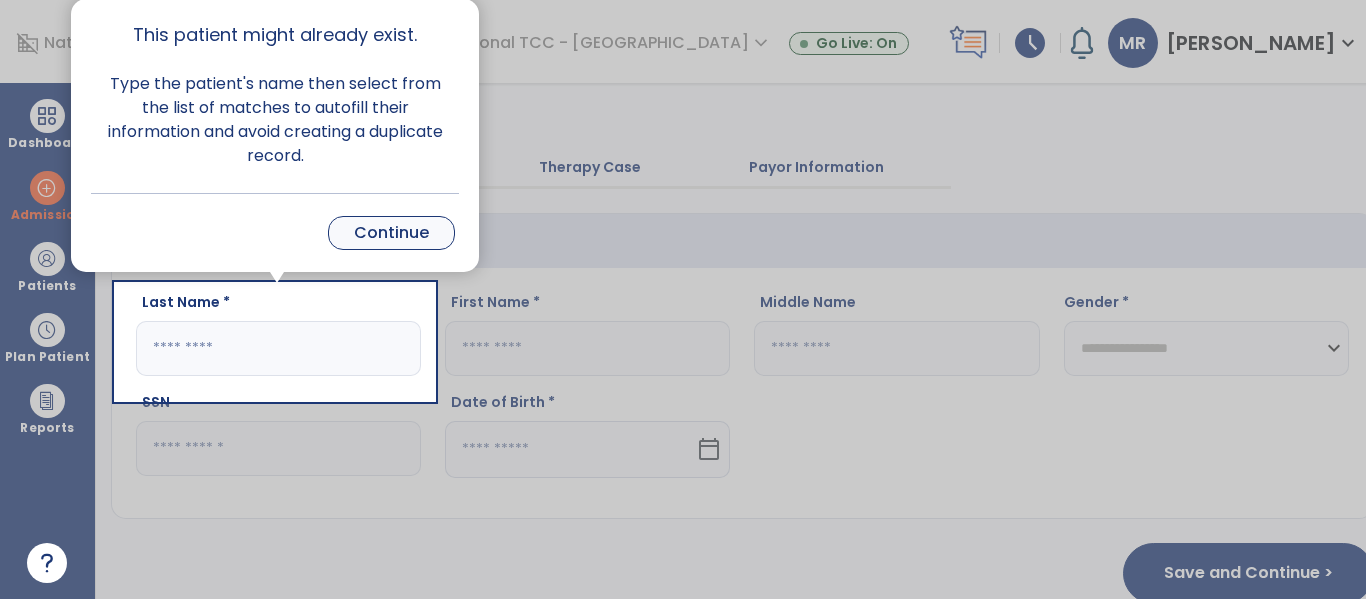 click on "Continue" at bounding box center (391, 233) 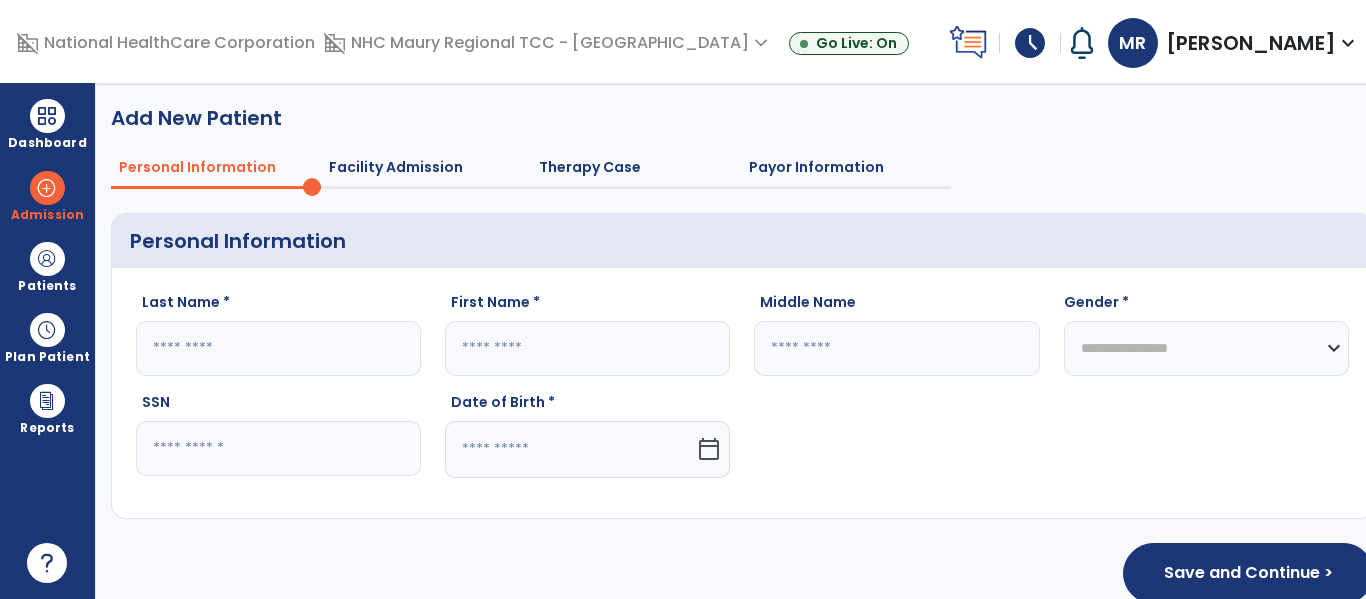 click on "schedule" at bounding box center [1030, 43] 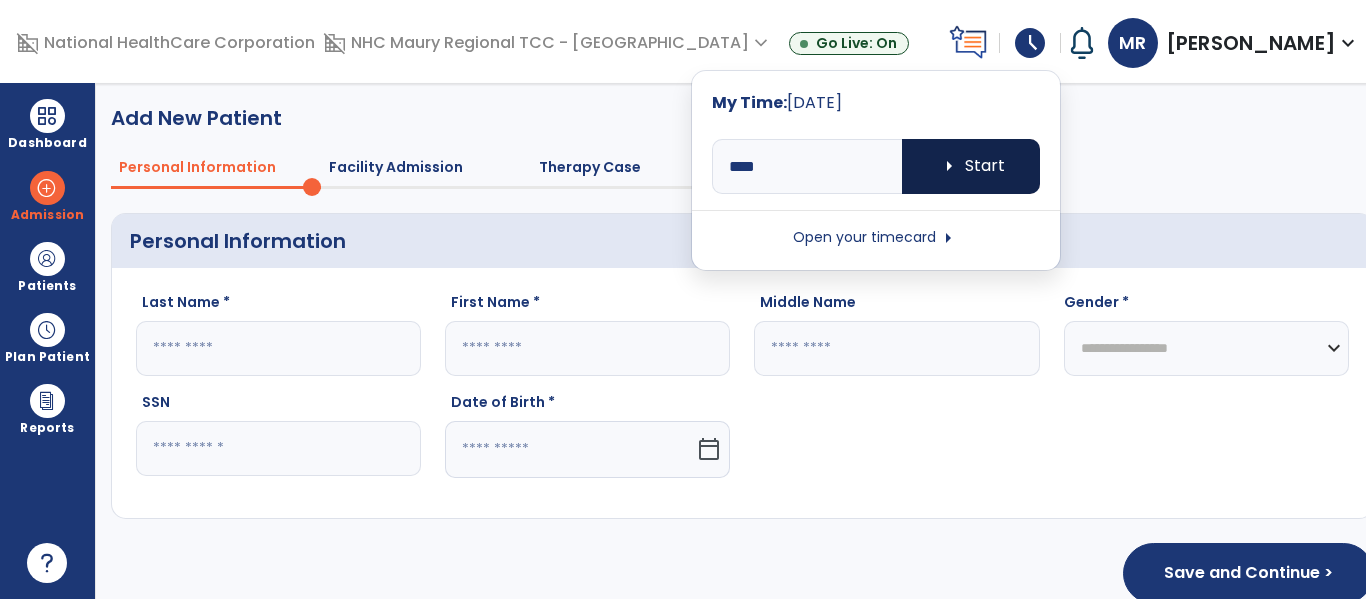 click on "arrow_right  Start" at bounding box center [971, 166] 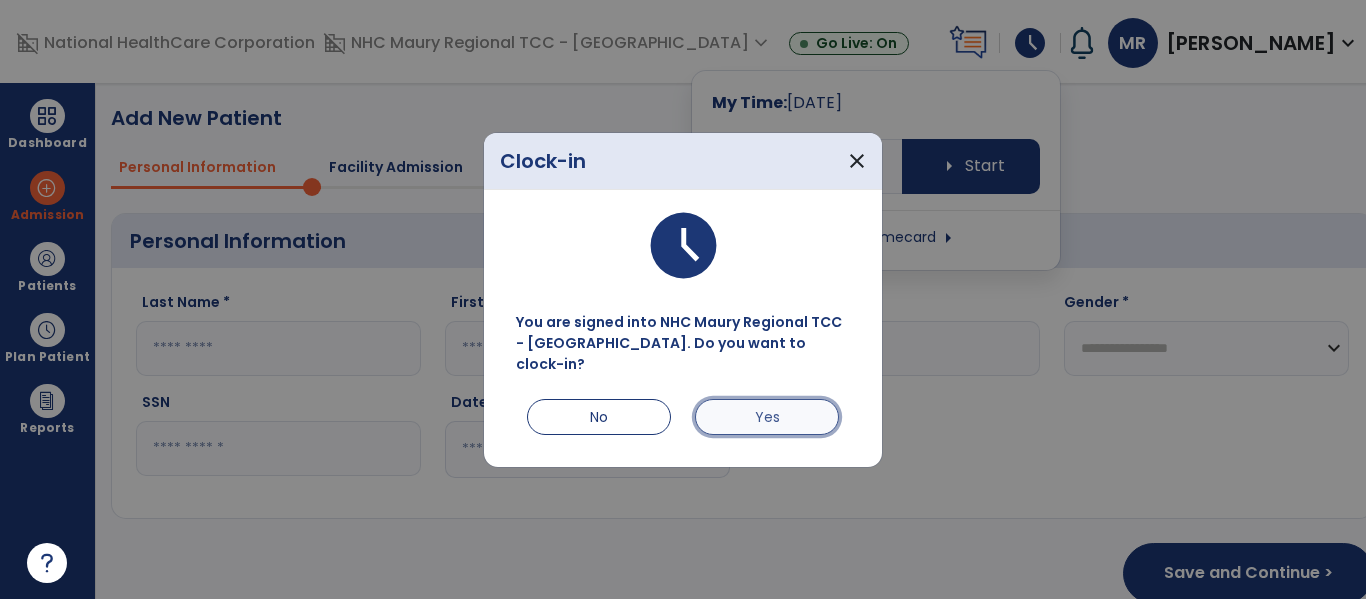 click on "Yes" at bounding box center [767, 417] 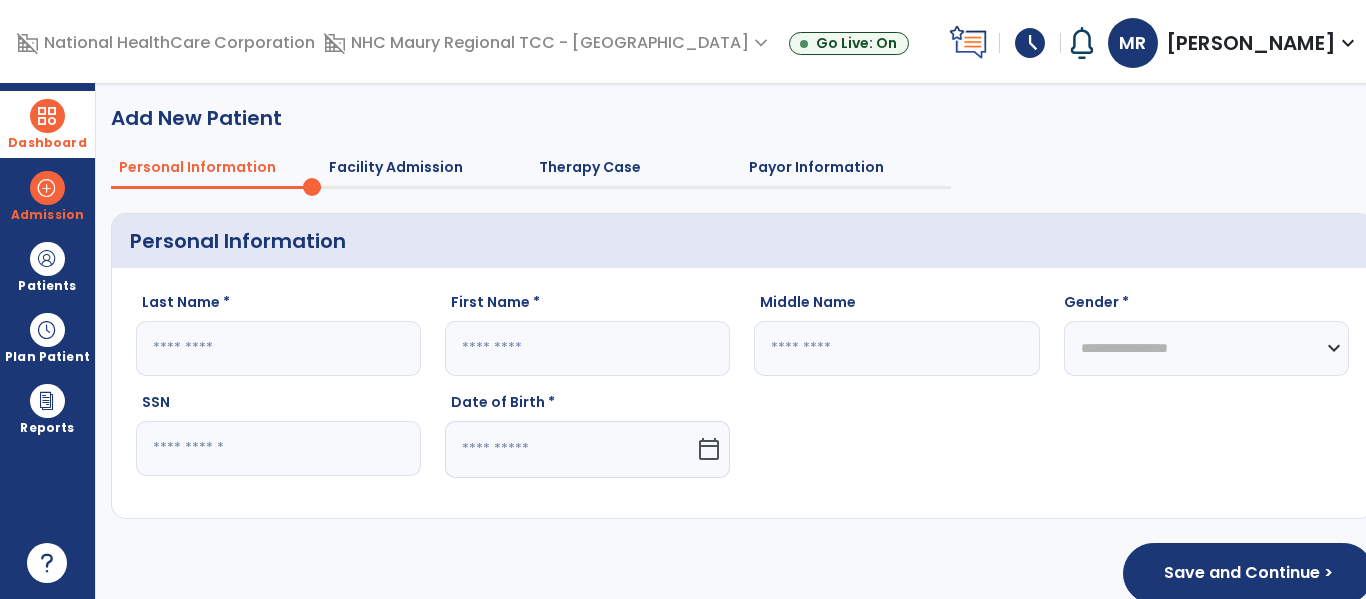 click at bounding box center (47, 116) 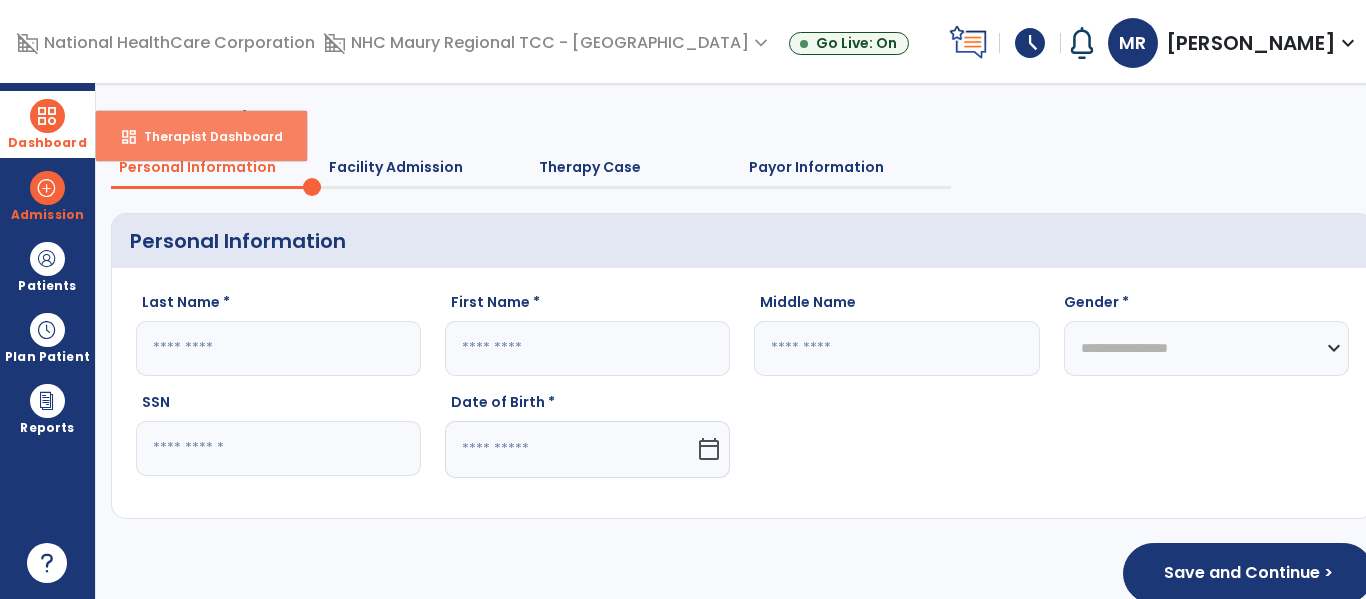 click on "dashboard" at bounding box center (129, 137) 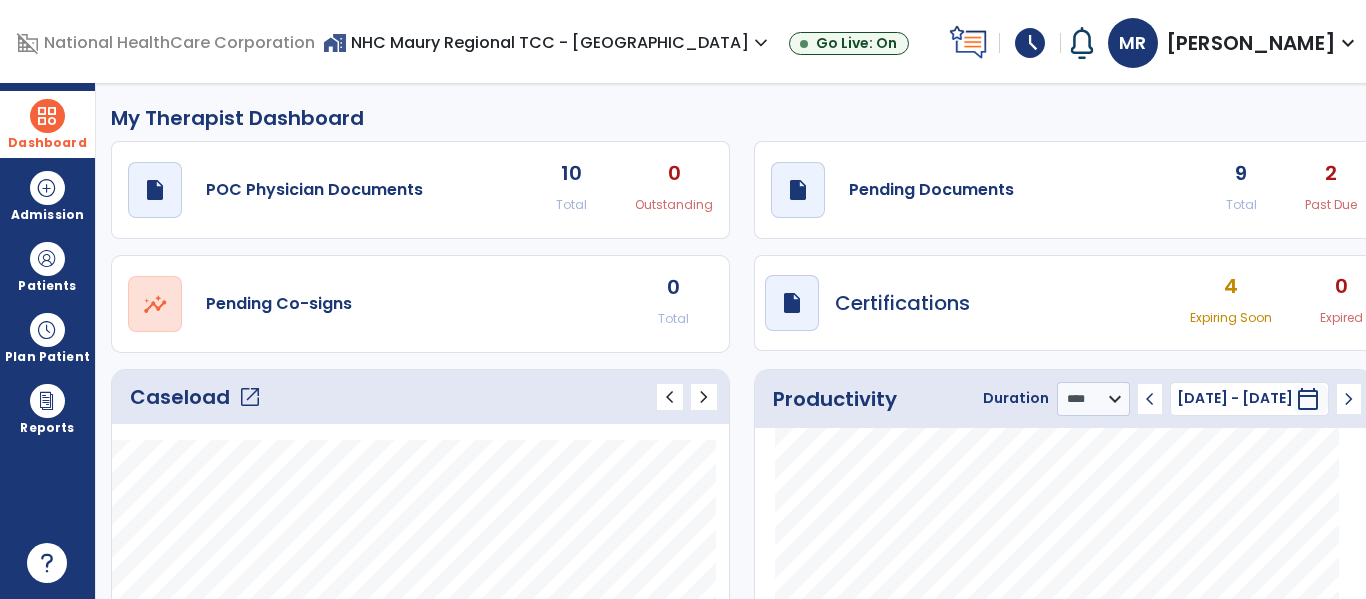 click on "Caseload   open_in_new" 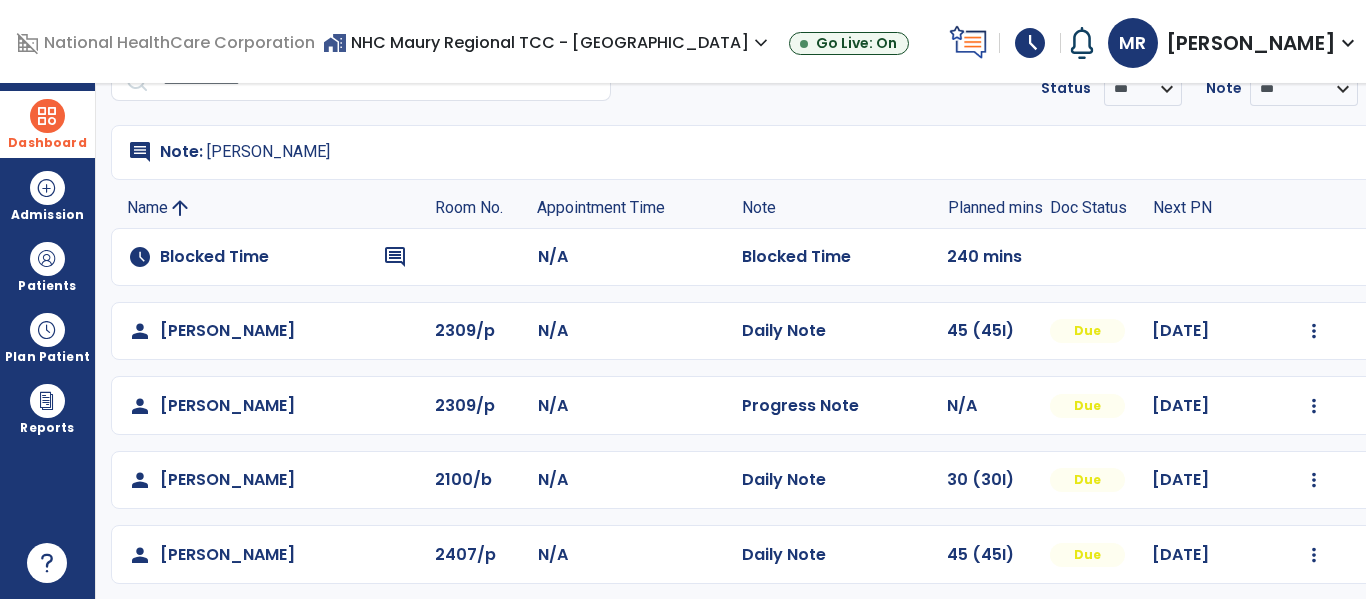 scroll, scrollTop: 0, scrollLeft: 0, axis: both 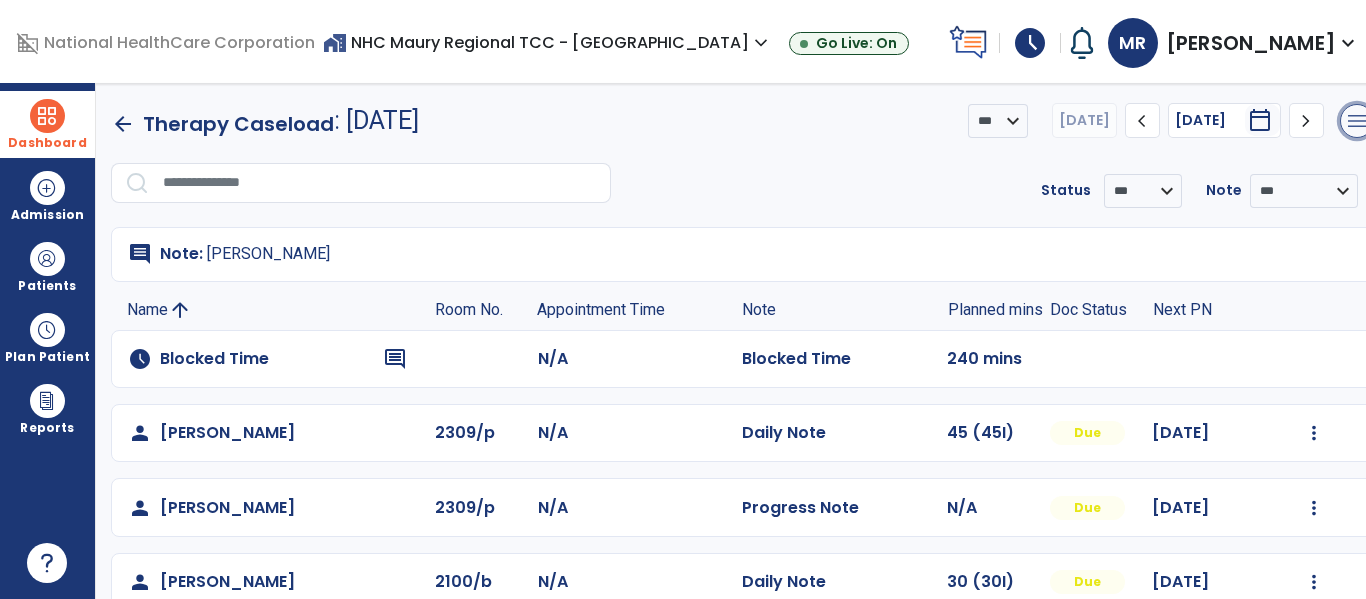 click on "menu" at bounding box center [1357, 121] 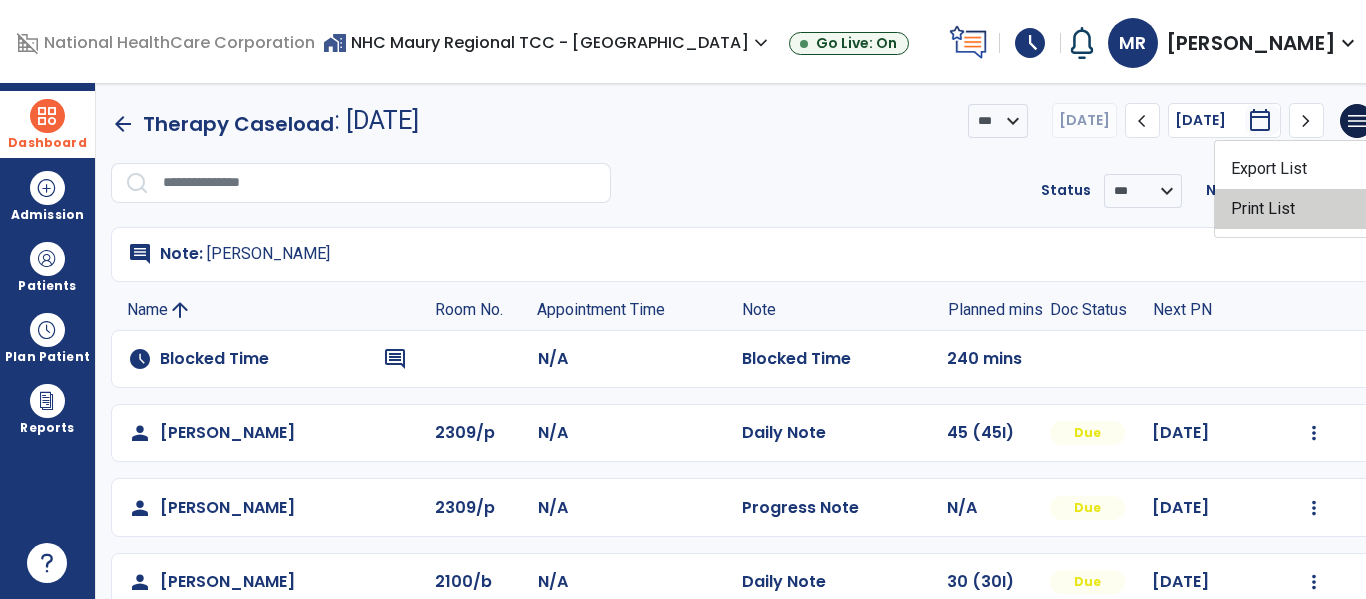 click on "Print List" 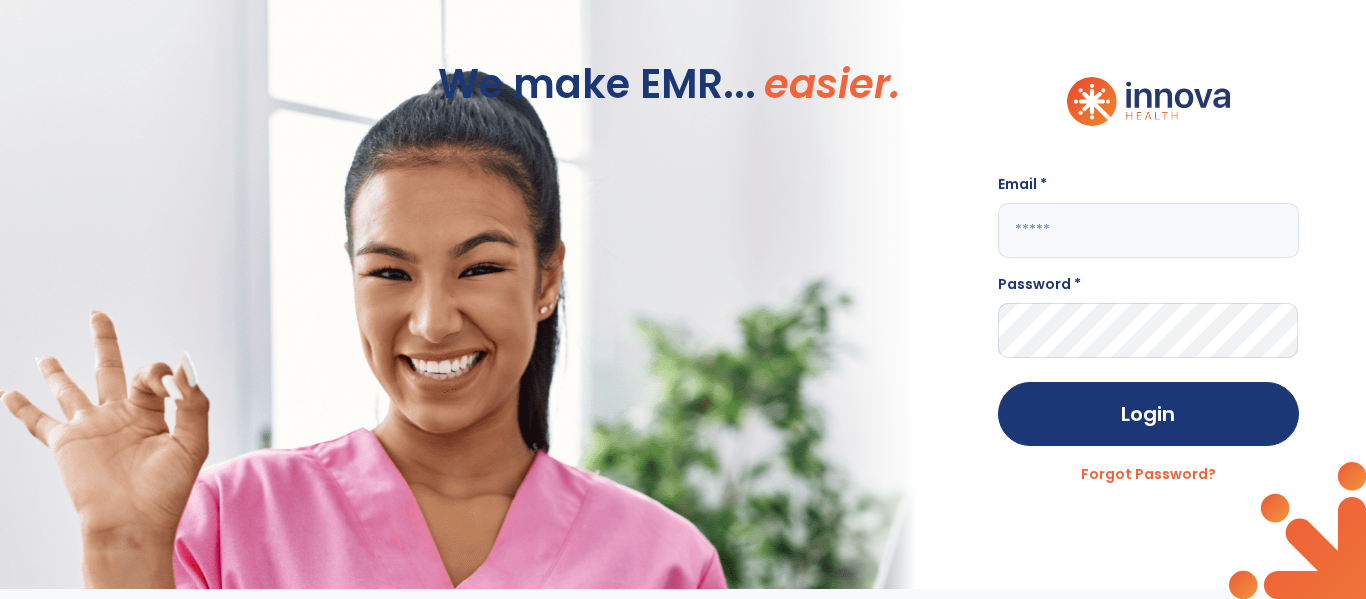click 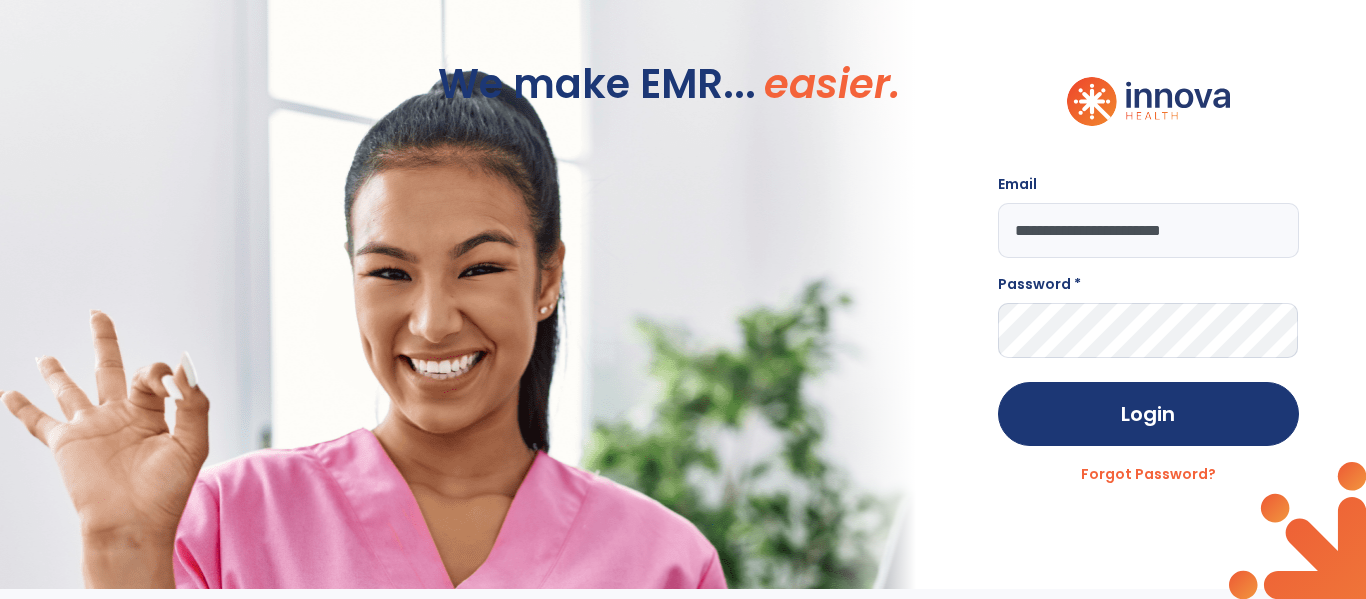 type on "**********" 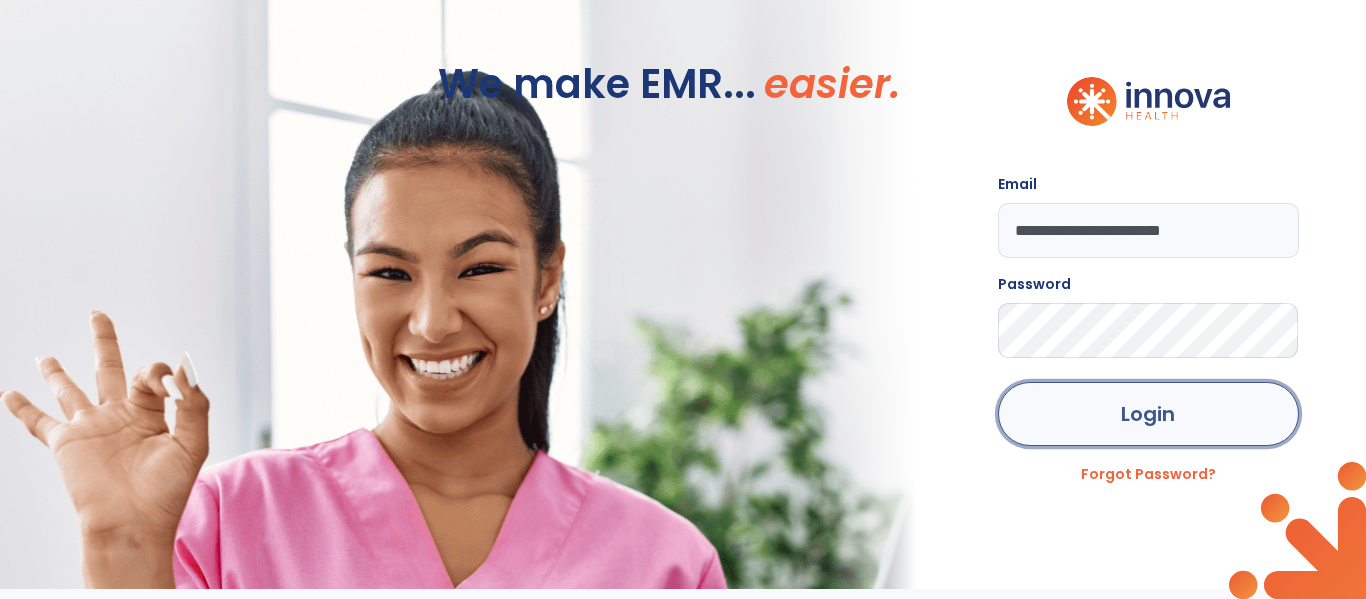 click on "Login" 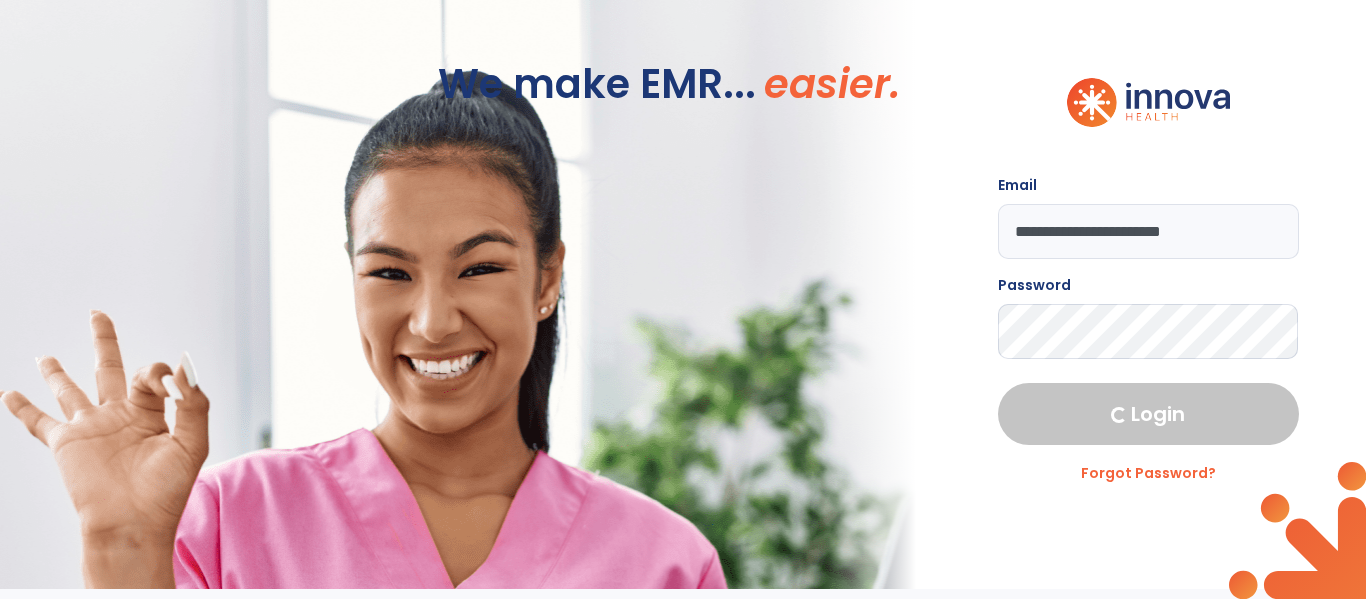 select on "****" 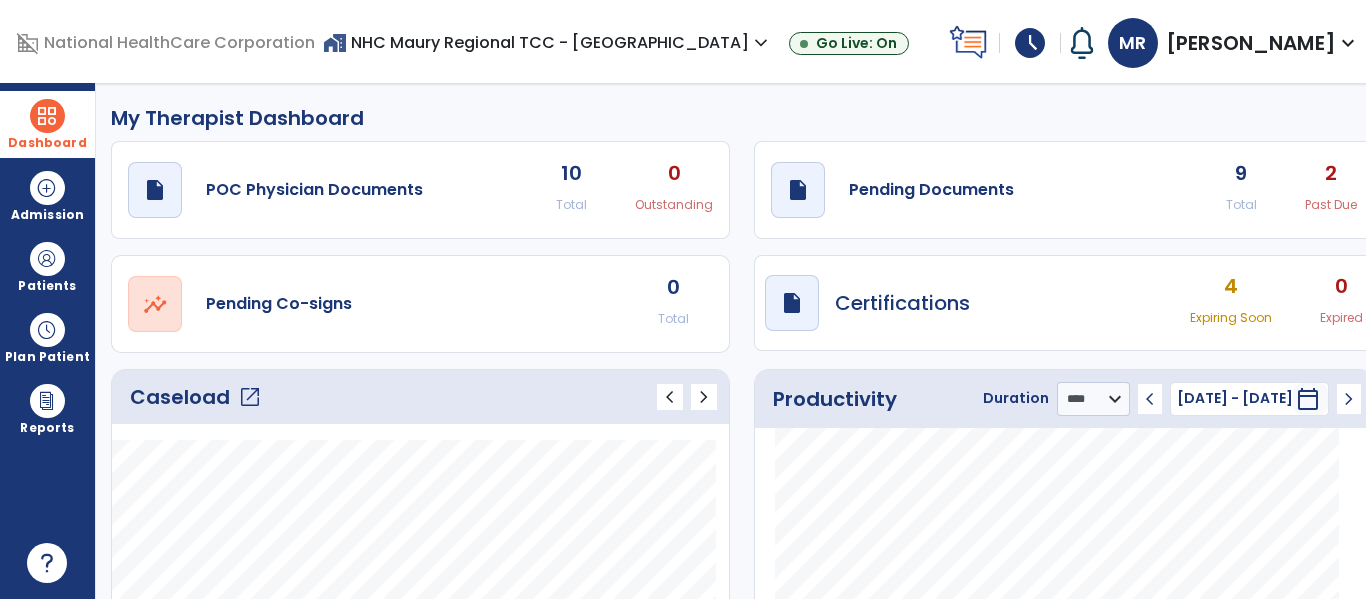 click at bounding box center [47, 116] 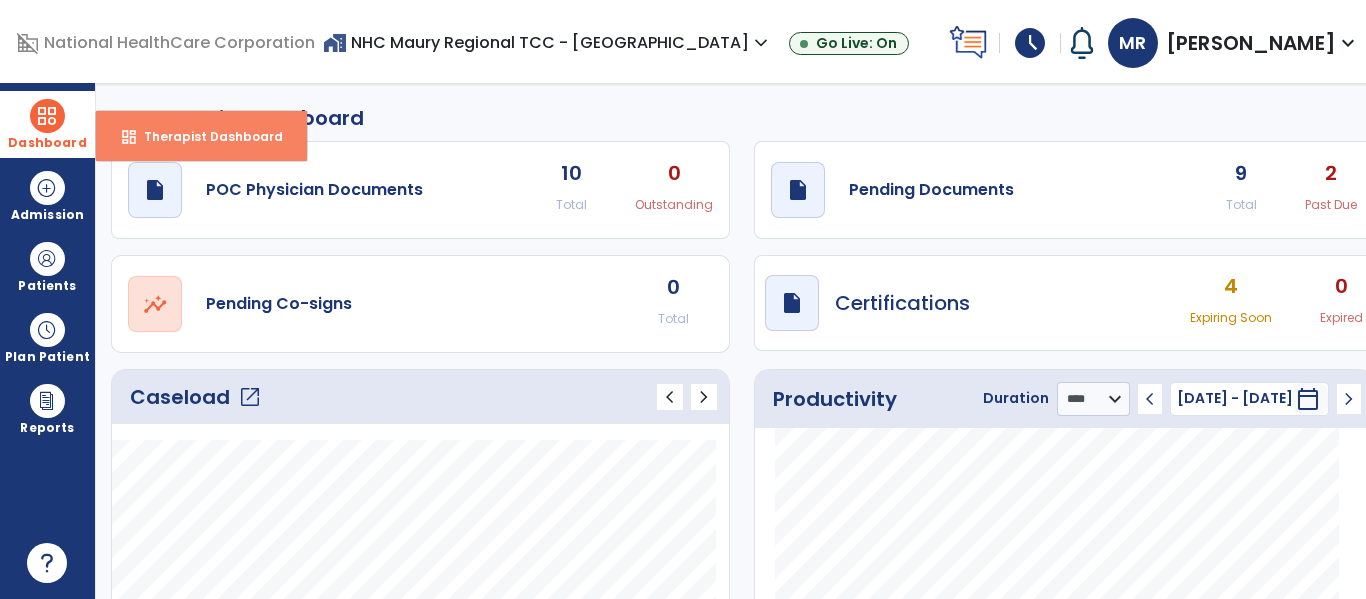 click on "dashboard" at bounding box center (129, 137) 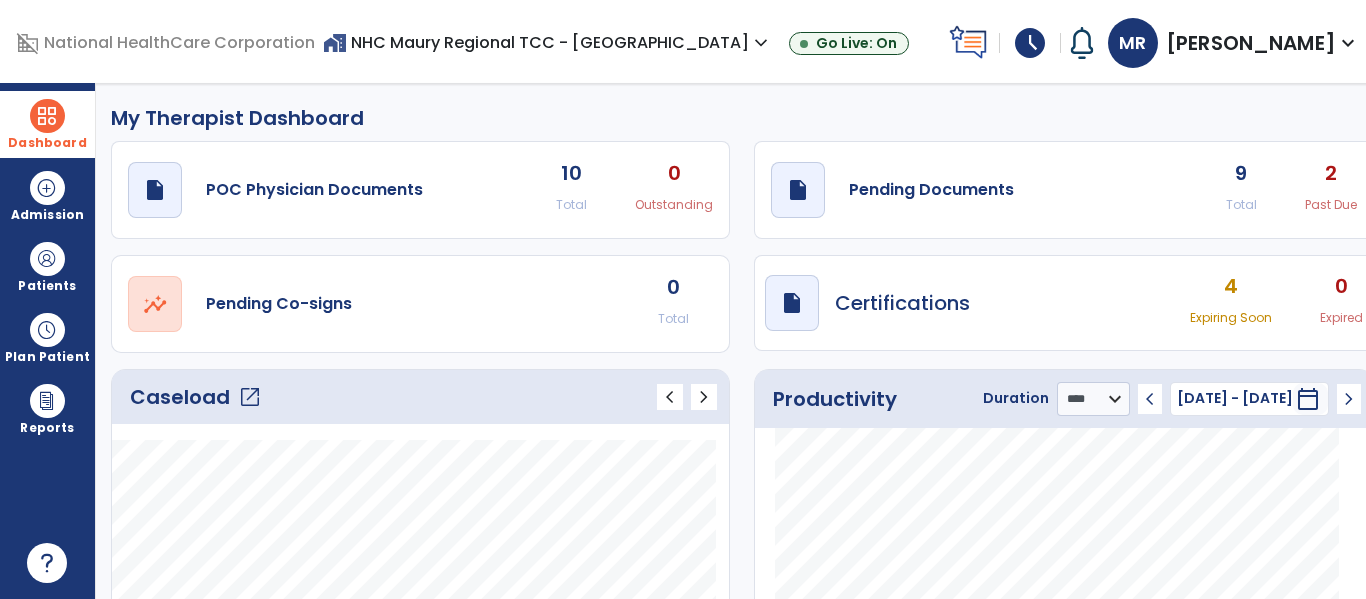 click on "Caseload   open_in_new" 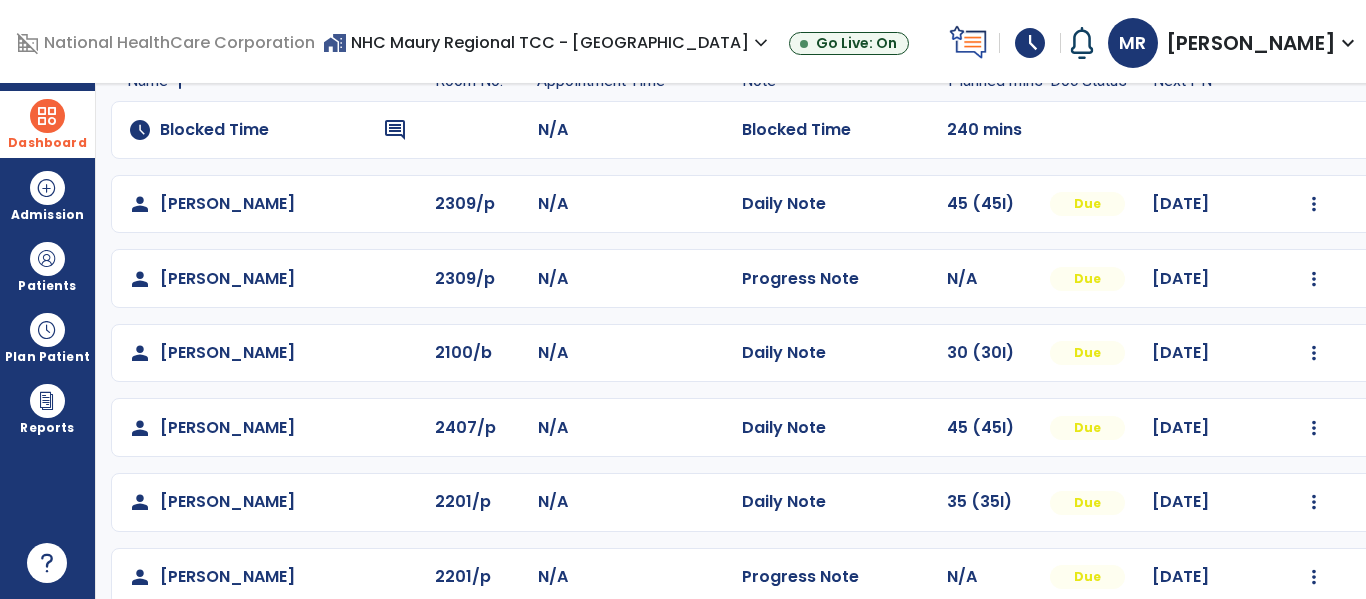 scroll, scrollTop: 230, scrollLeft: 0, axis: vertical 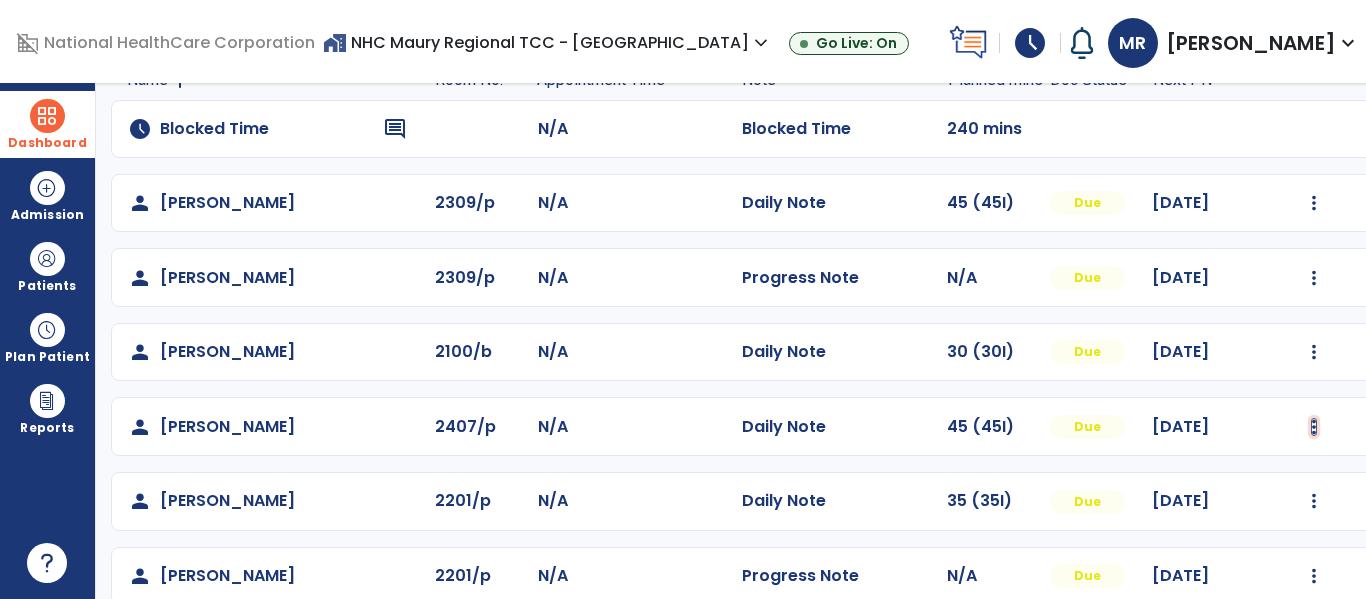 click at bounding box center (1314, 203) 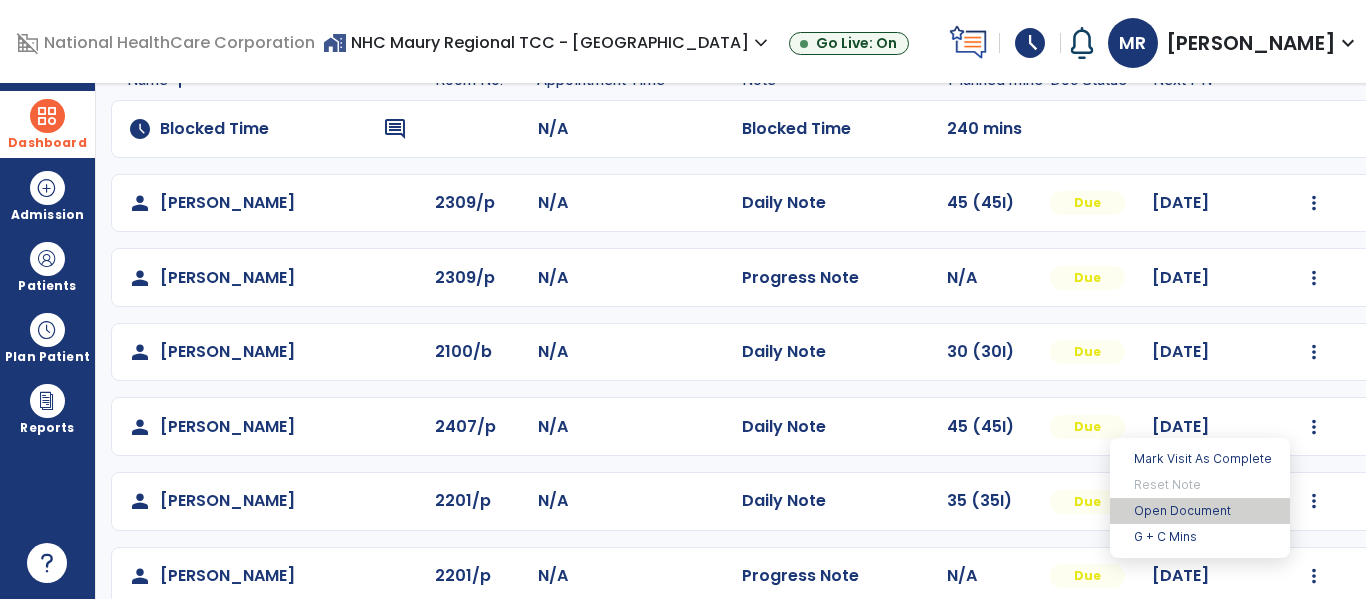 click on "Open Document" at bounding box center [1200, 511] 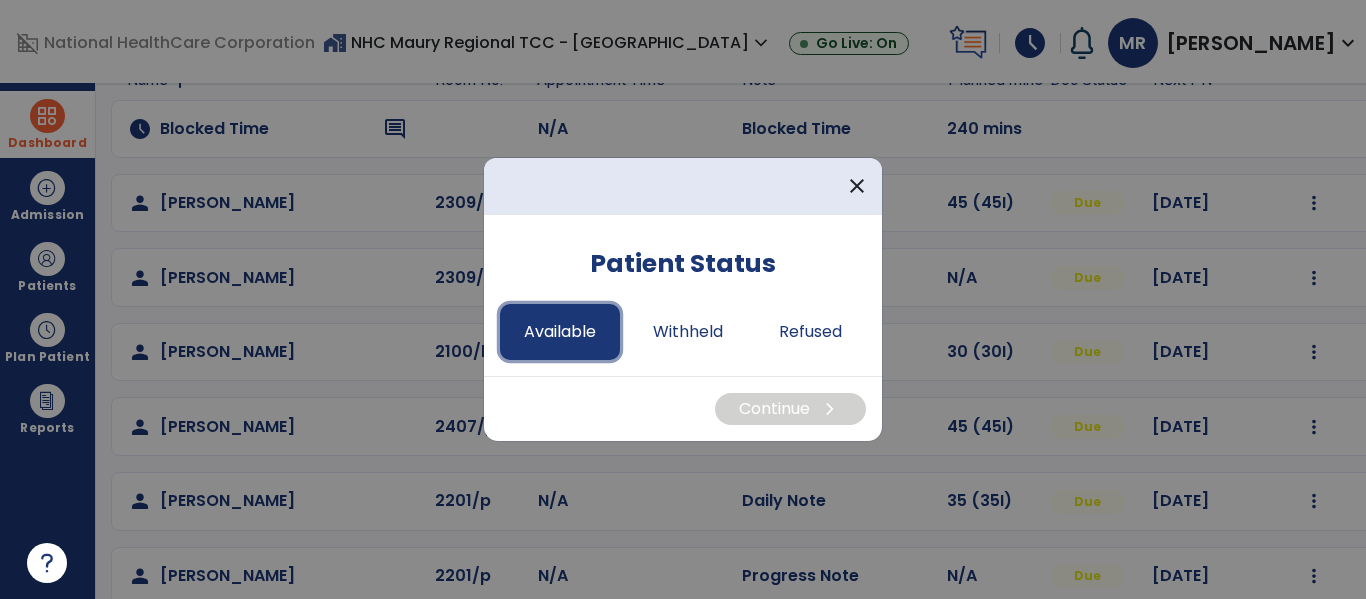 click on "Available" at bounding box center [560, 332] 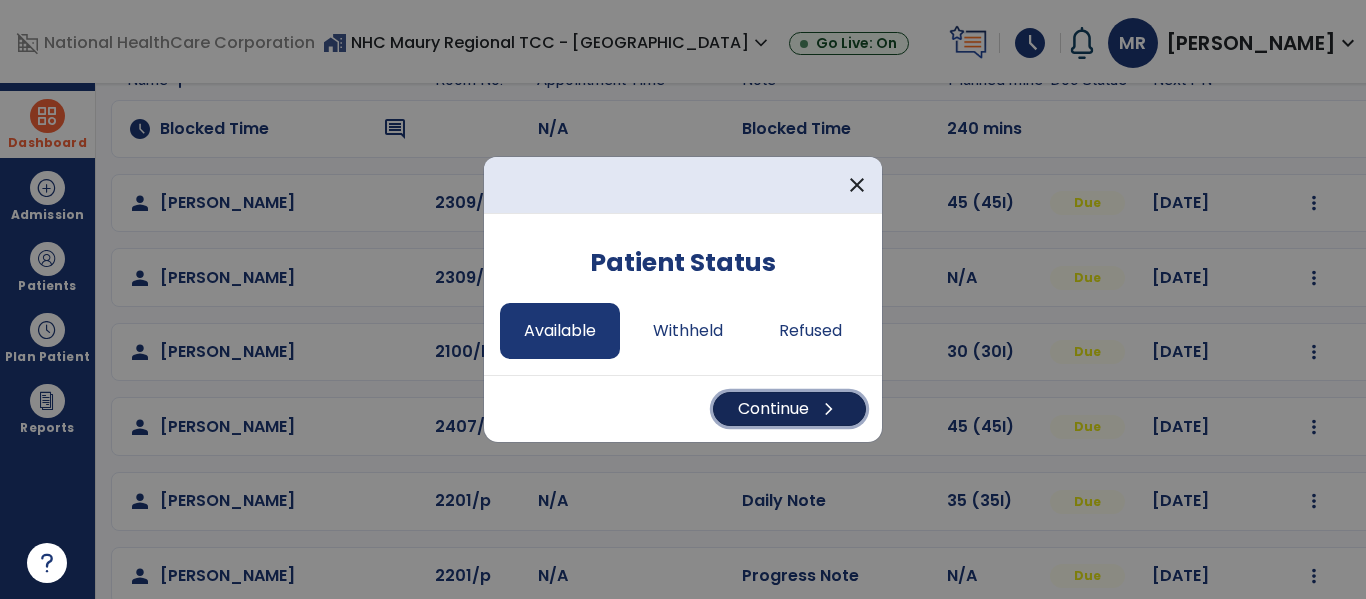 click on "Continue   chevron_right" at bounding box center (789, 409) 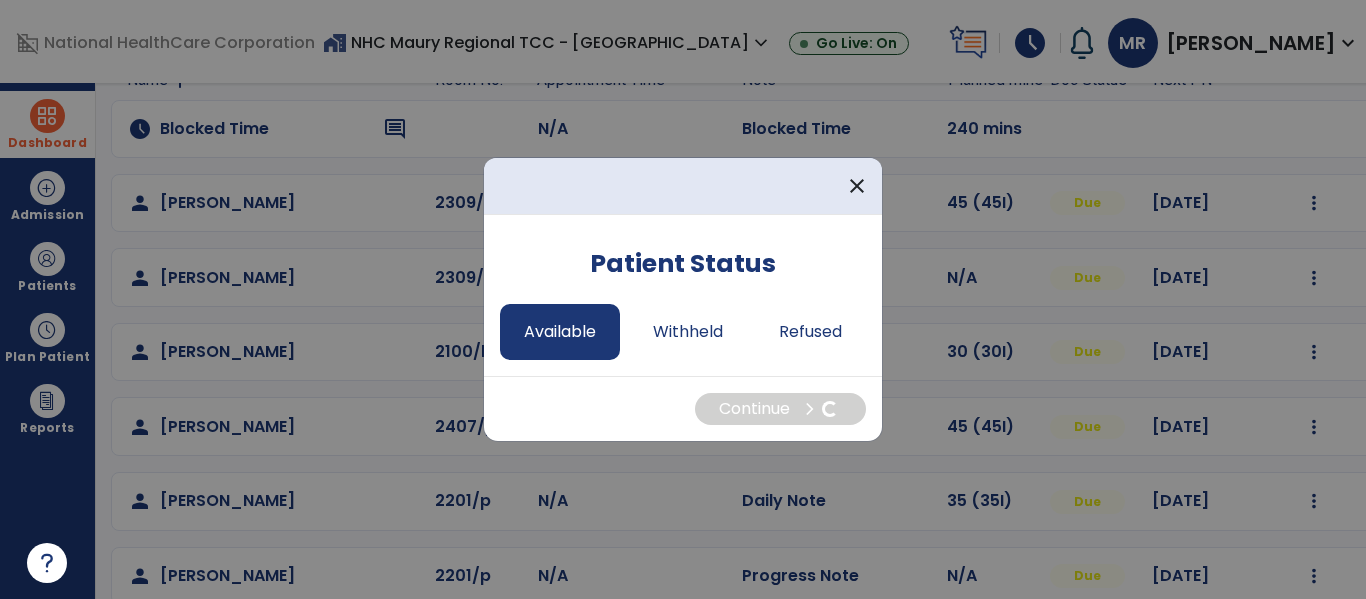 select on "*" 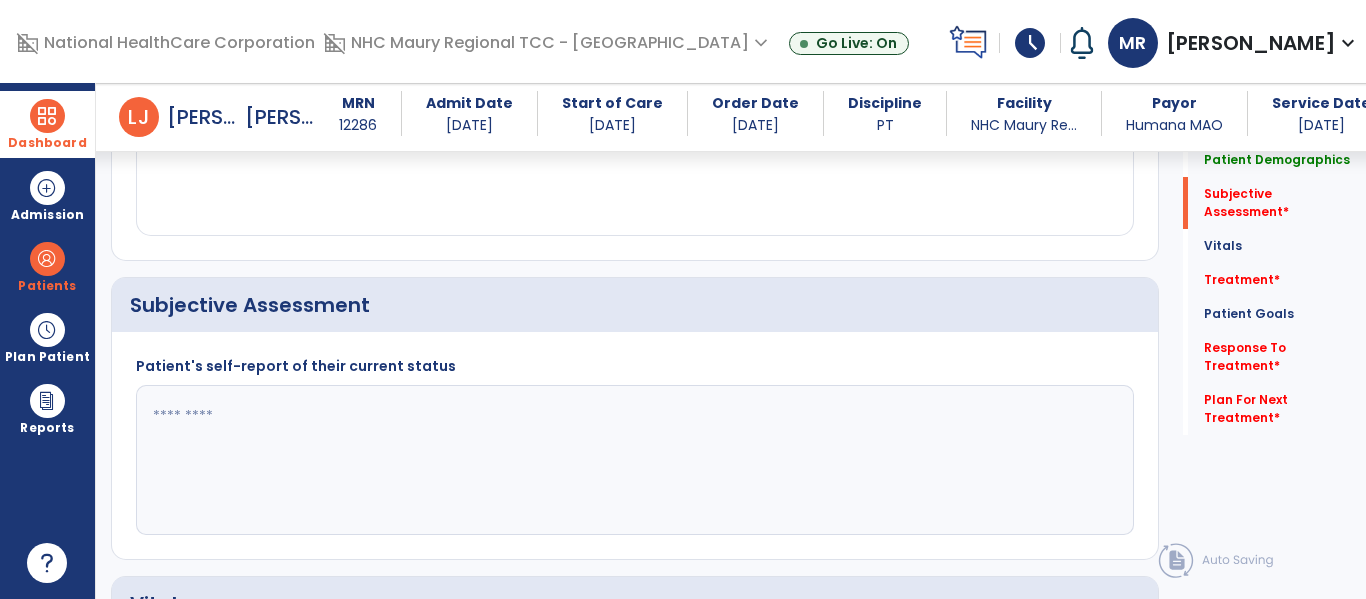 scroll, scrollTop: 362, scrollLeft: 0, axis: vertical 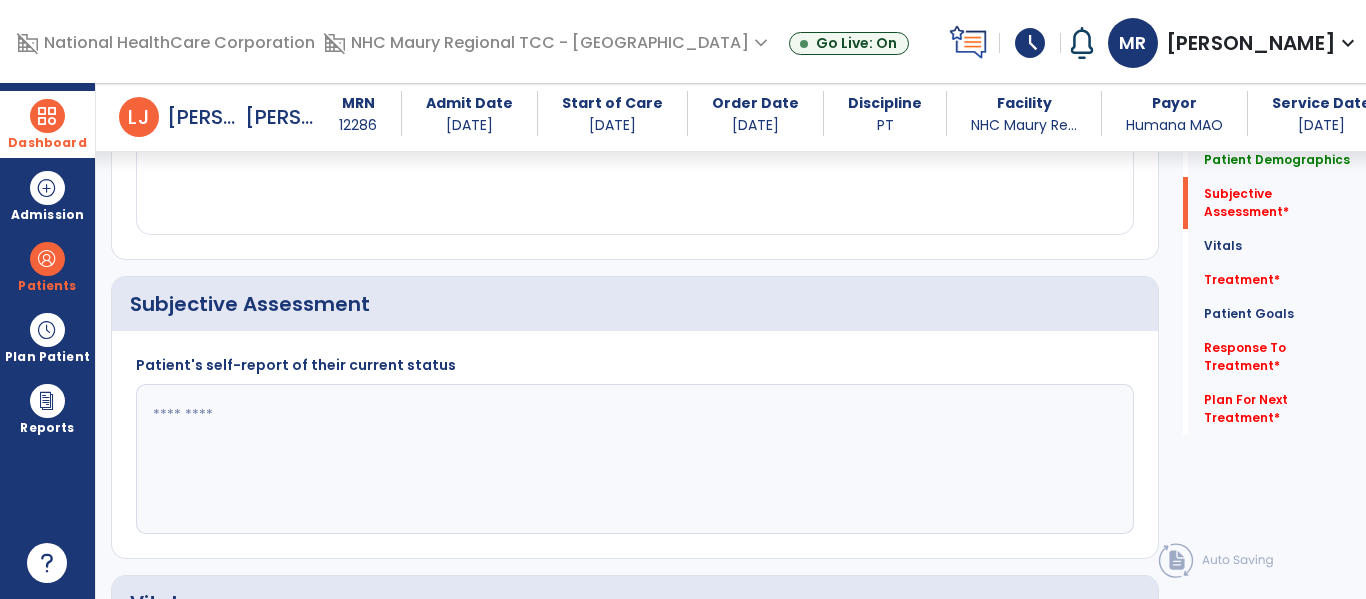 click 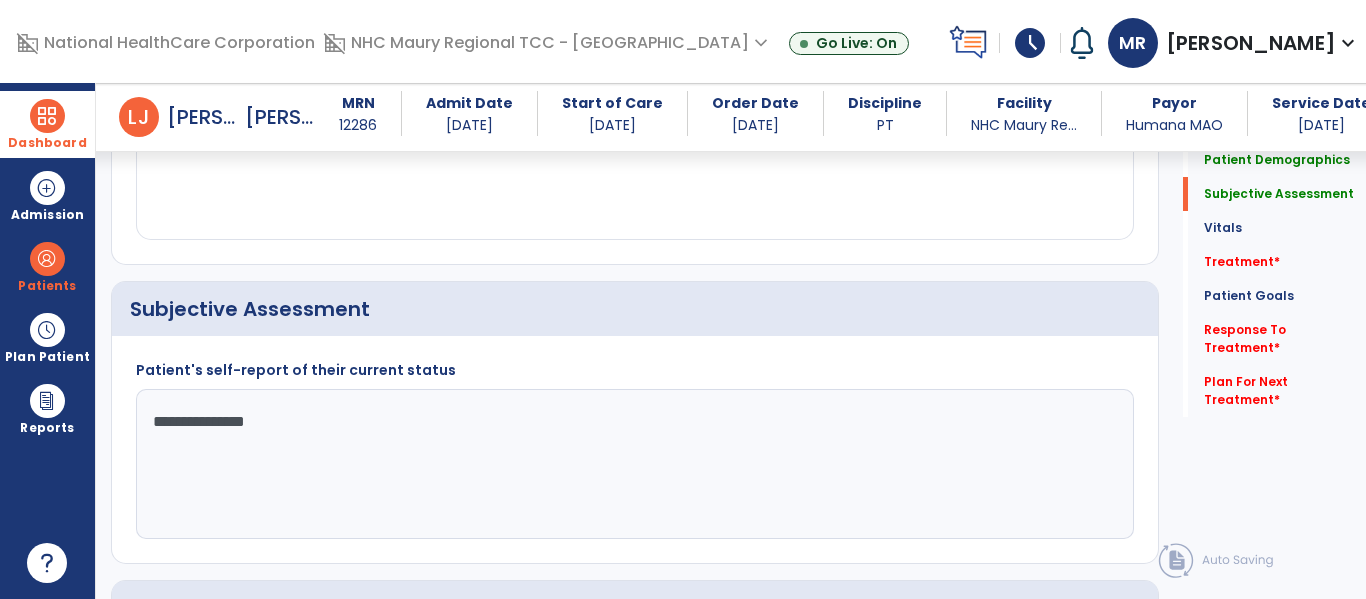 scroll, scrollTop: 358, scrollLeft: 0, axis: vertical 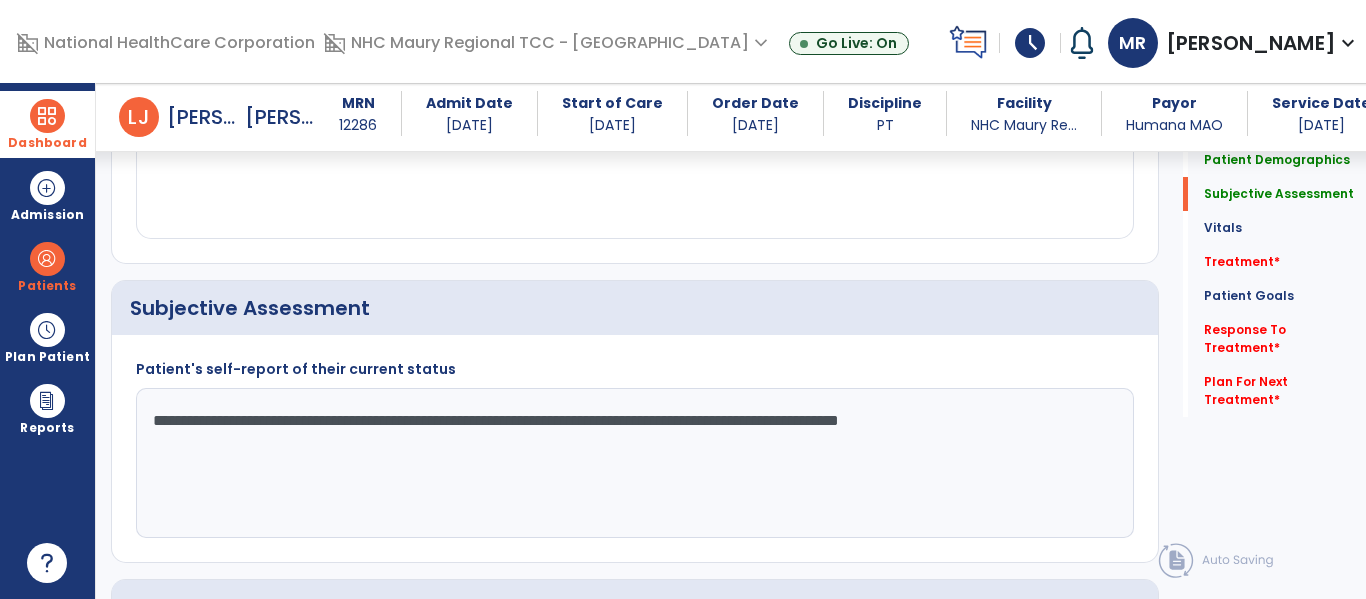 click on "**********" 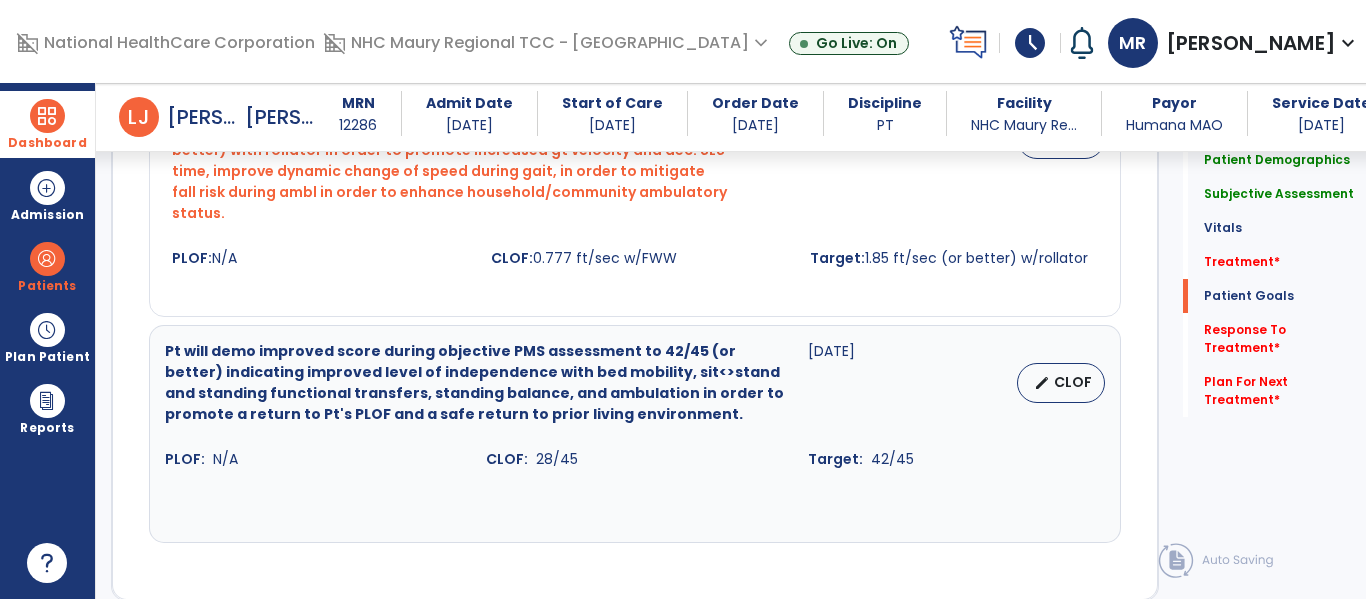 scroll, scrollTop: 3215, scrollLeft: 0, axis: vertical 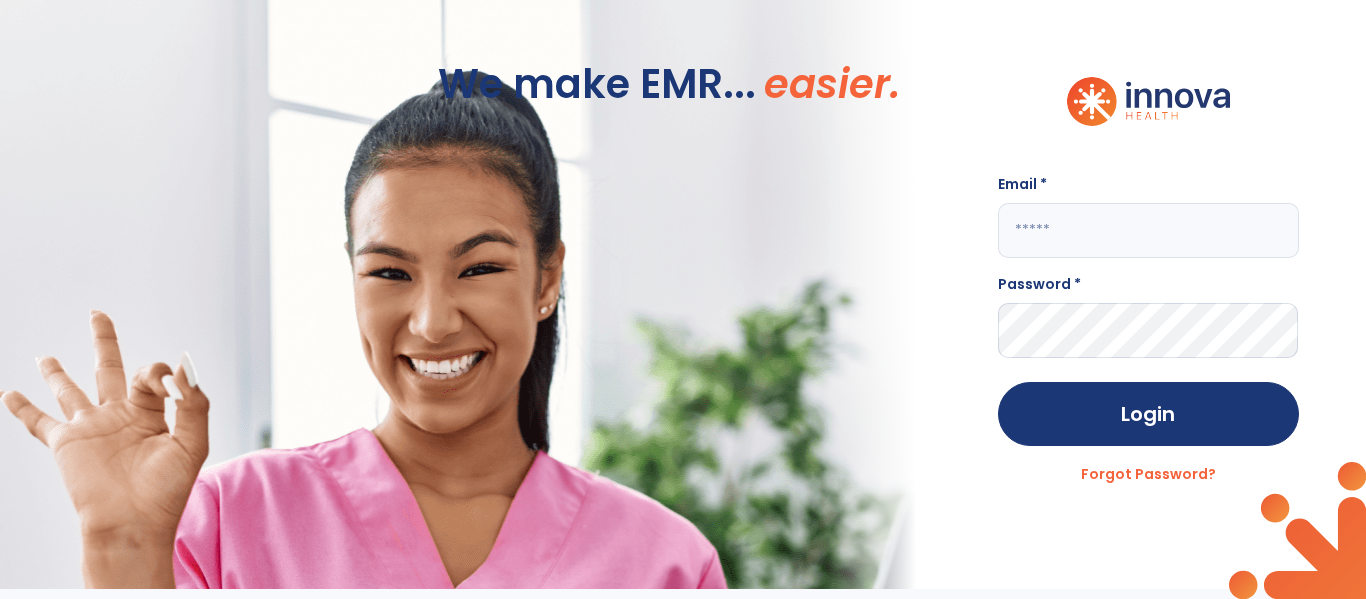 click 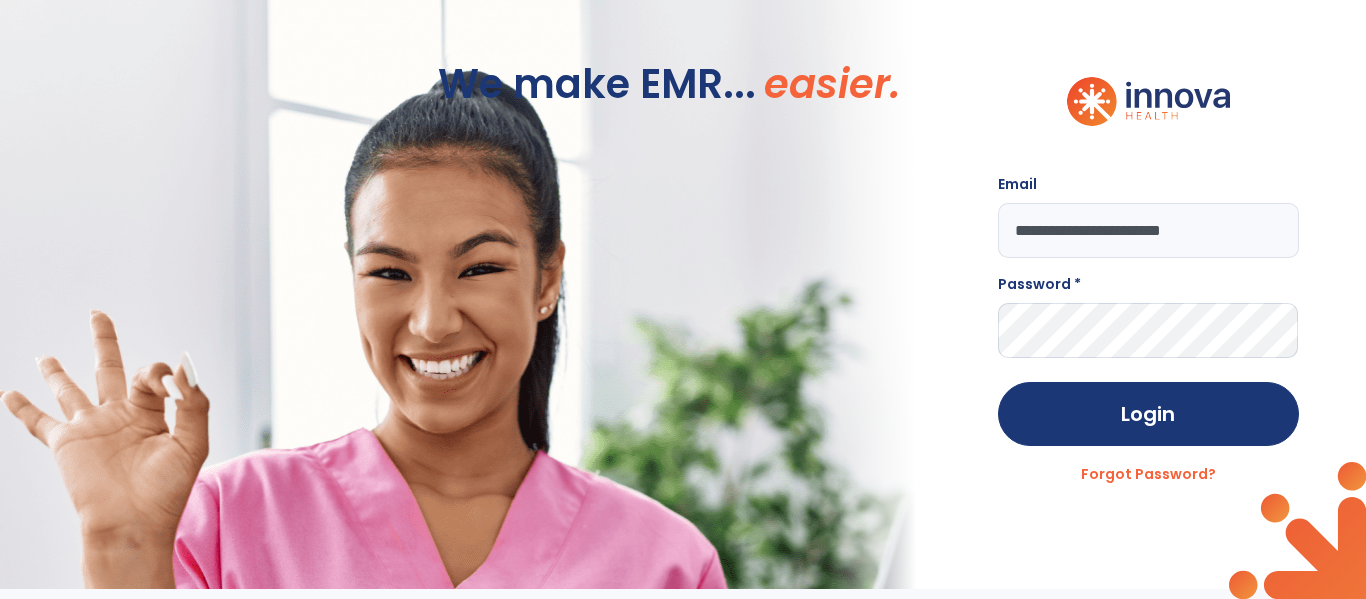 type on "**********" 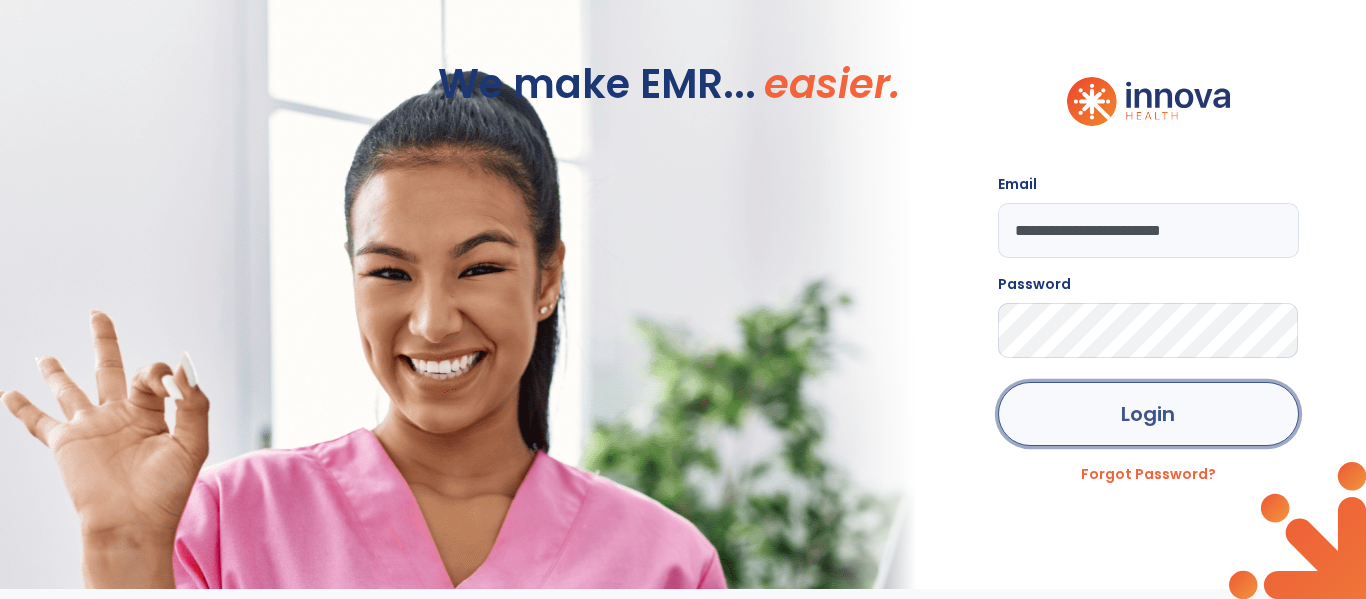 click on "Login" 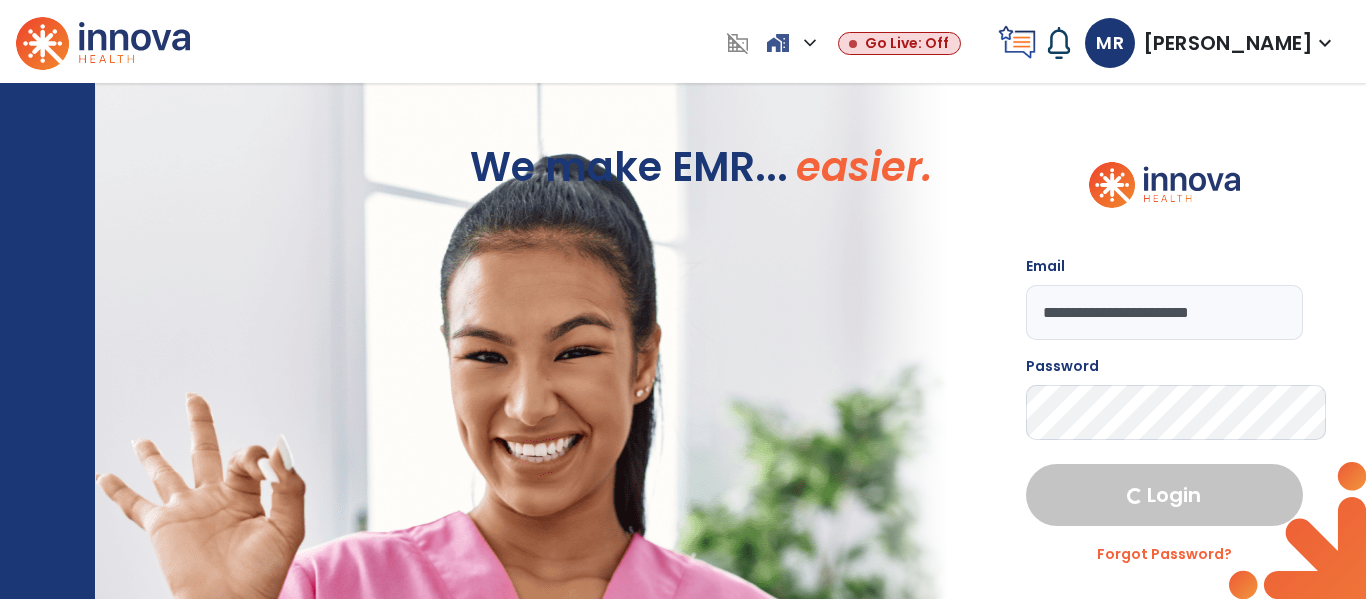 select on "****" 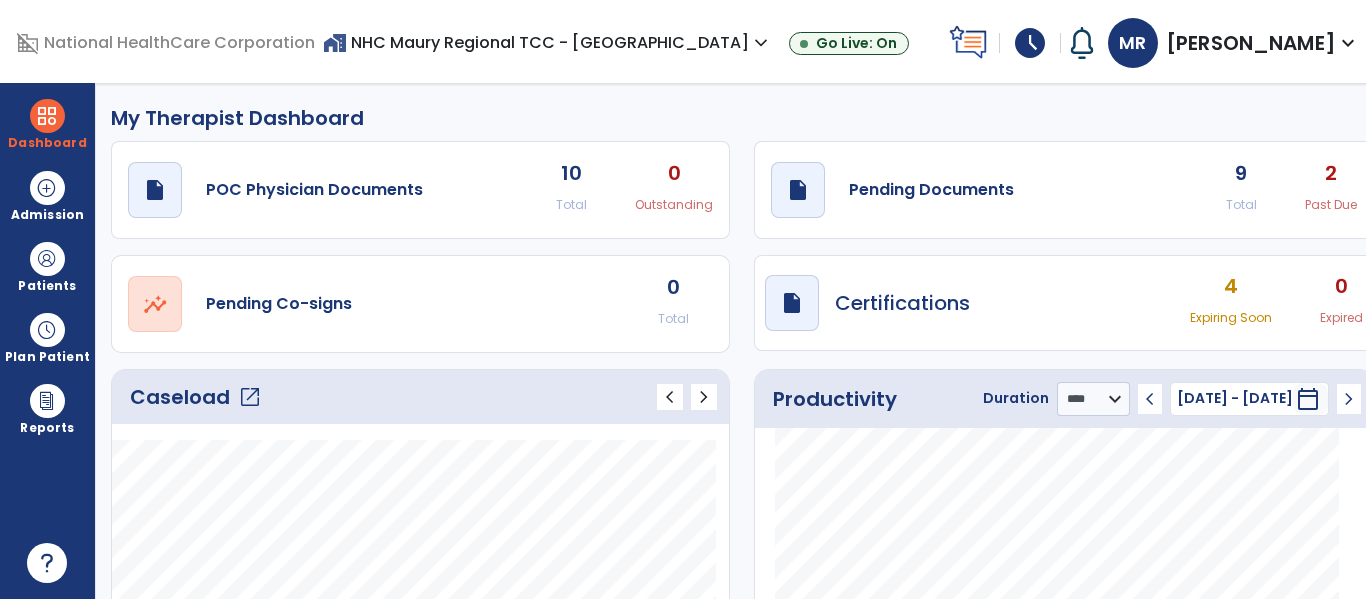 click on "Caseload   open_in_new" 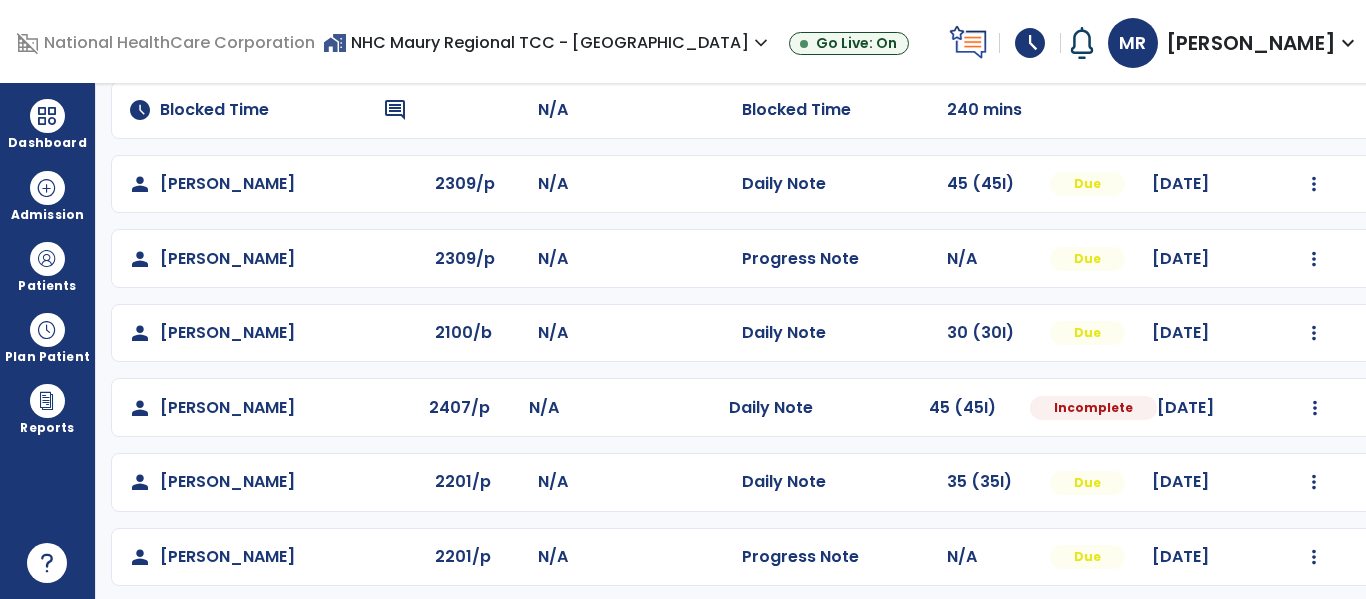 scroll, scrollTop: 335, scrollLeft: 0, axis: vertical 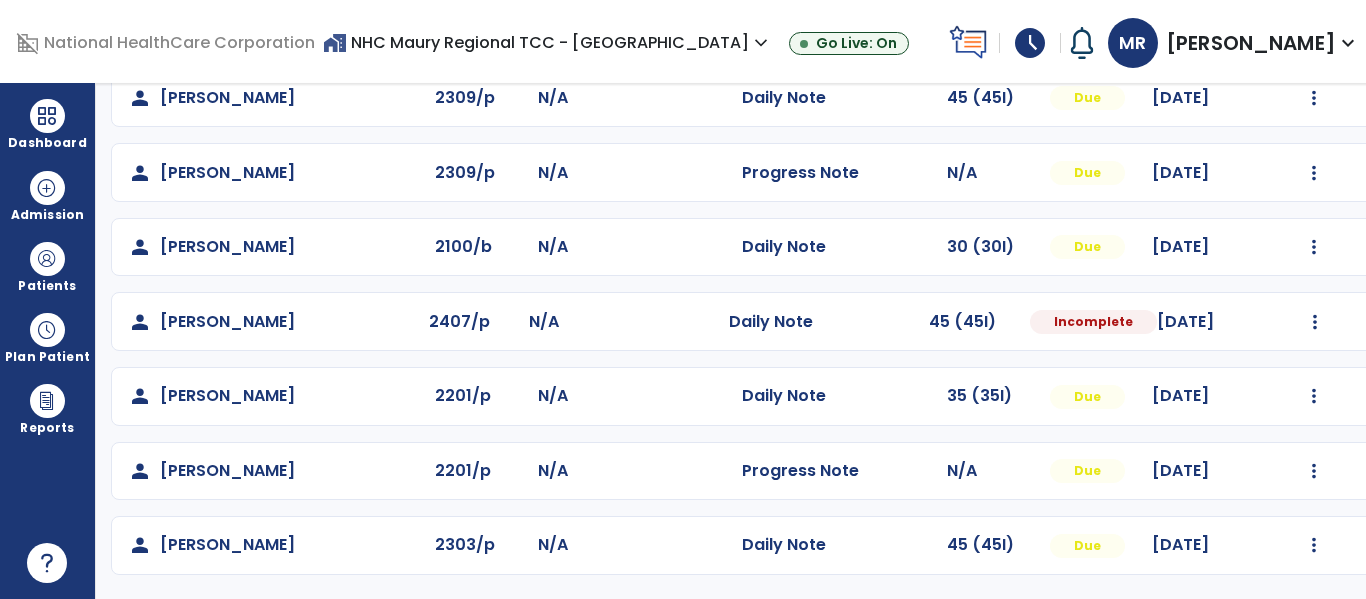 click on "Mark Visit As Complete   Reset Note   Open Document   G + C Mins" 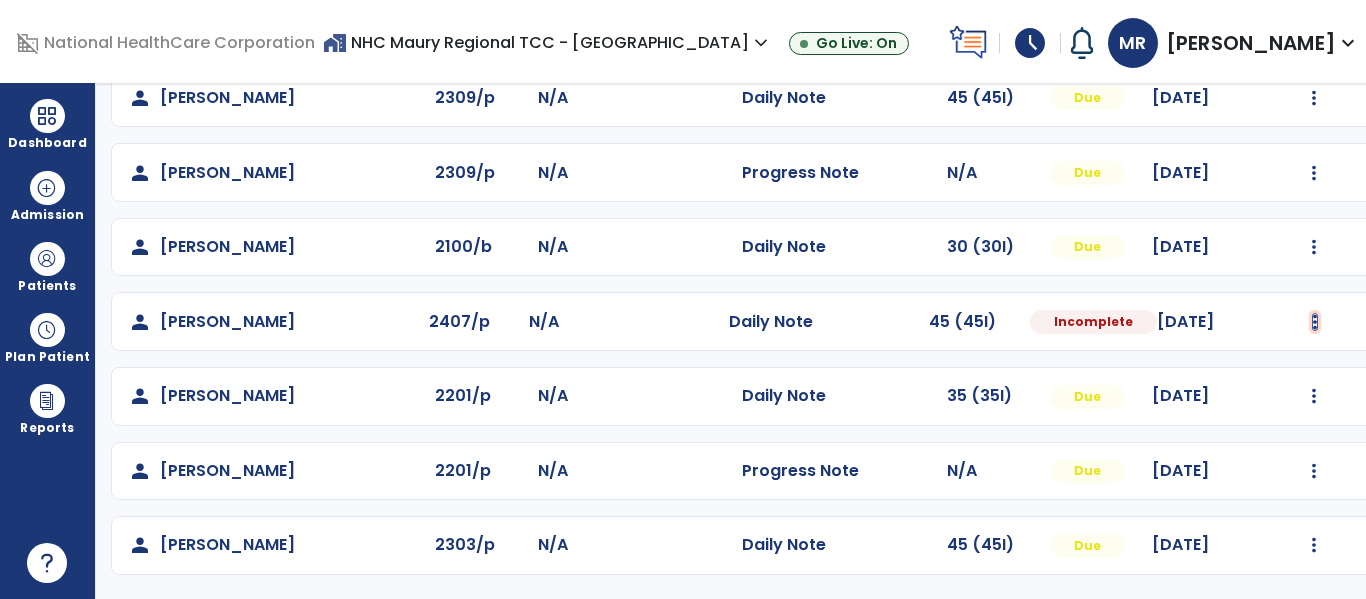 click at bounding box center (1314, 98) 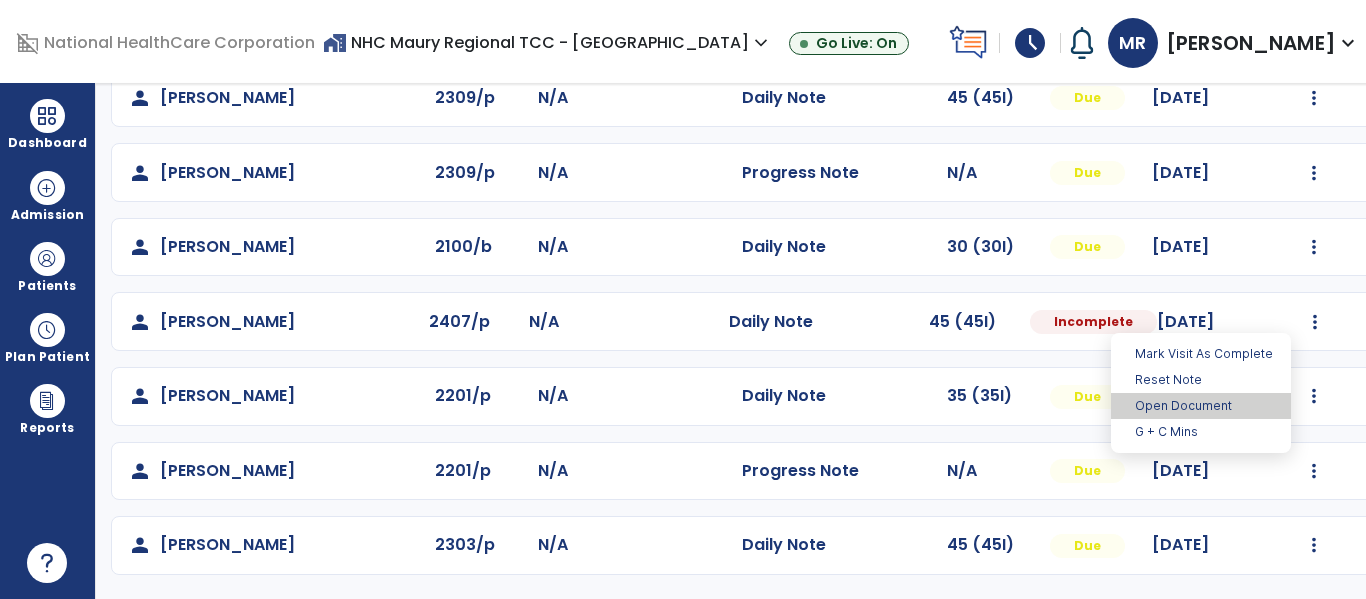 click on "Open Document" at bounding box center [1201, 406] 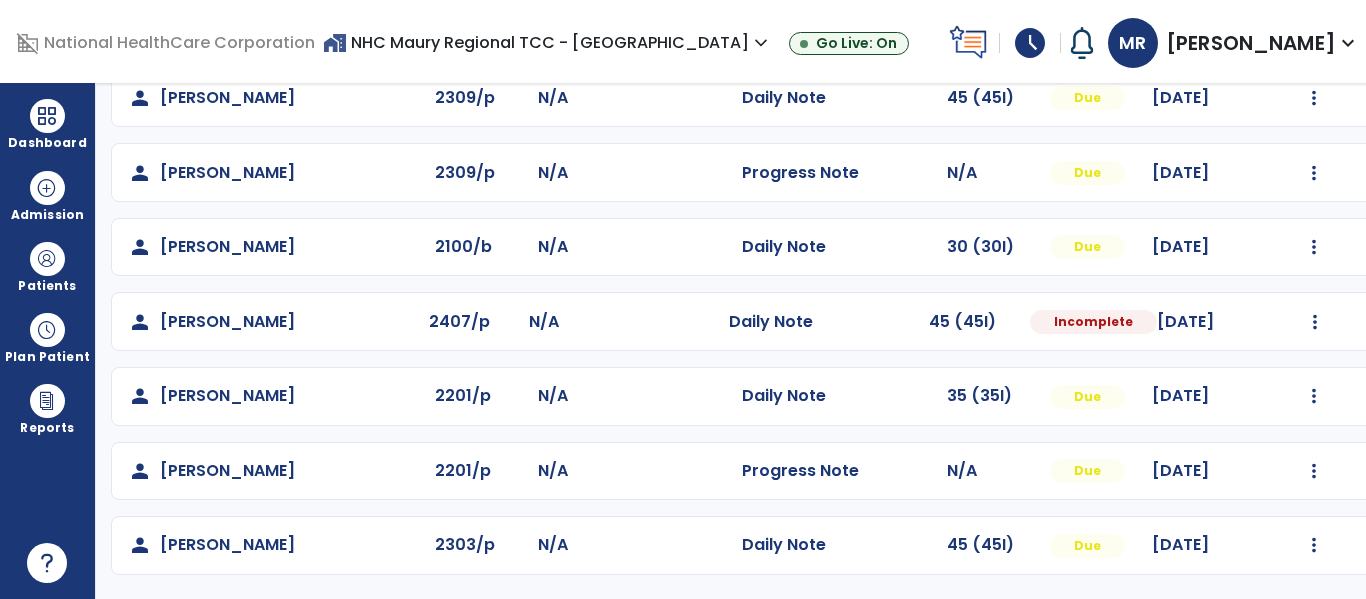 select on "*" 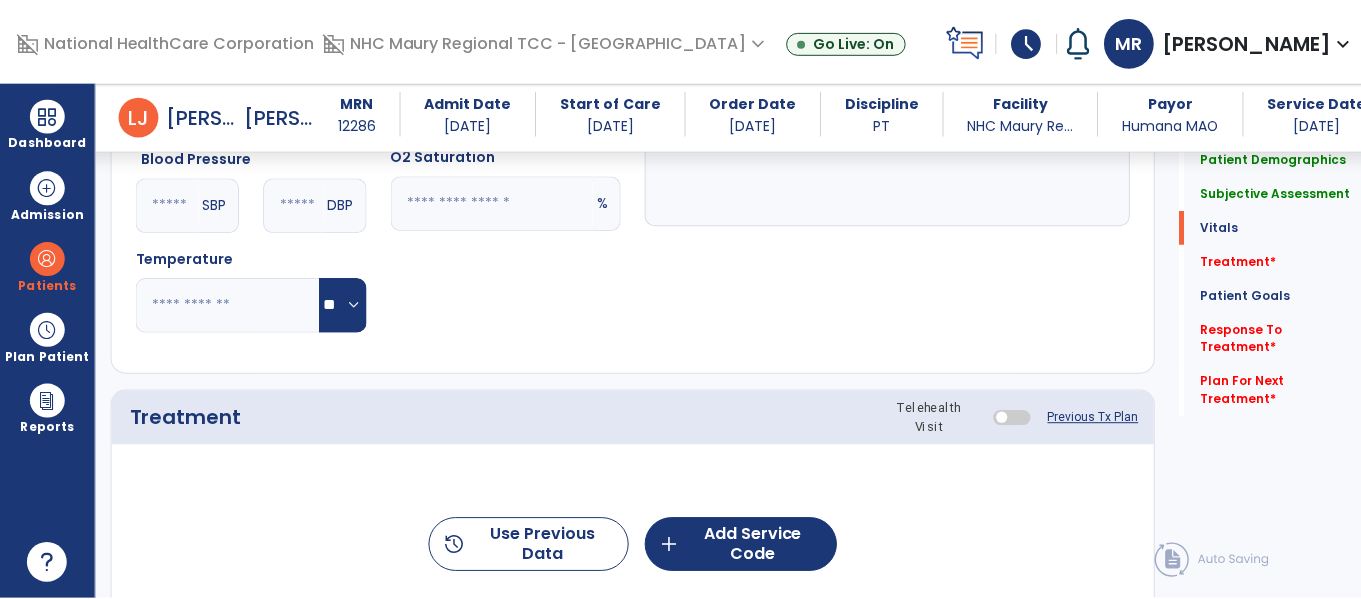 scroll, scrollTop: 1010, scrollLeft: 0, axis: vertical 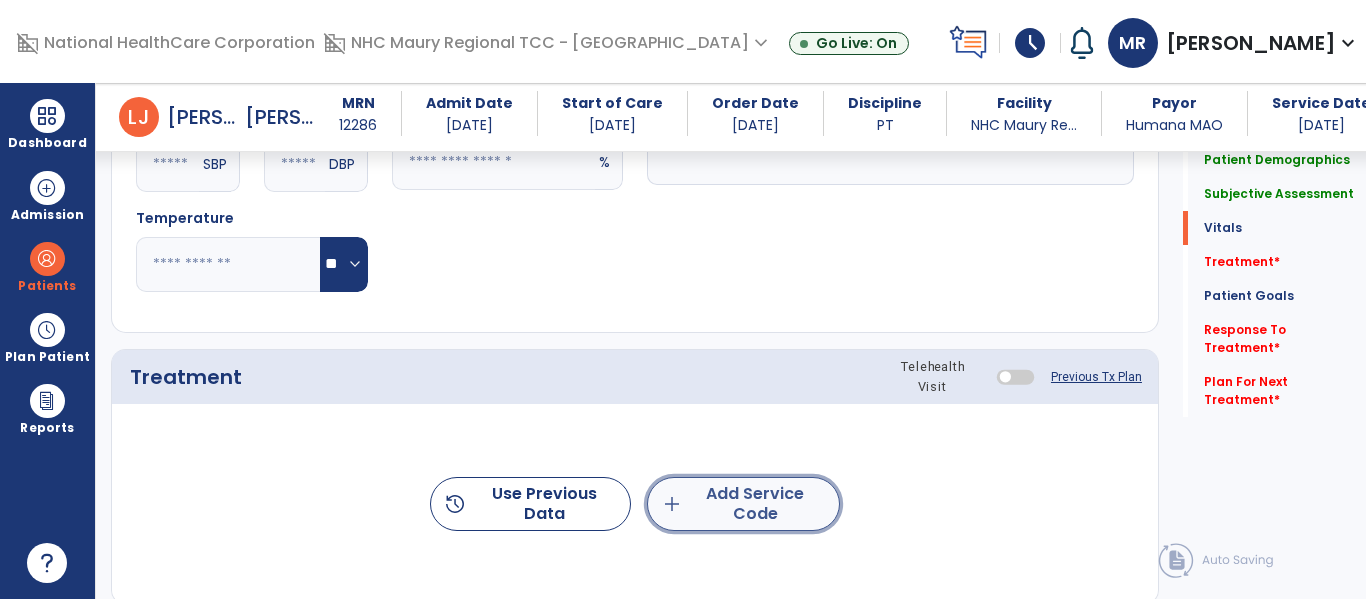 click on "add" 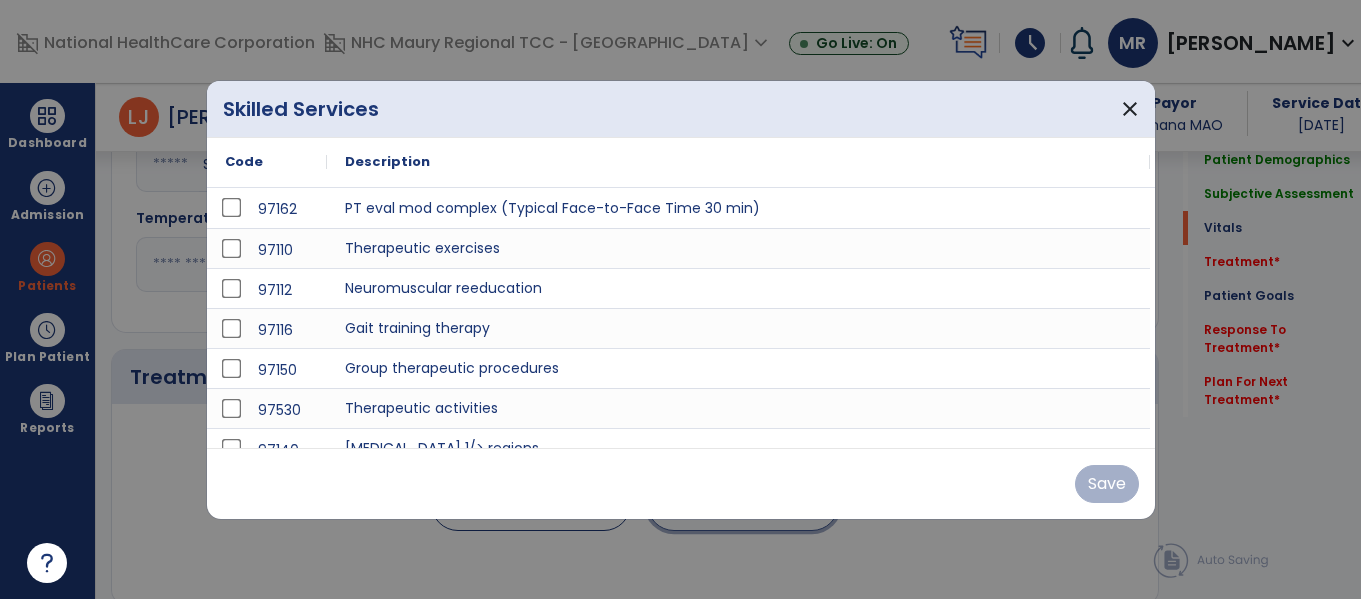 scroll, scrollTop: 1010, scrollLeft: 0, axis: vertical 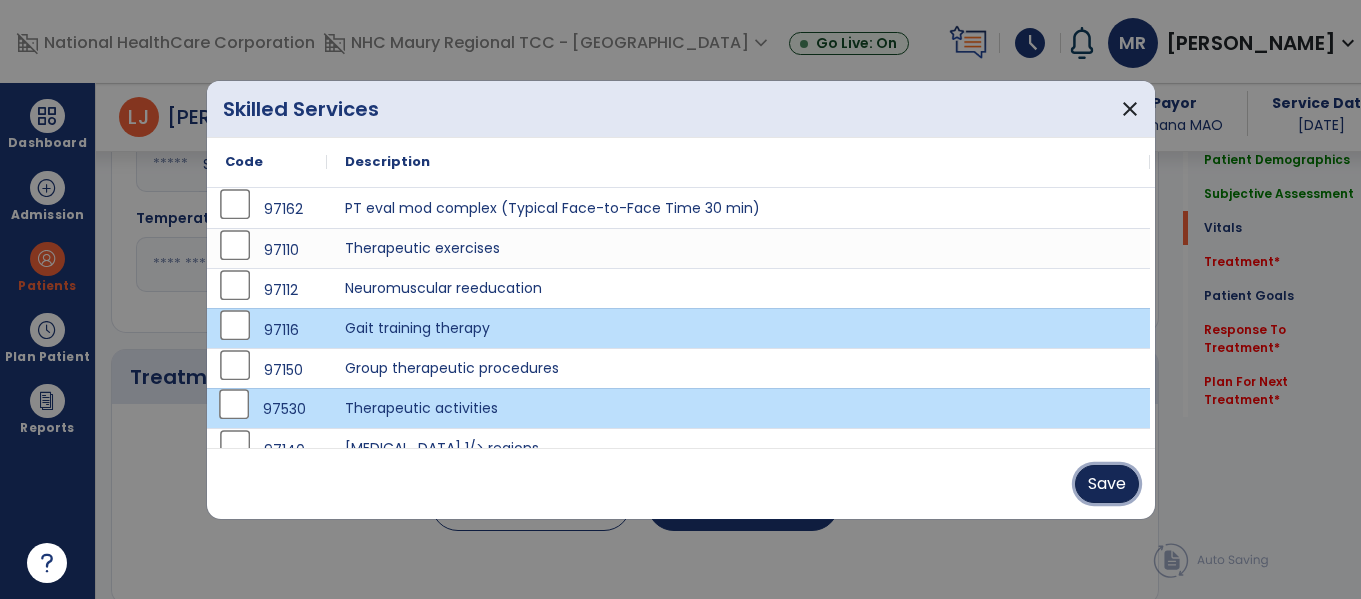 click on "Save" at bounding box center (1107, 484) 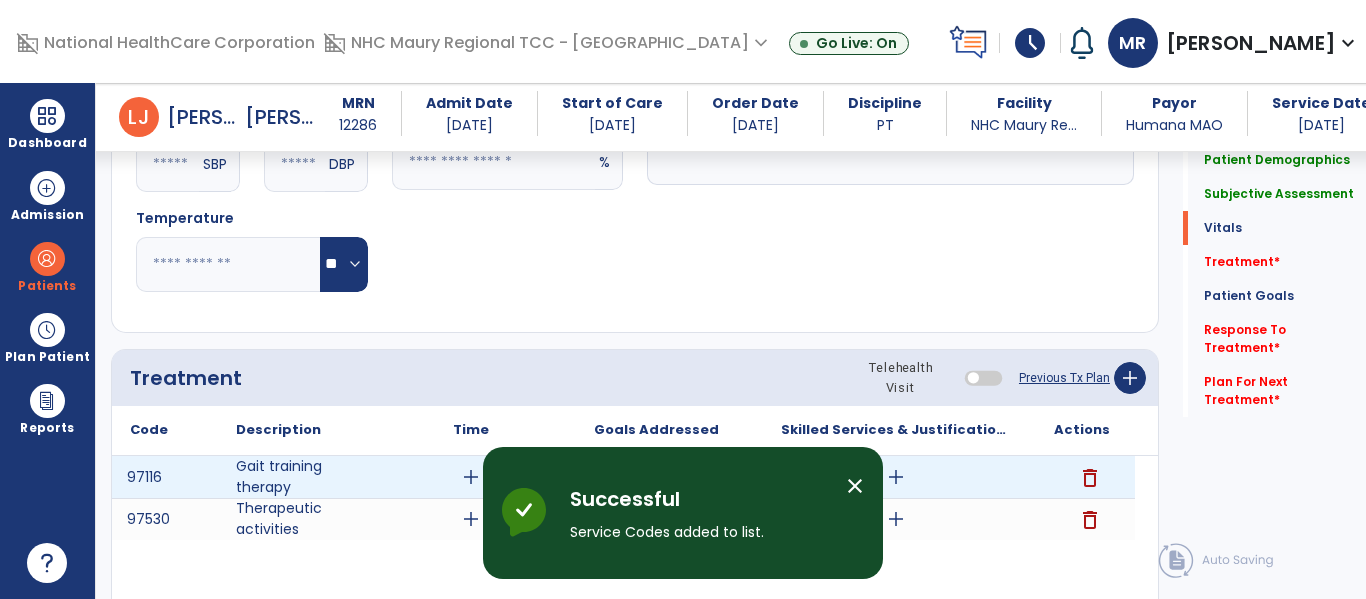 click on "add" at bounding box center [471, 477] 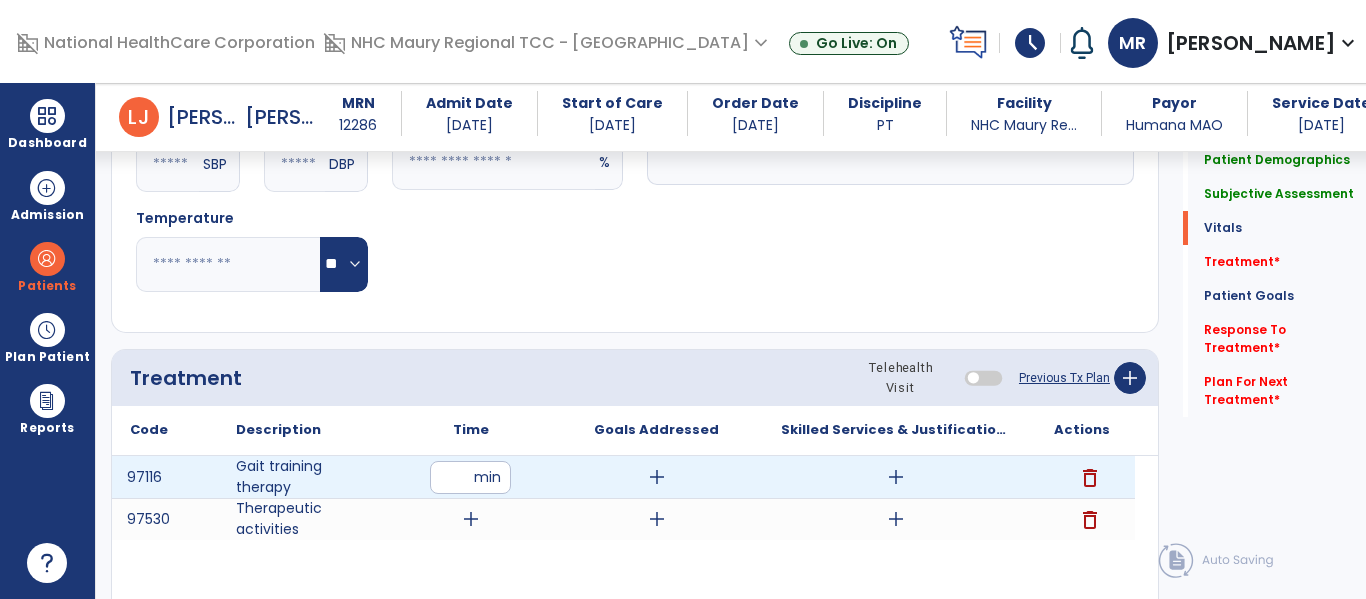 type on "**" 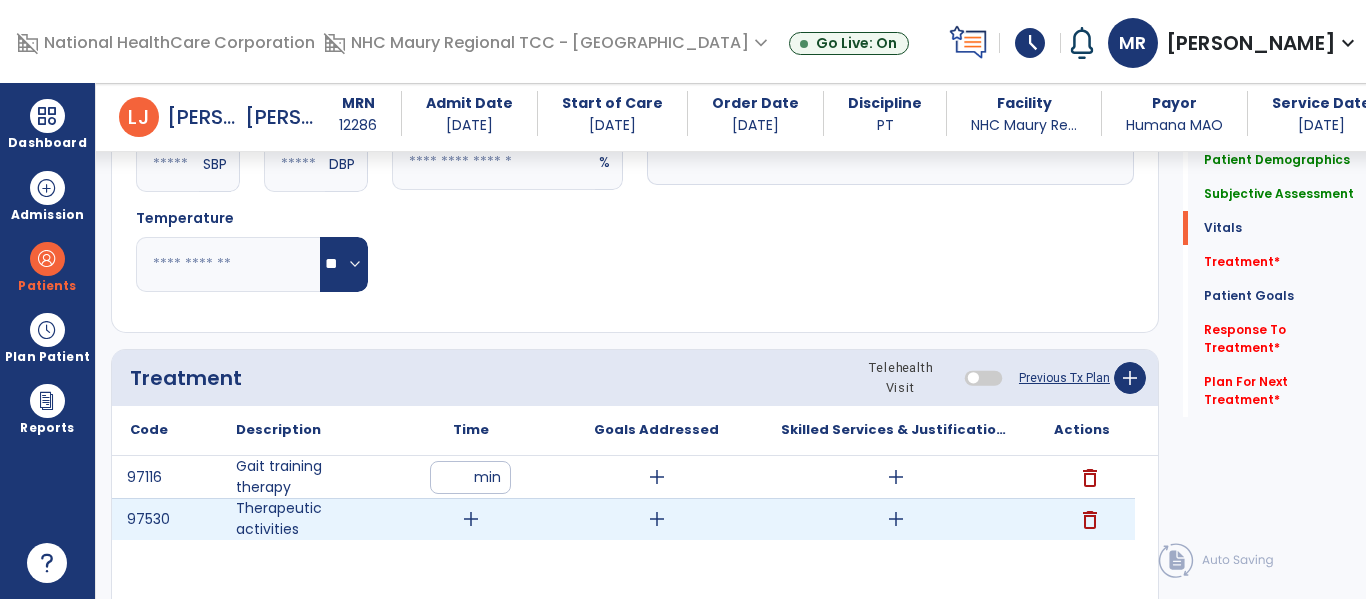 click on "add" at bounding box center (471, 519) 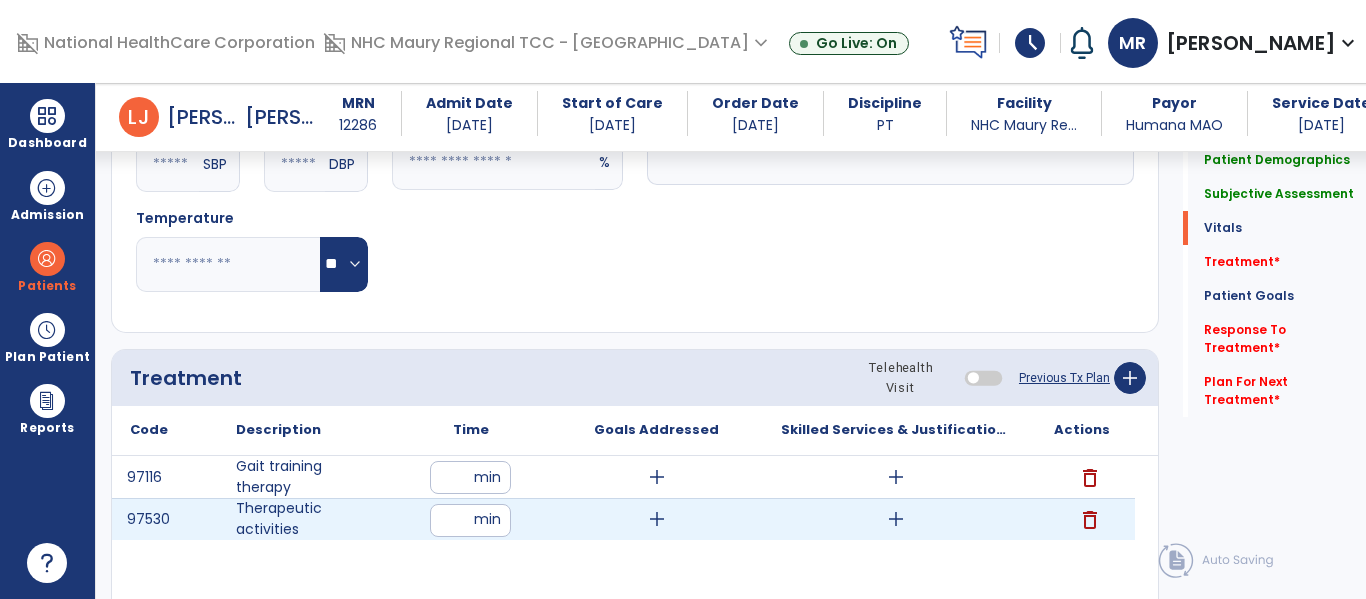 type on "**" 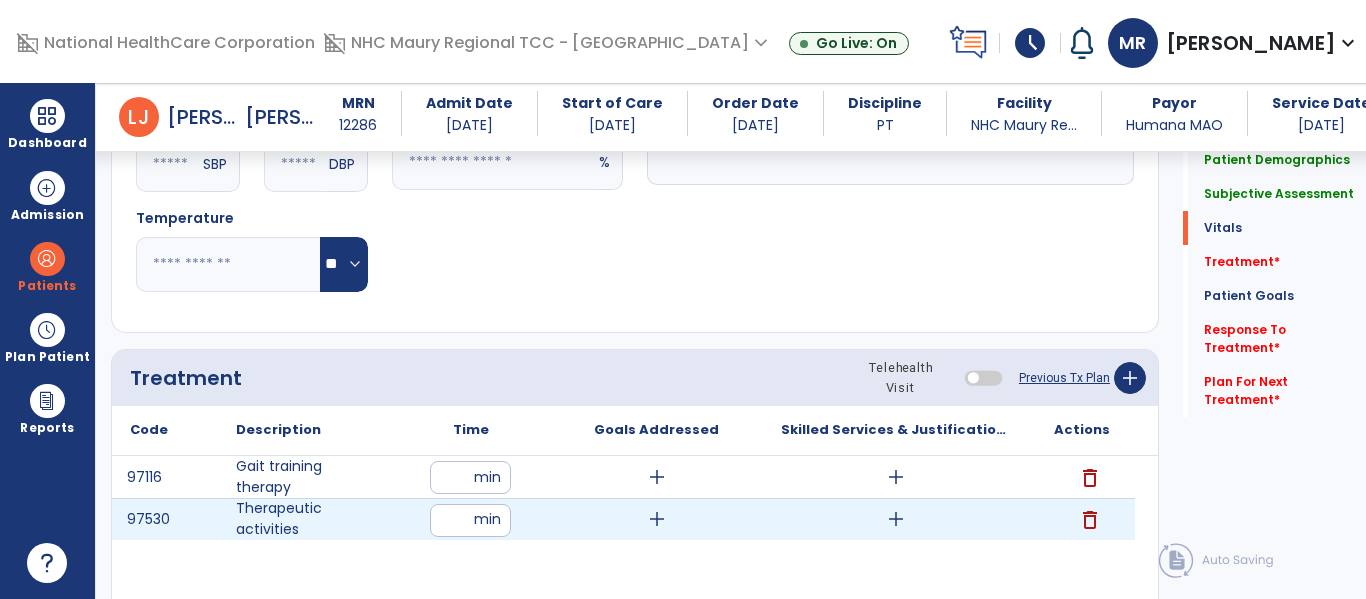 click on "add" at bounding box center [657, 519] 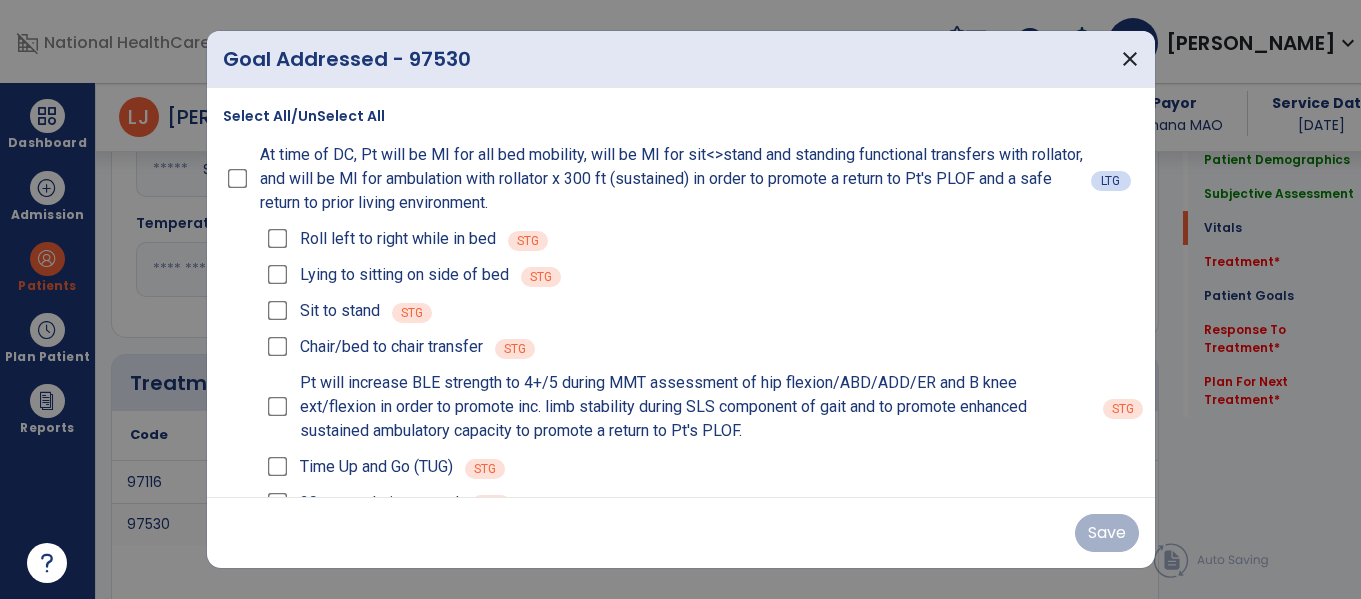 scroll, scrollTop: 1010, scrollLeft: 0, axis: vertical 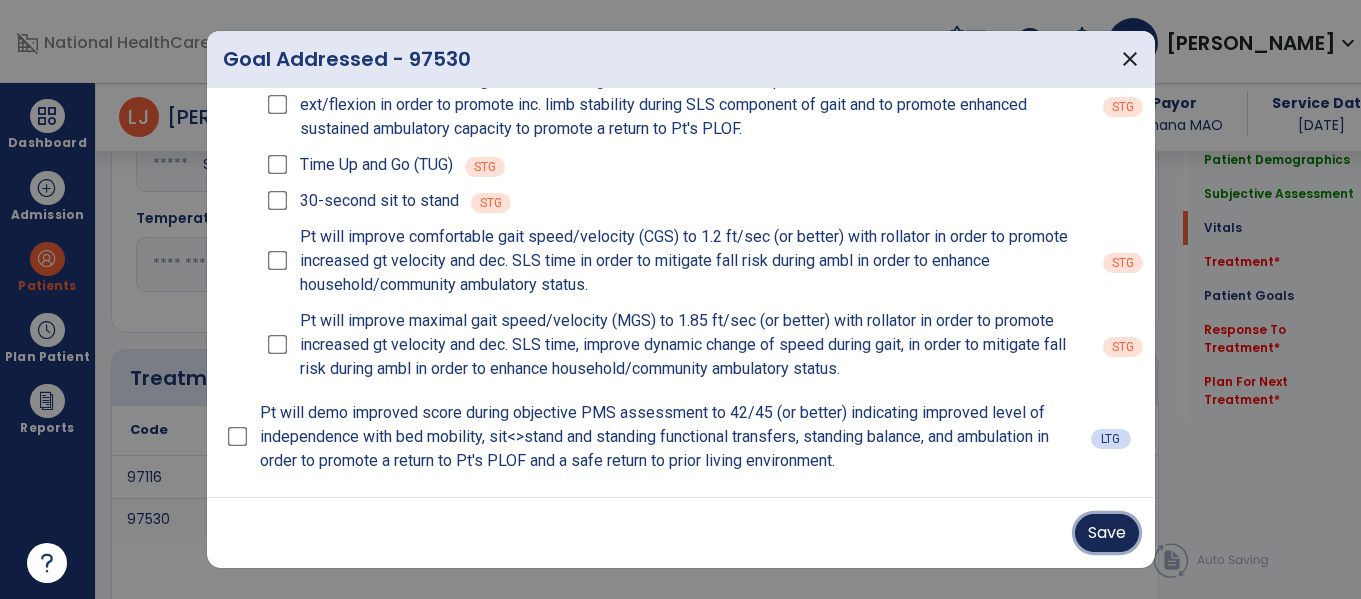 click on "Save" at bounding box center (1107, 533) 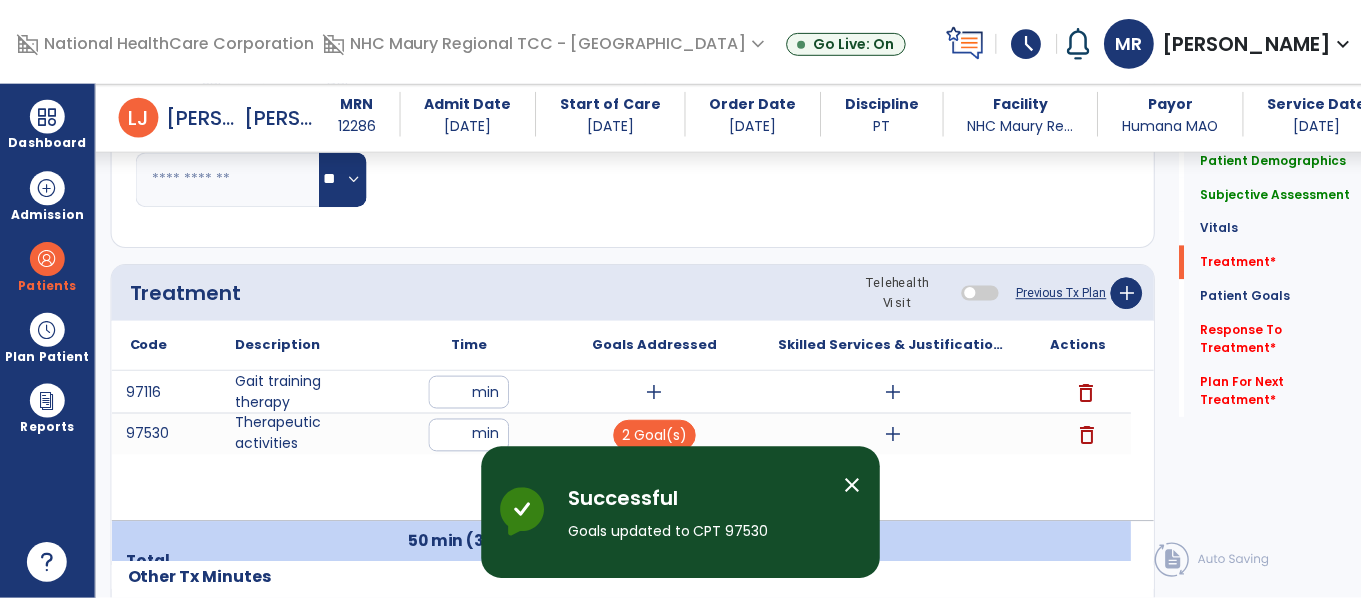 scroll, scrollTop: 1096, scrollLeft: 0, axis: vertical 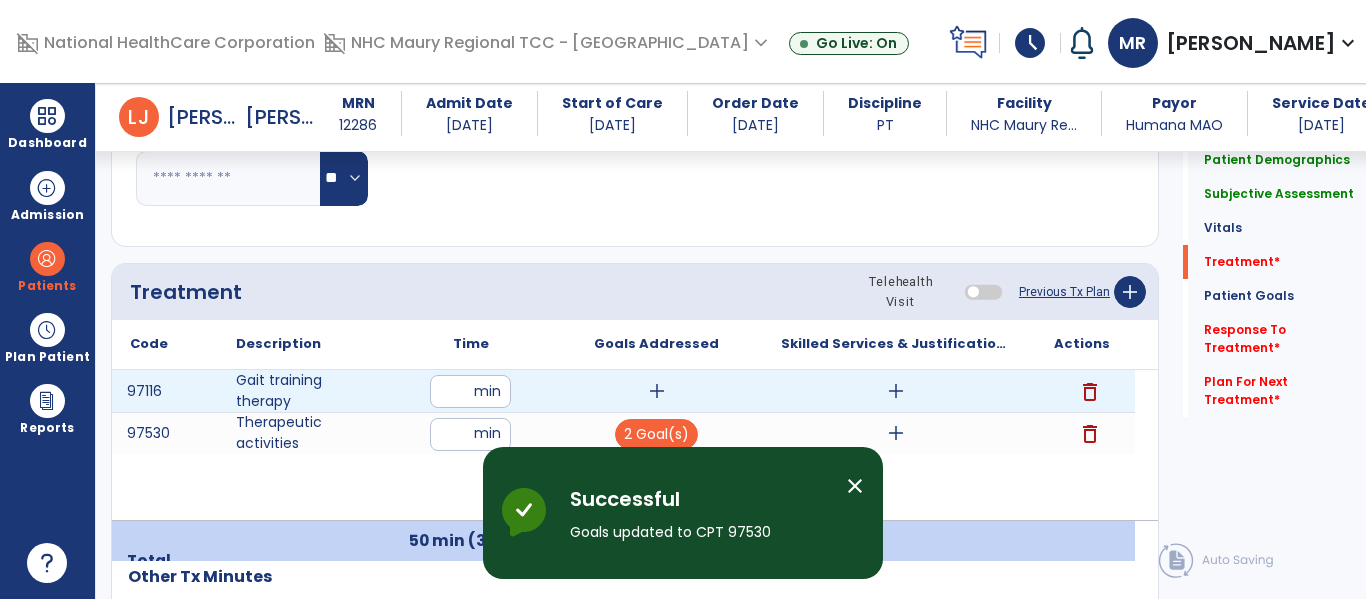 click on "add" at bounding box center [657, 391] 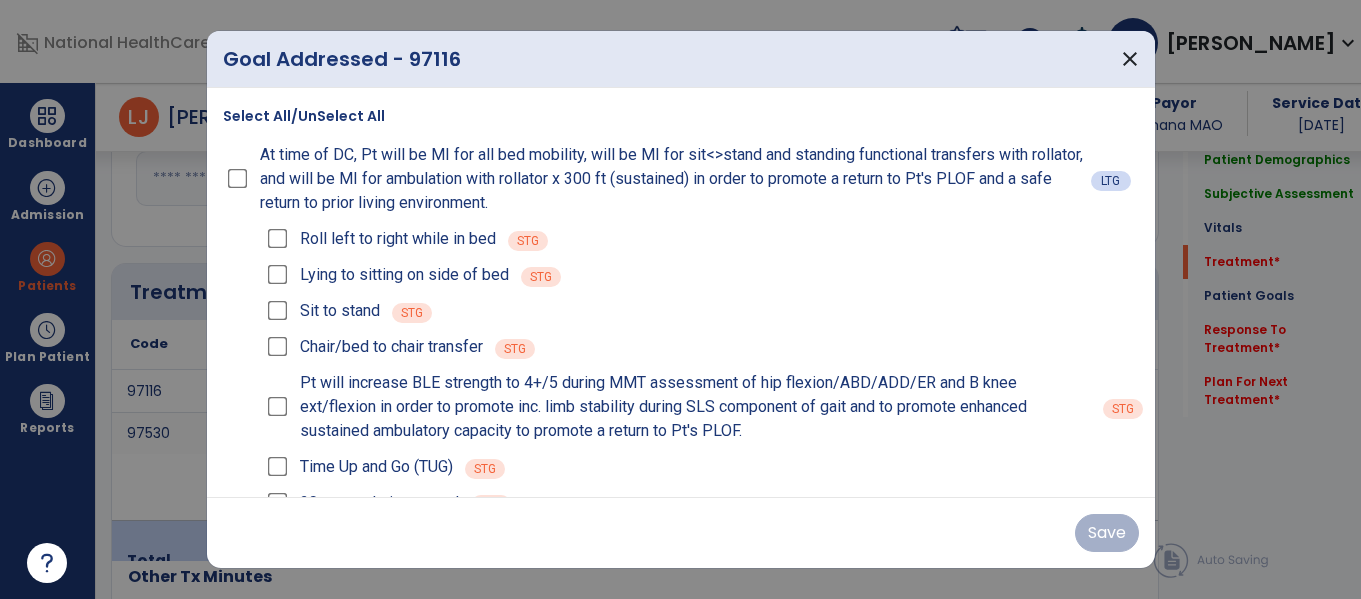 scroll, scrollTop: 1096, scrollLeft: 0, axis: vertical 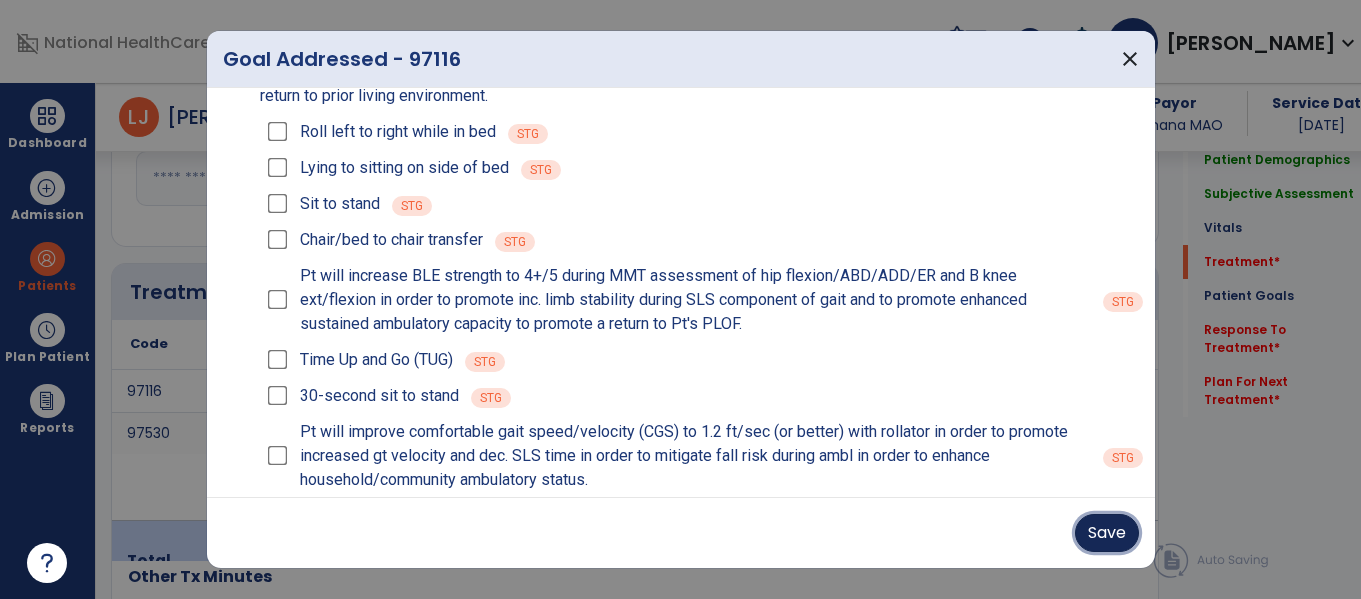 click on "Save" at bounding box center [1107, 533] 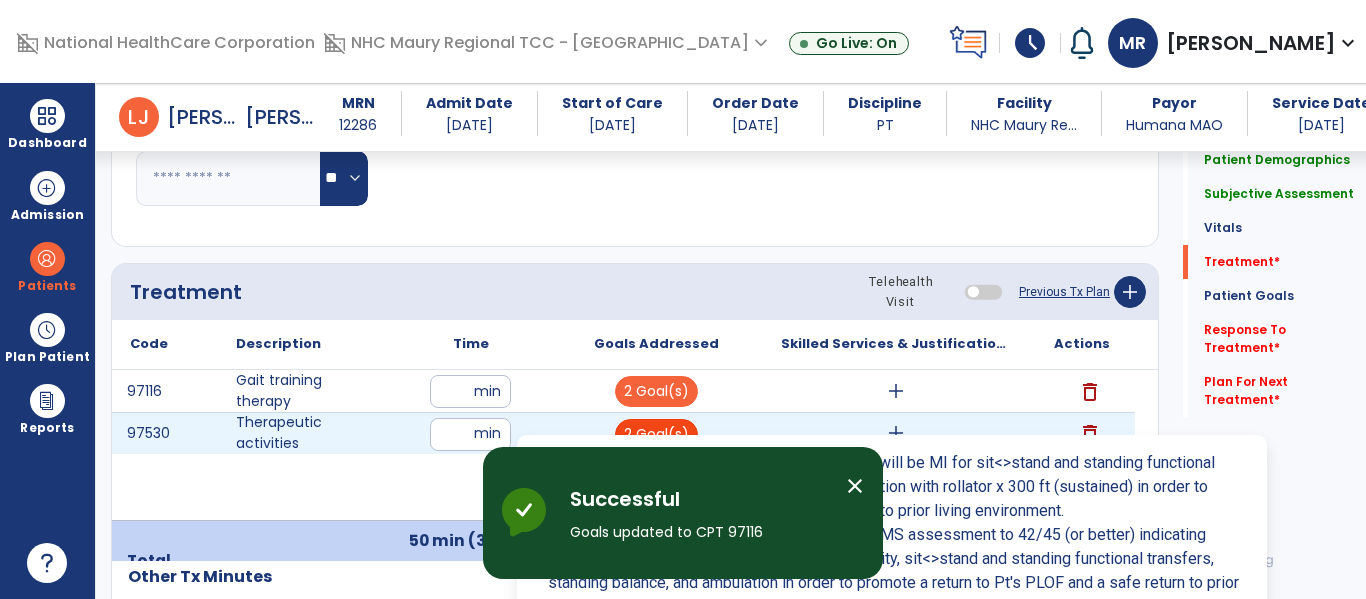 click on "2 Goal(s)" at bounding box center [656, 434] 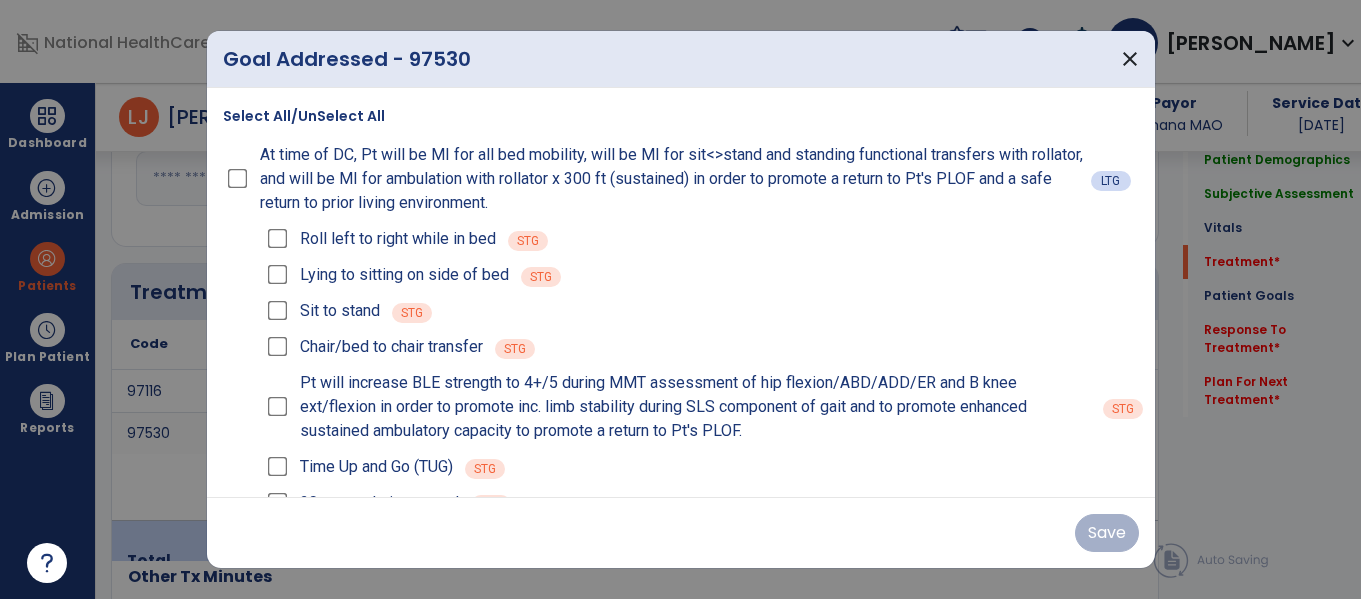 scroll, scrollTop: 1096, scrollLeft: 0, axis: vertical 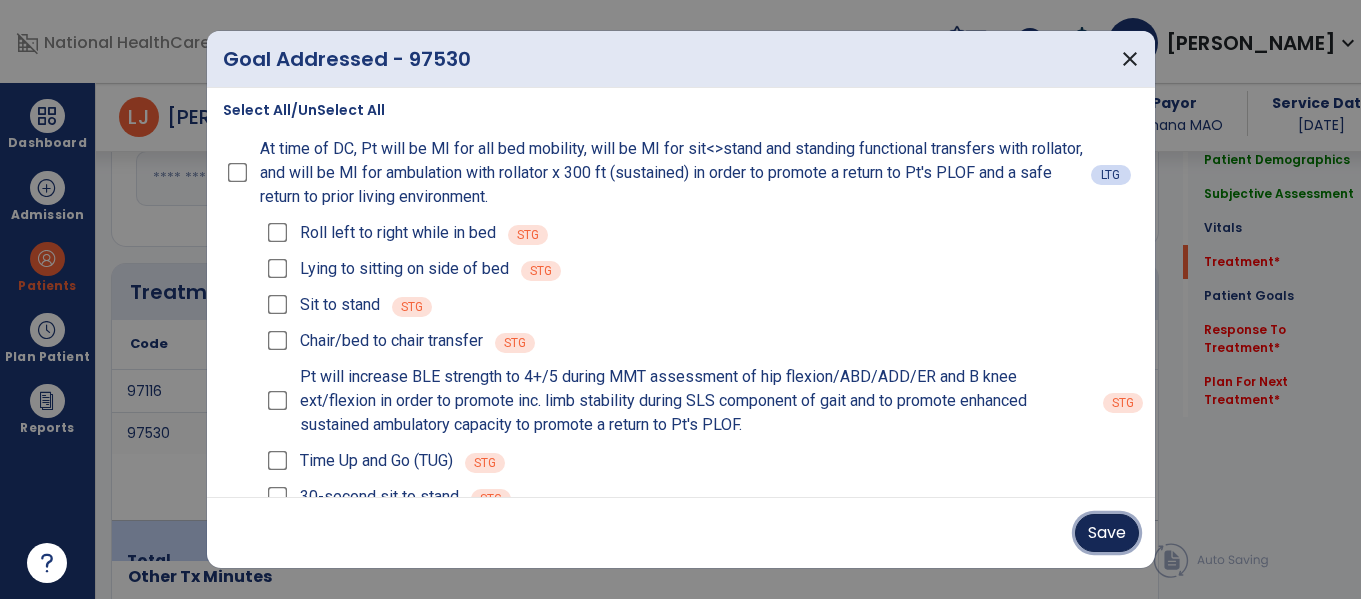 click on "Save" at bounding box center [1107, 533] 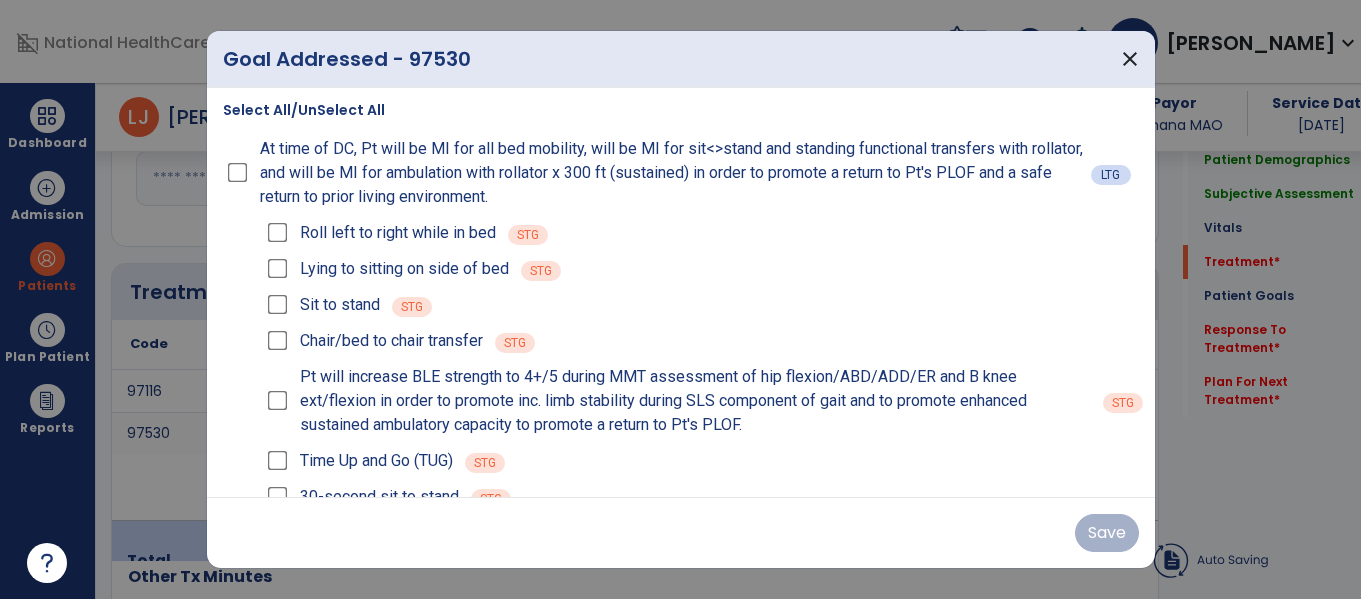 drag, startPoint x: 1010, startPoint y: 481, endPoint x: 901, endPoint y: 275, distance: 233.06007 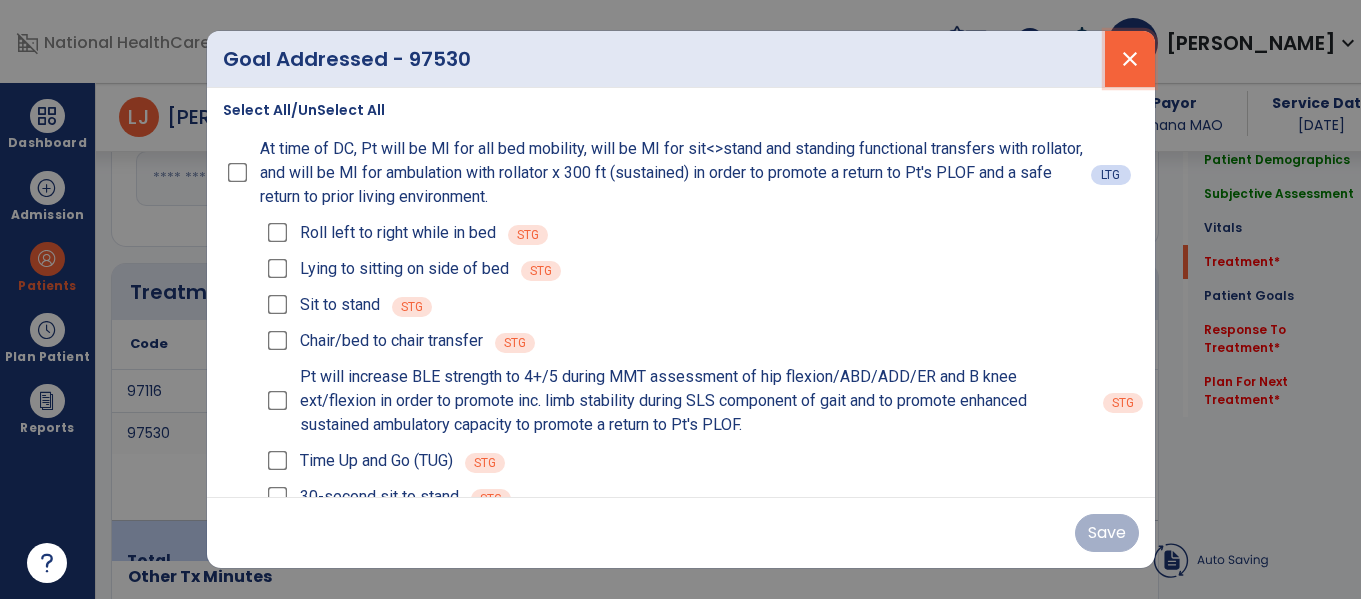 click on "close" at bounding box center [1130, 59] 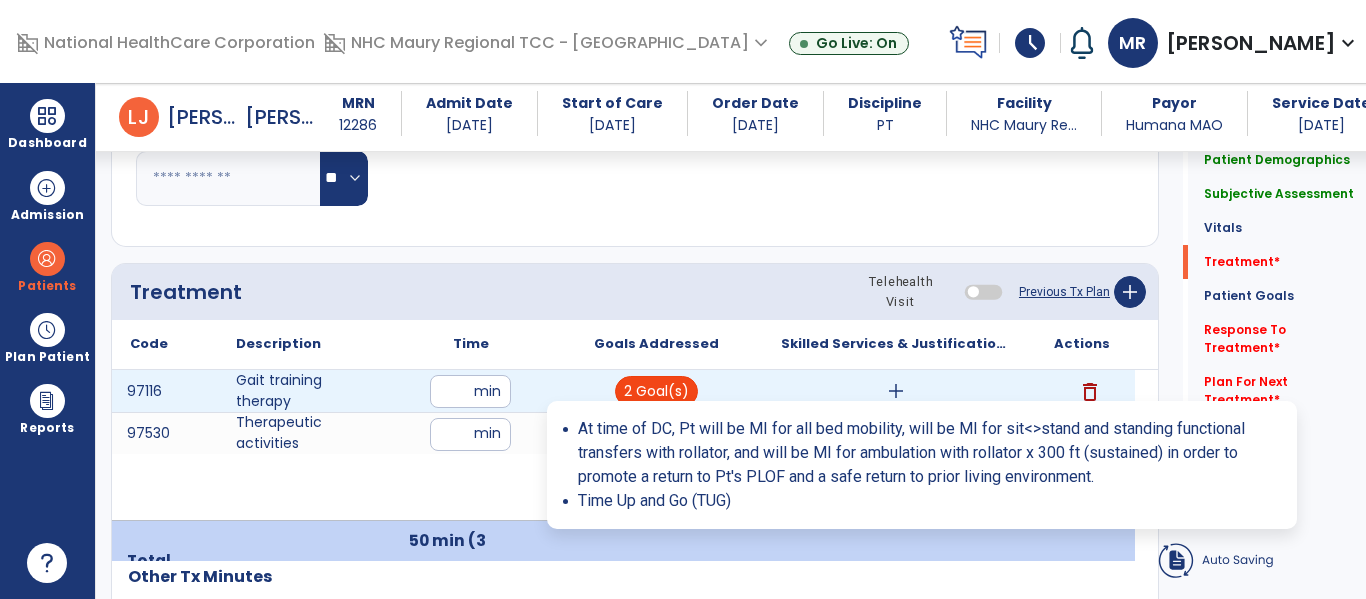 click on "2 Goal(s)" at bounding box center (656, 391) 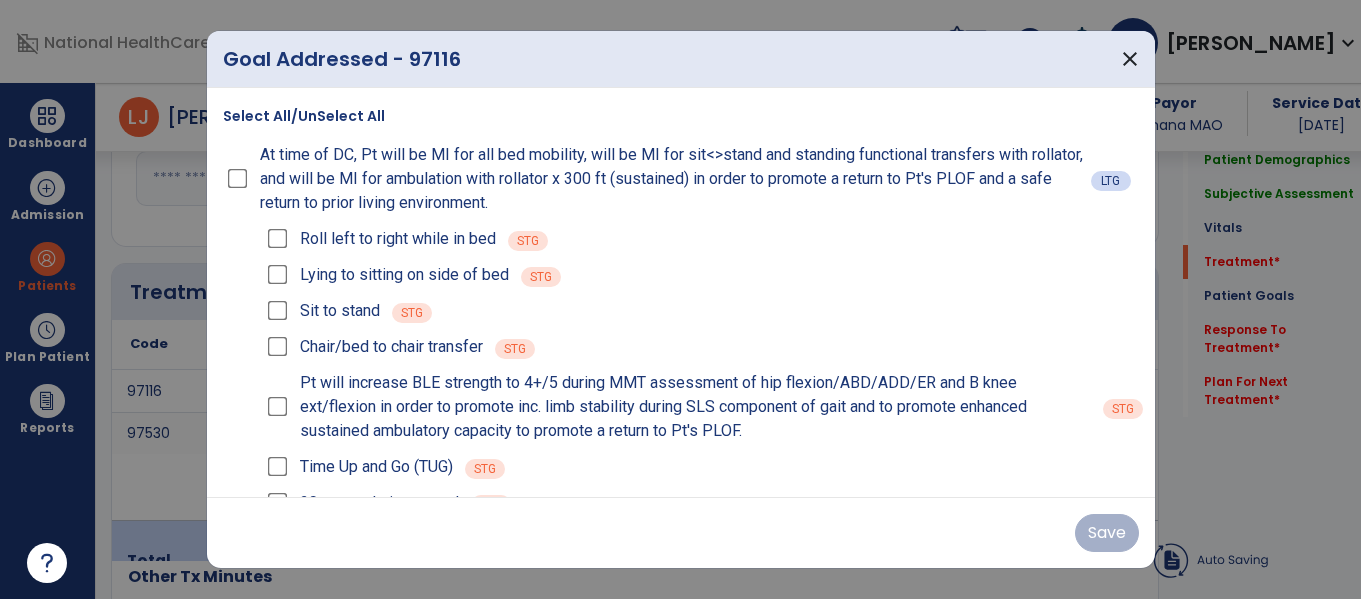 scroll, scrollTop: 1096, scrollLeft: 0, axis: vertical 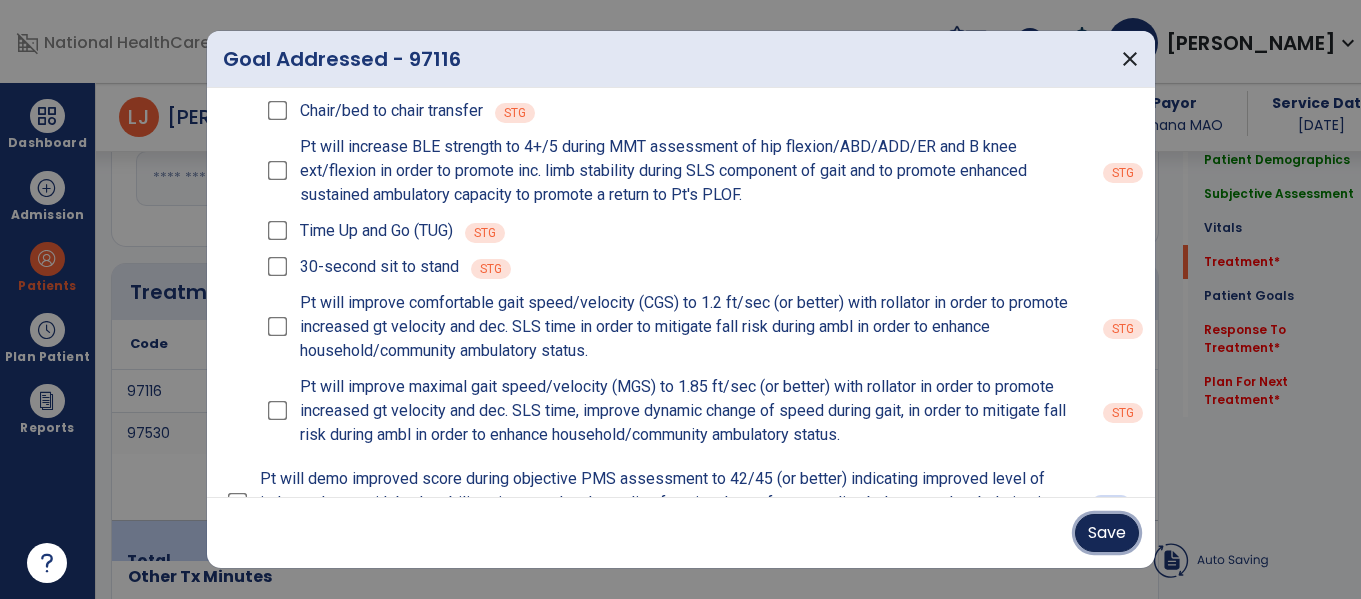 click on "Save" at bounding box center (1107, 533) 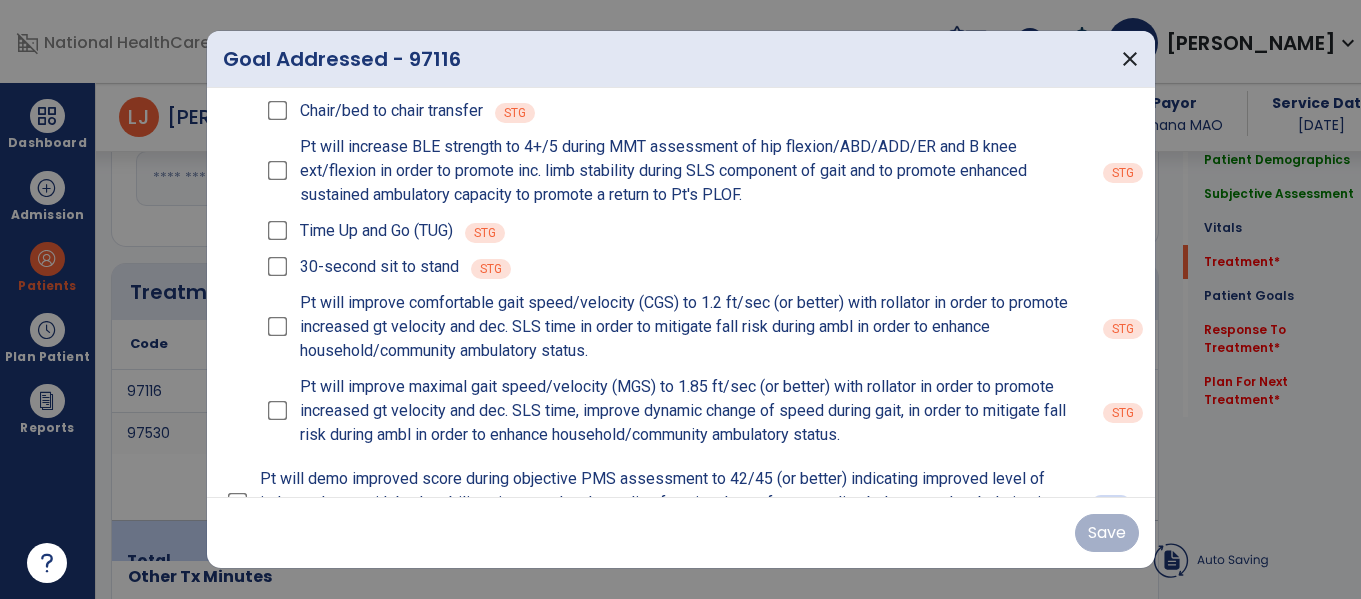 click on "Save" at bounding box center [681, 533] 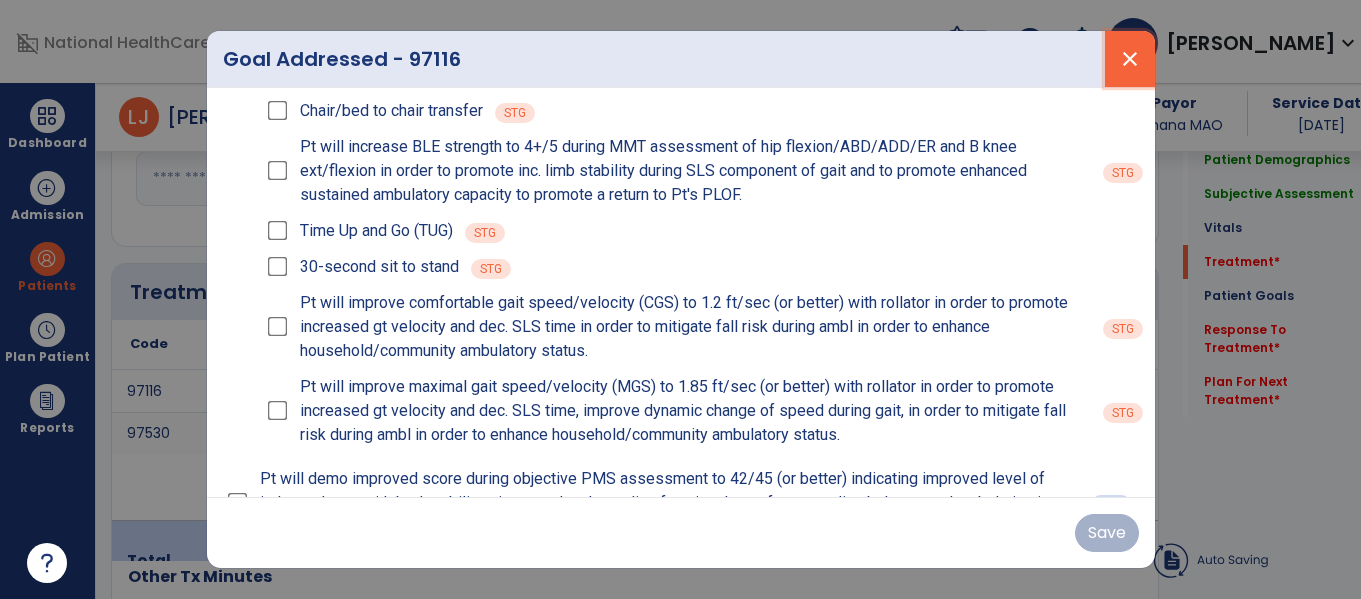 click on "close" at bounding box center [1130, 59] 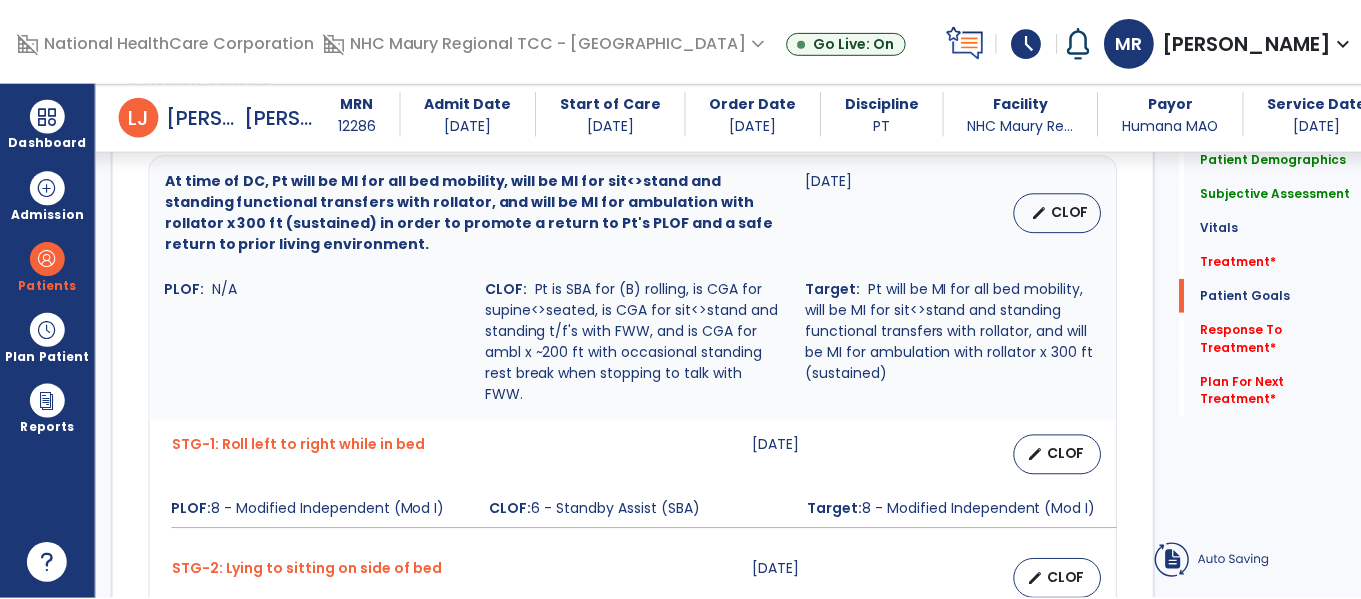 scroll, scrollTop: 1747, scrollLeft: 0, axis: vertical 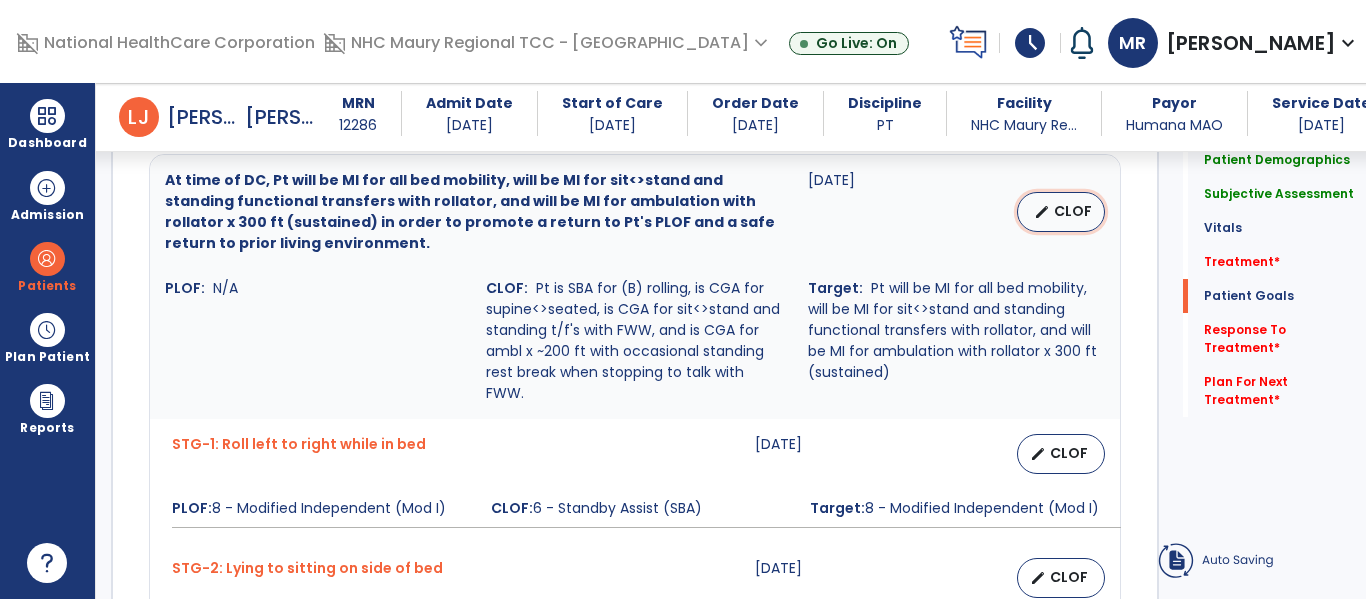 click on "edit" at bounding box center [1042, 212] 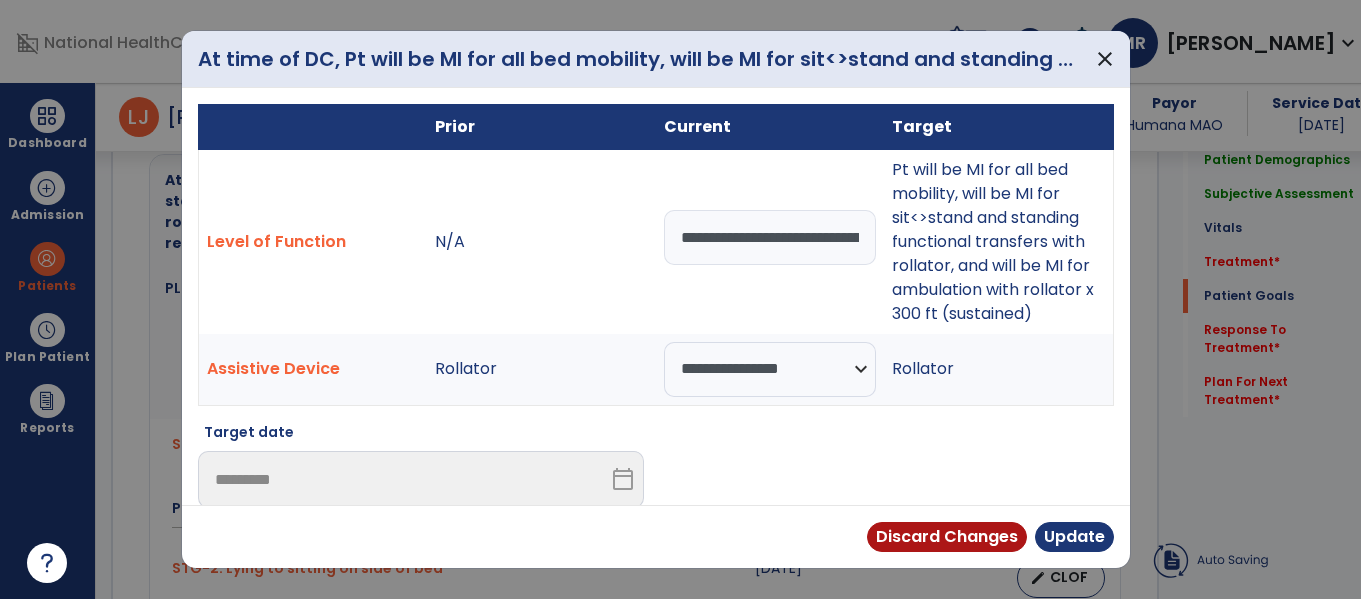 scroll, scrollTop: 1747, scrollLeft: 0, axis: vertical 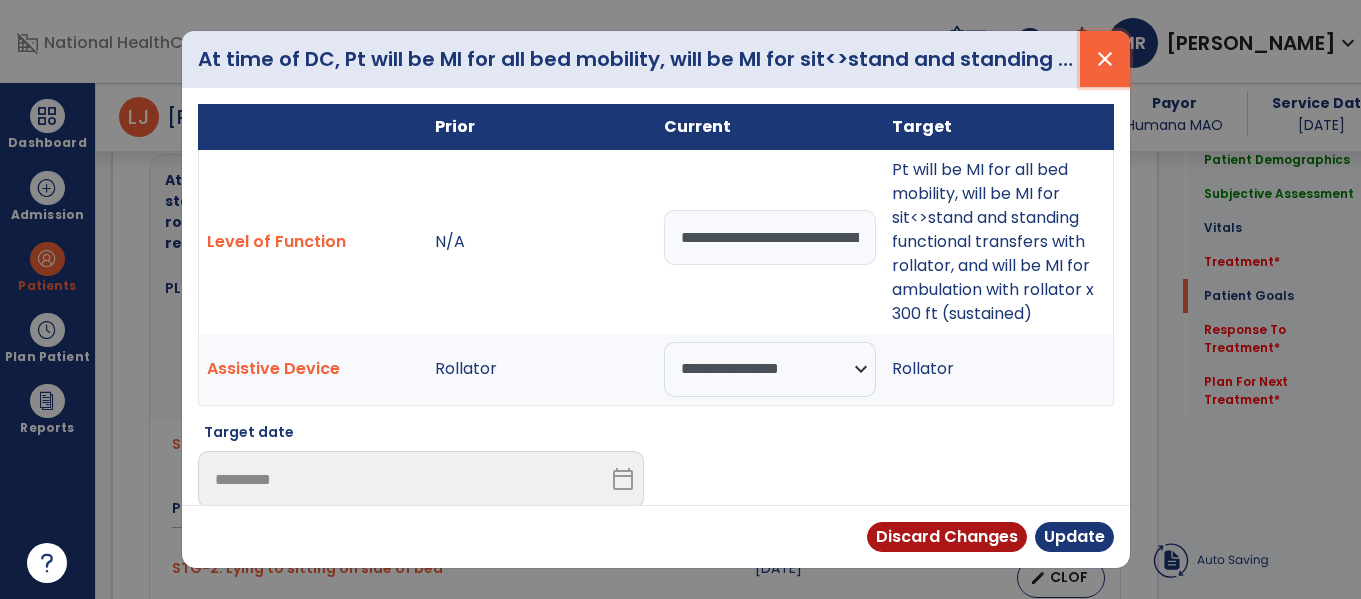 click on "close" at bounding box center (1105, 59) 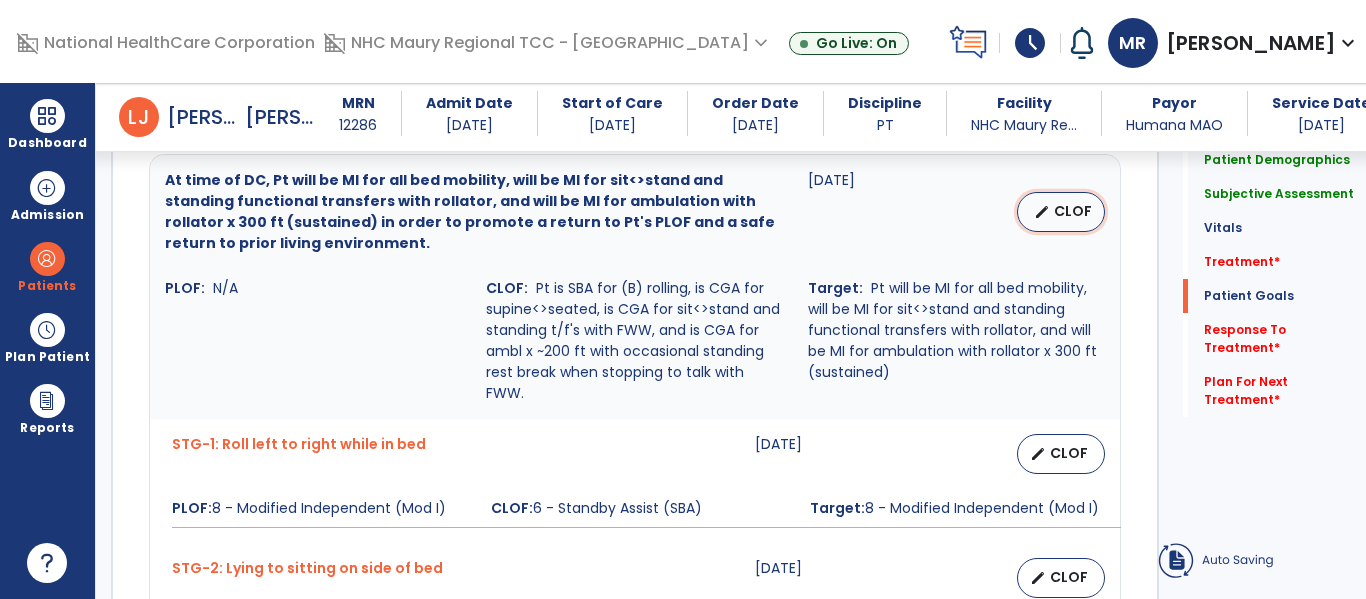 click on "edit" at bounding box center [1042, 212] 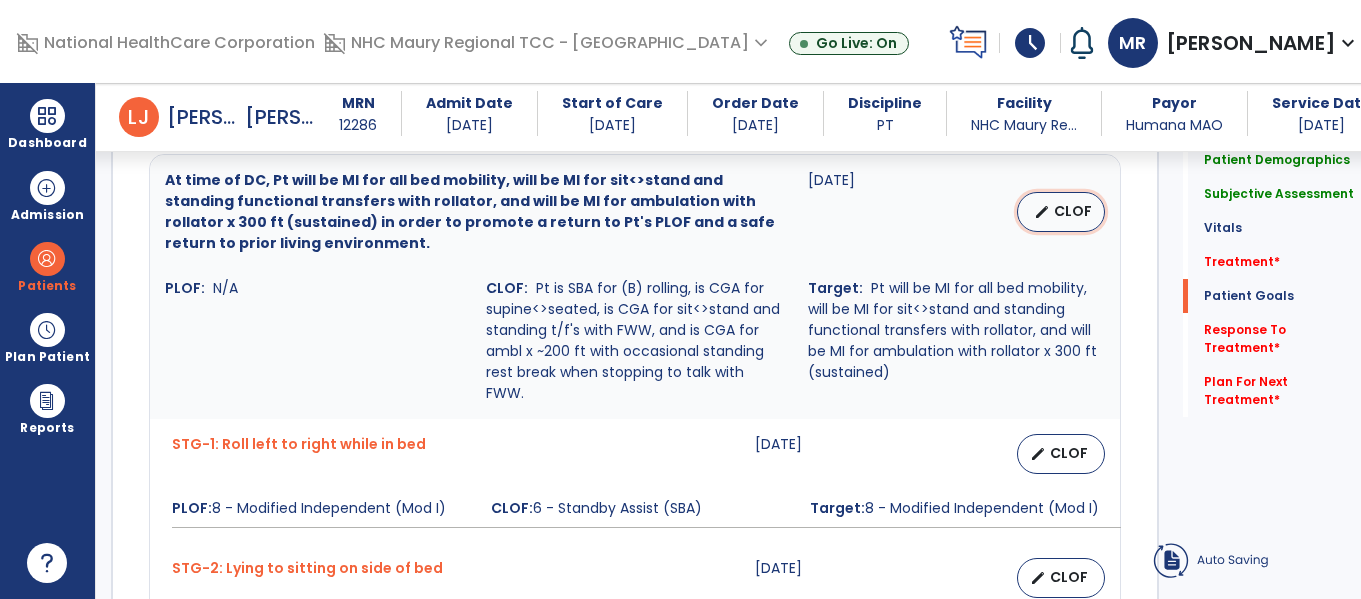 select on "**********" 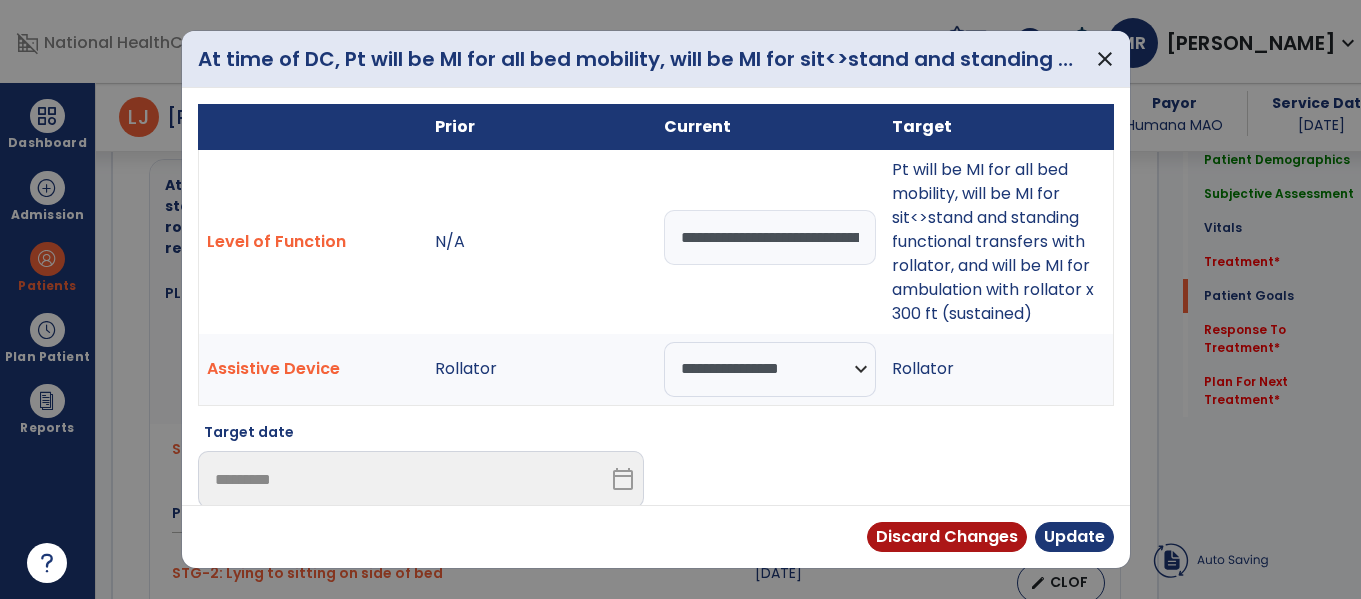scroll, scrollTop: 1747, scrollLeft: 0, axis: vertical 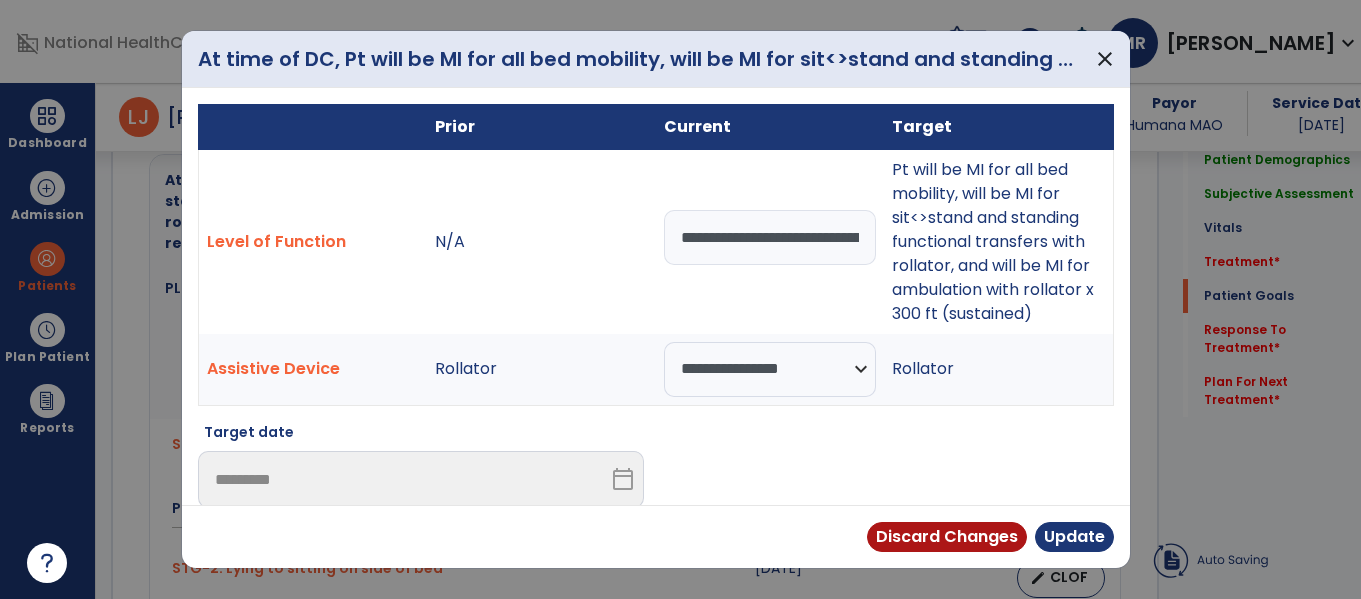 click on "**********" at bounding box center [770, 237] 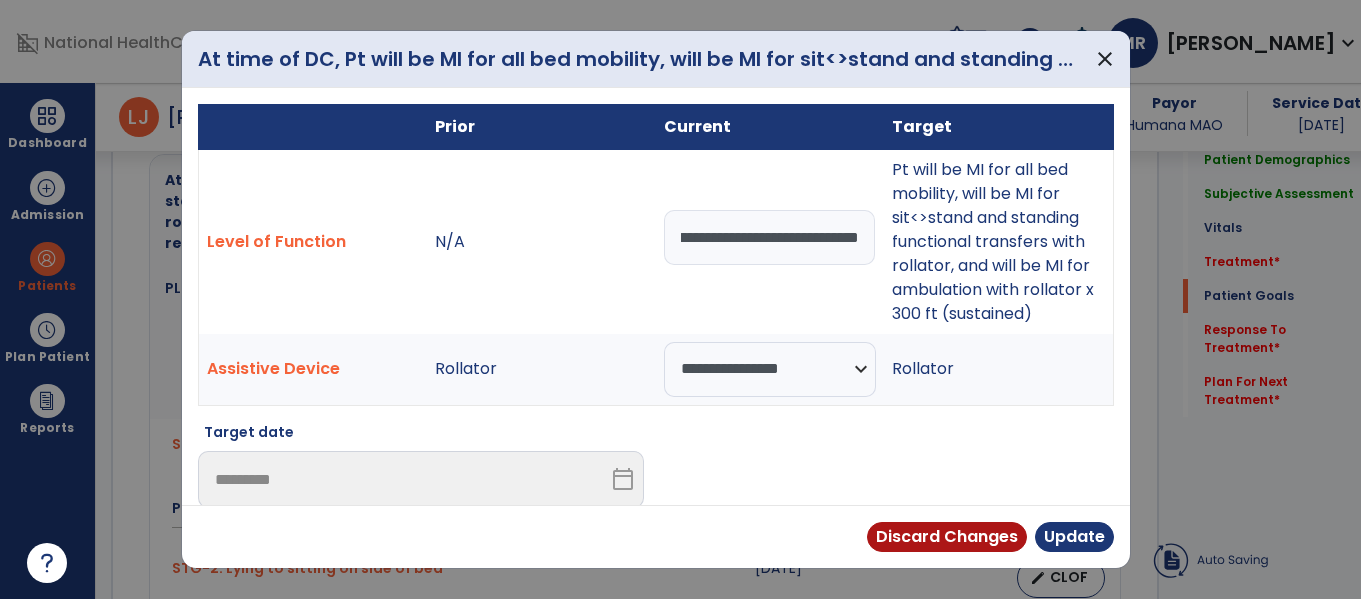 scroll, scrollTop: 0, scrollLeft: 1397, axis: horizontal 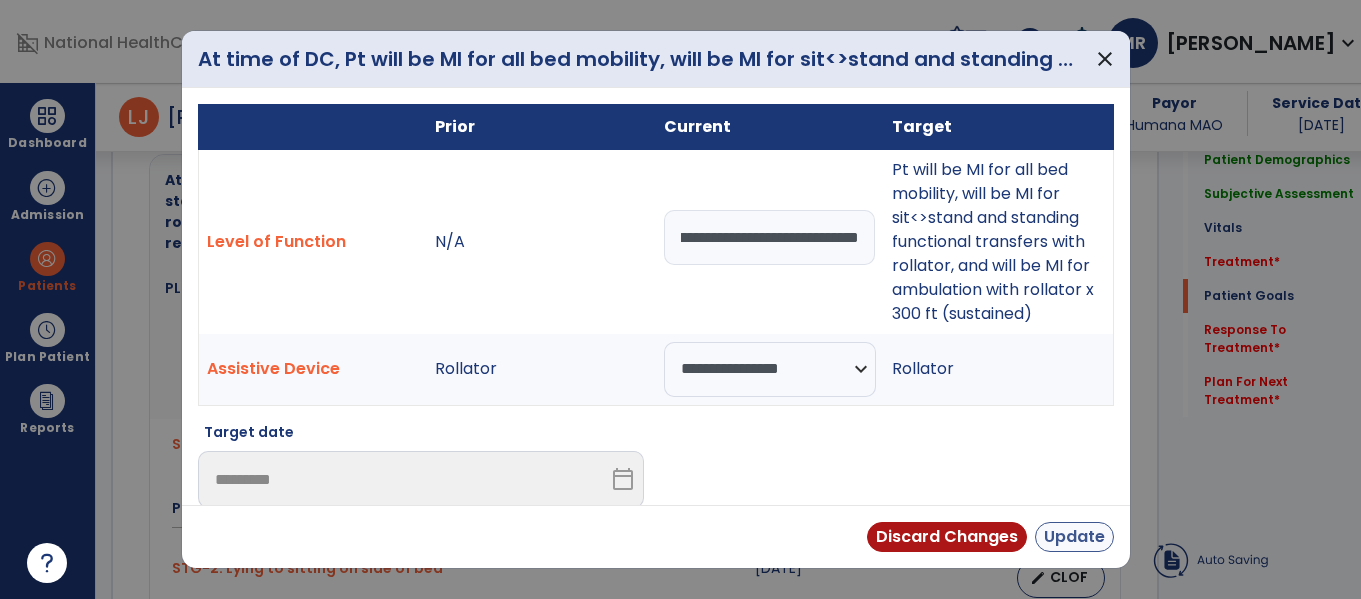 type on "**********" 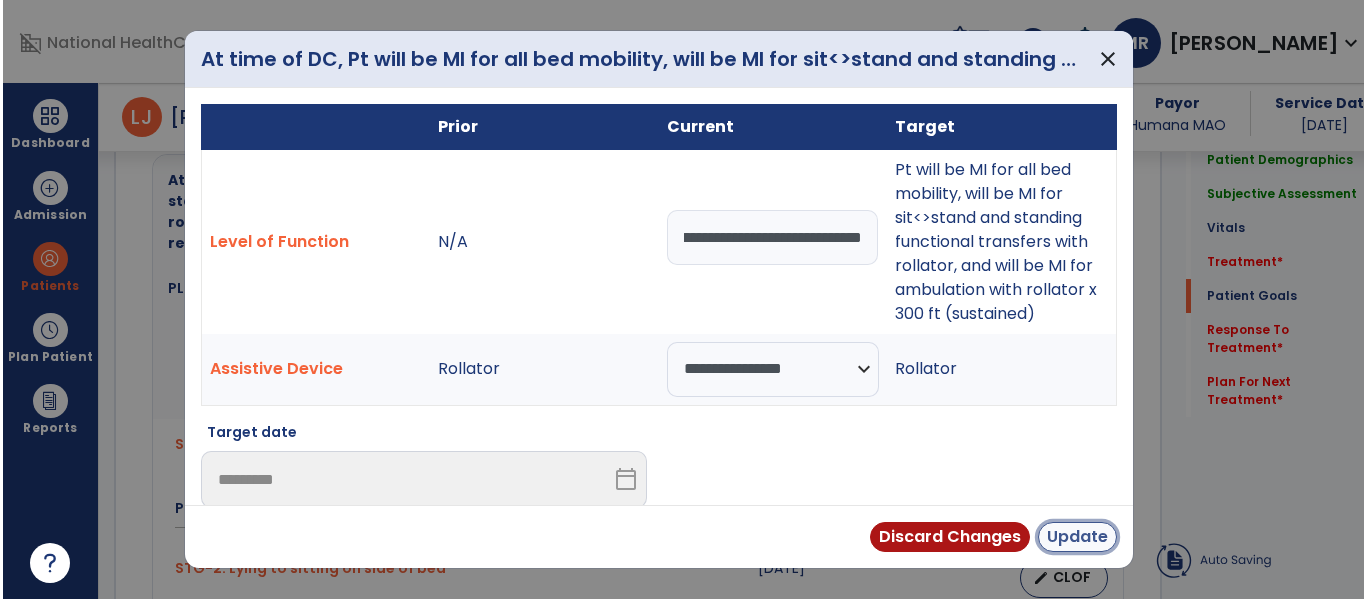 scroll, scrollTop: 0, scrollLeft: 0, axis: both 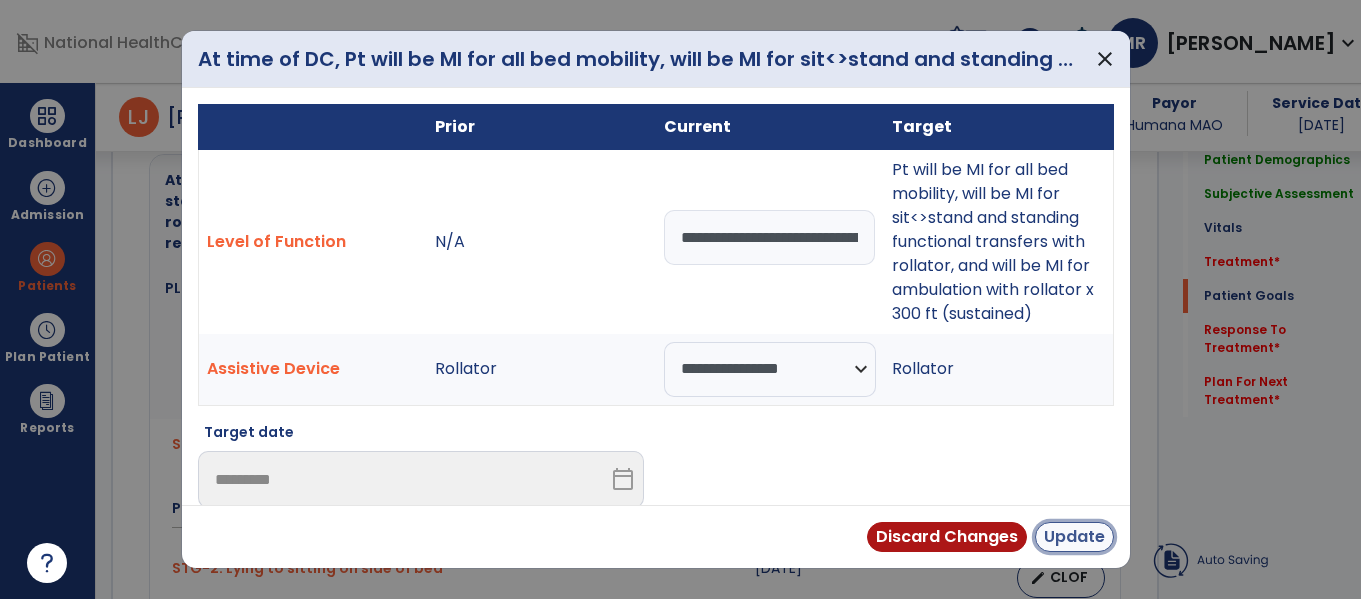 click on "Update" at bounding box center (1074, 537) 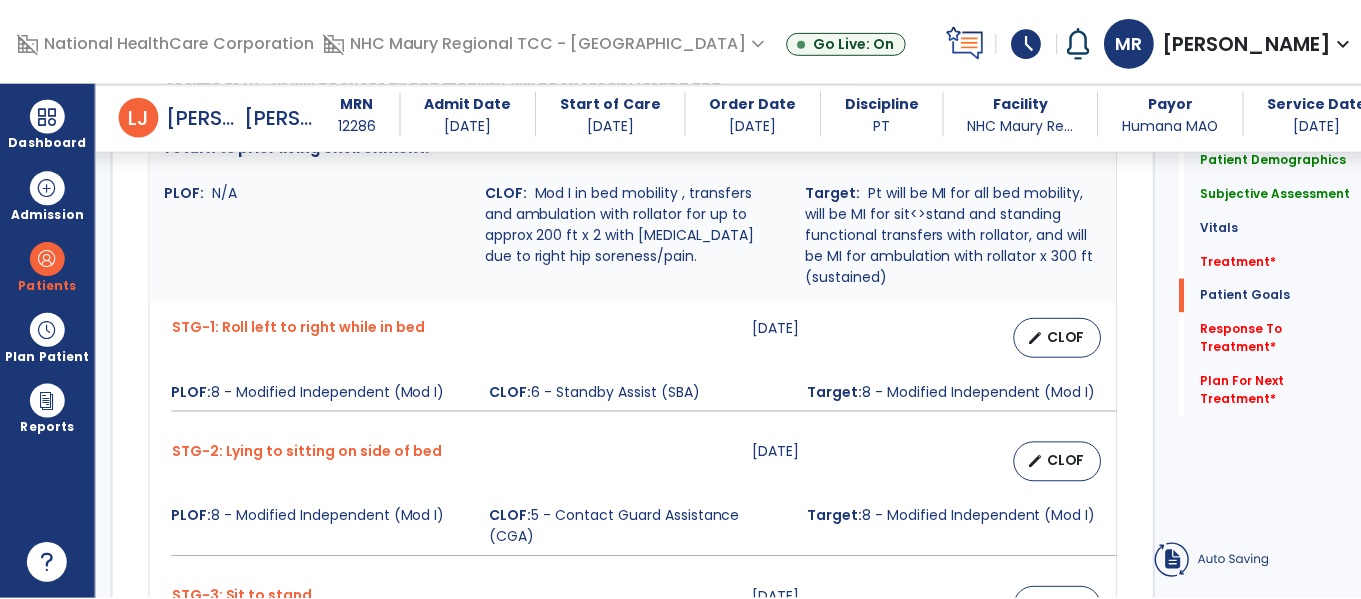 scroll, scrollTop: 1843, scrollLeft: 0, axis: vertical 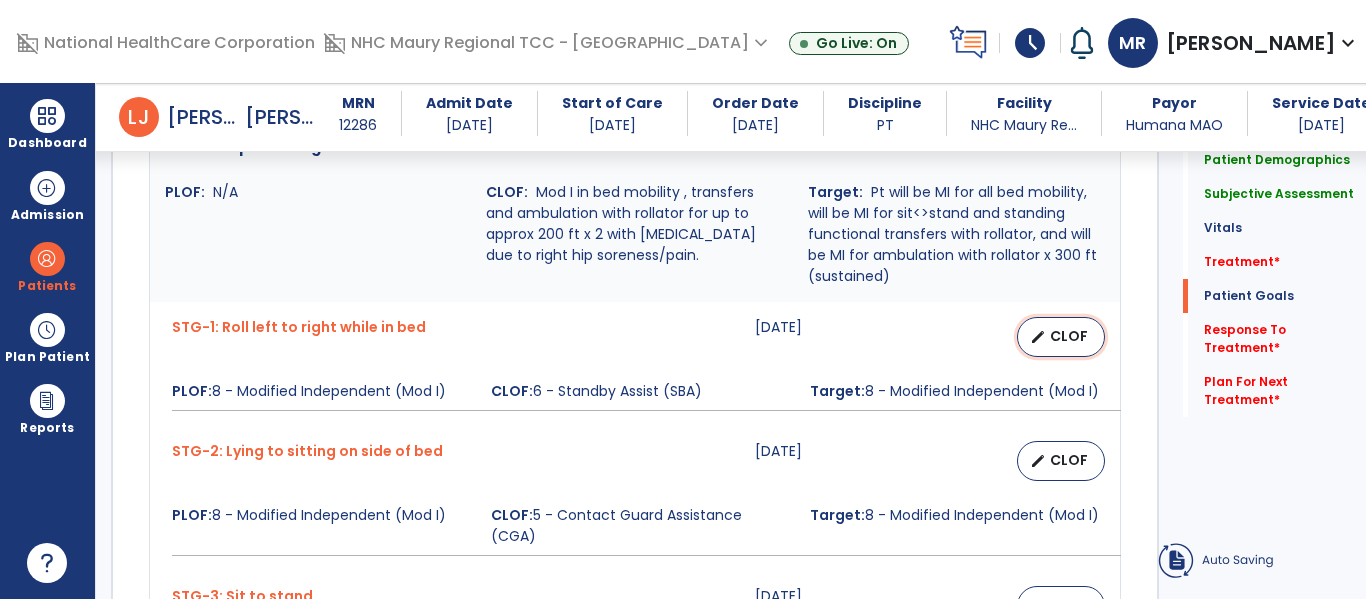 click on "edit" at bounding box center [1038, 337] 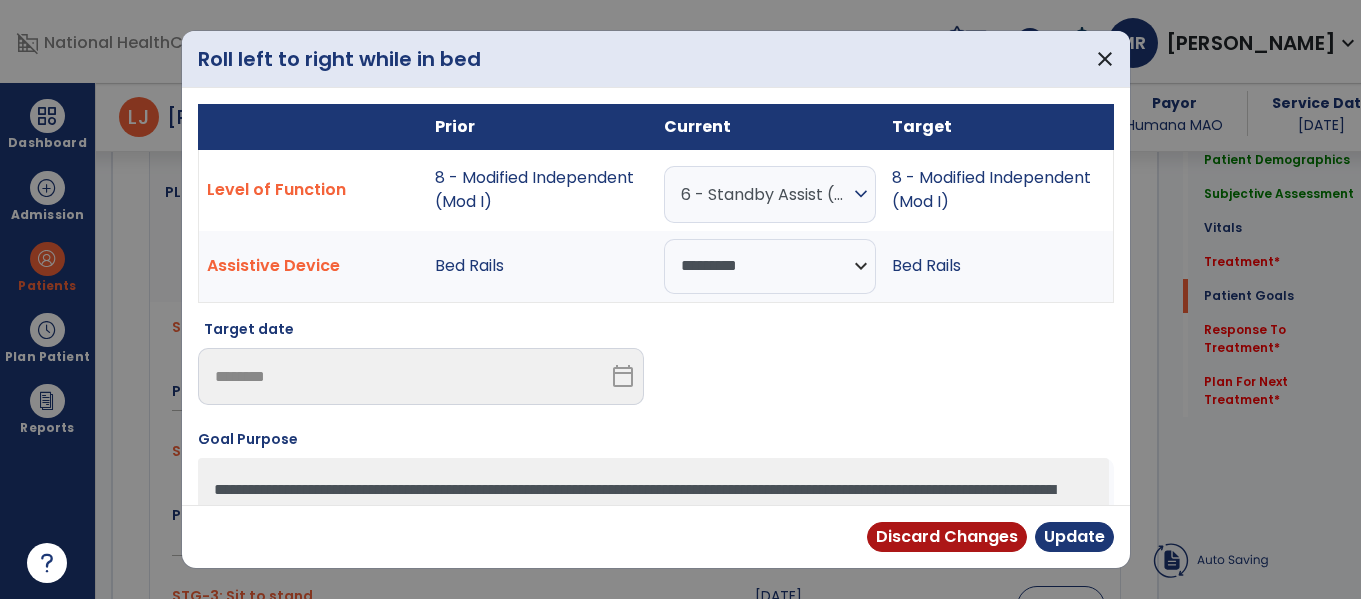 scroll, scrollTop: 1843, scrollLeft: 0, axis: vertical 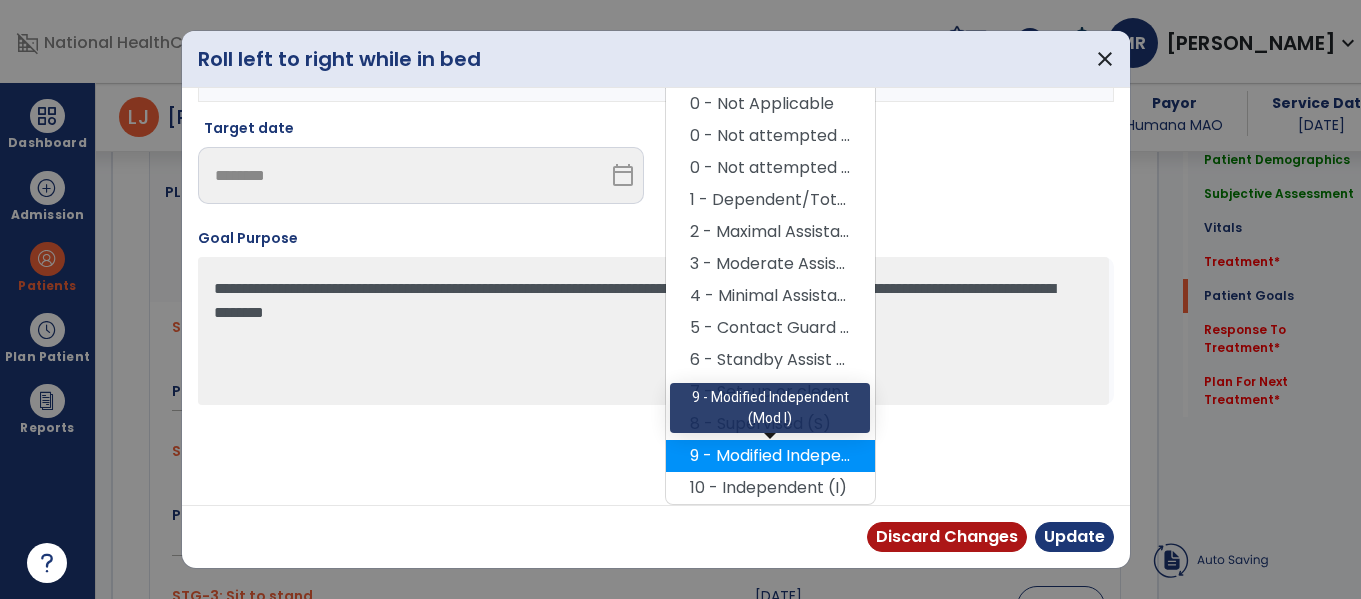 click on "9 - Modified Independent (Mod I)" at bounding box center [770, 456] 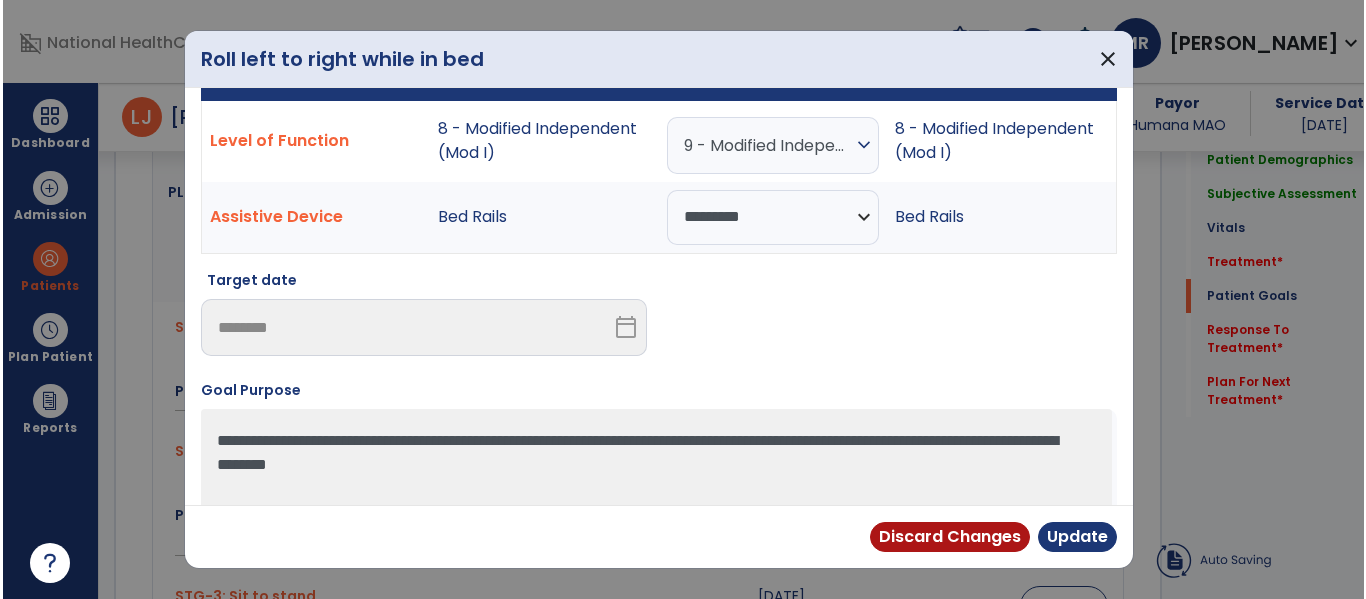 scroll, scrollTop: 117, scrollLeft: 0, axis: vertical 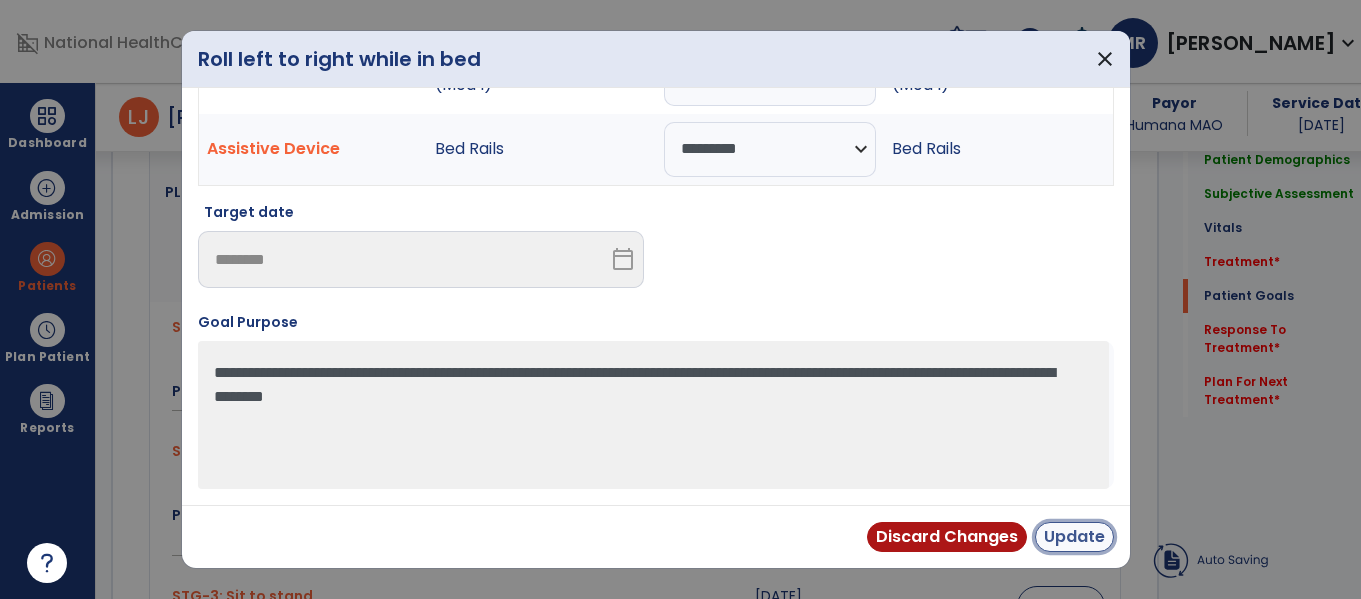 click on "Update" at bounding box center (1074, 537) 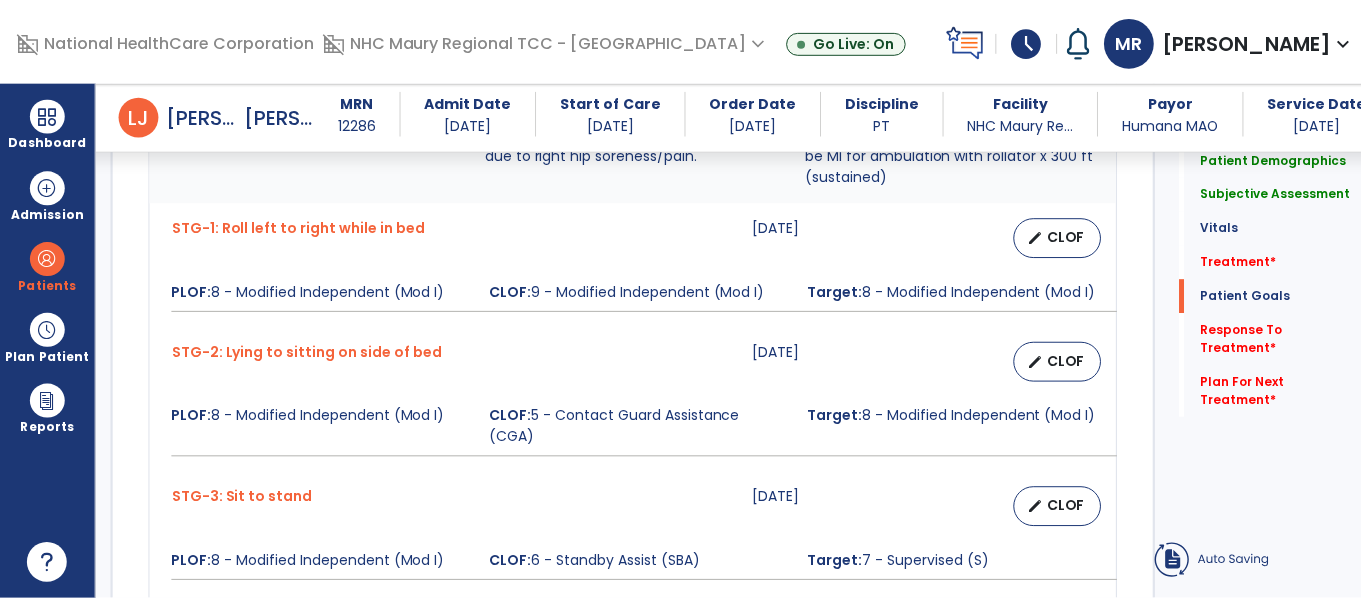 scroll, scrollTop: 1943, scrollLeft: 0, axis: vertical 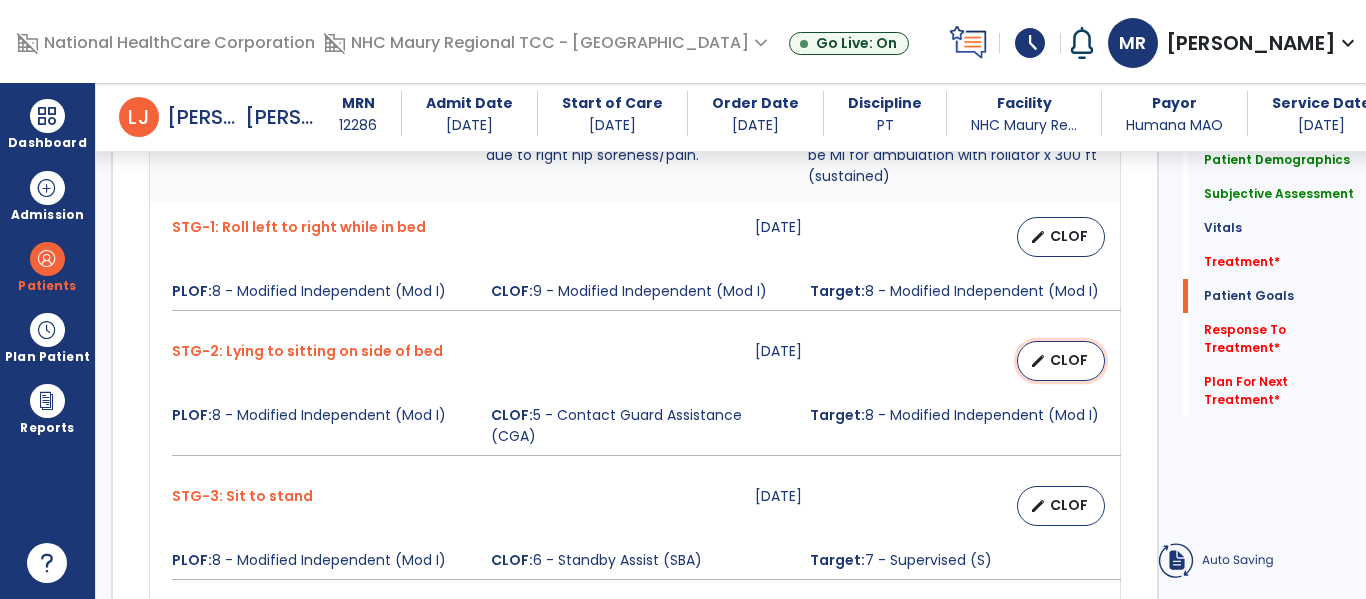 click on "edit" at bounding box center (1038, 361) 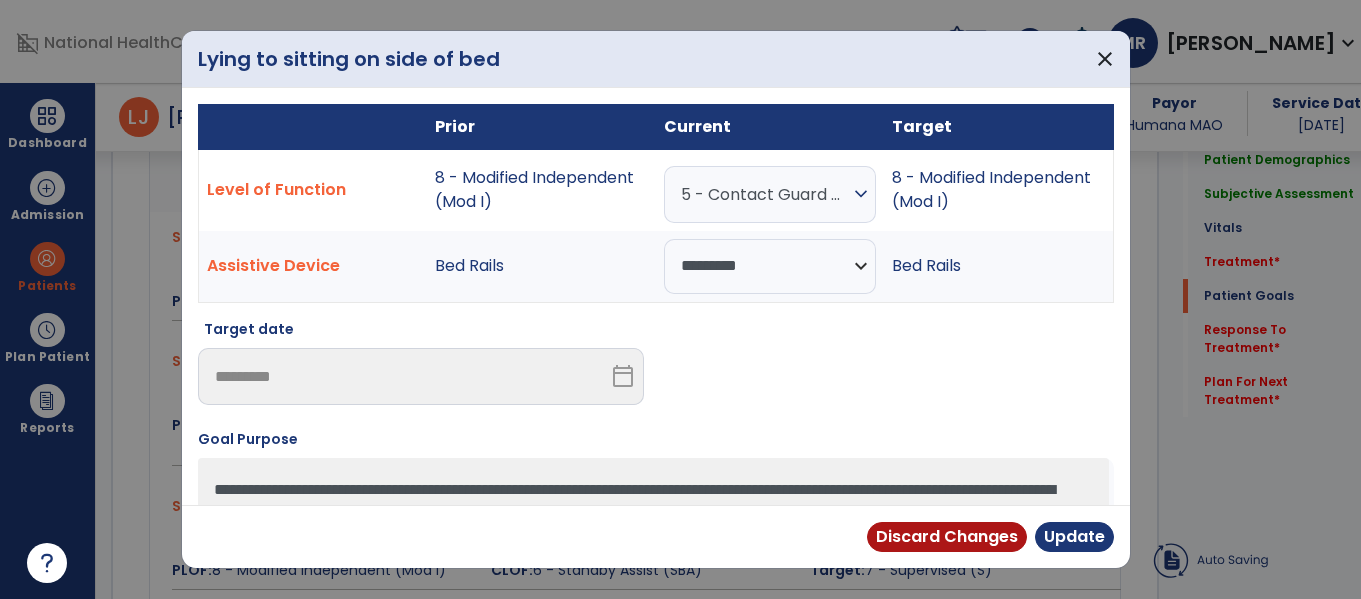 scroll, scrollTop: 1943, scrollLeft: 0, axis: vertical 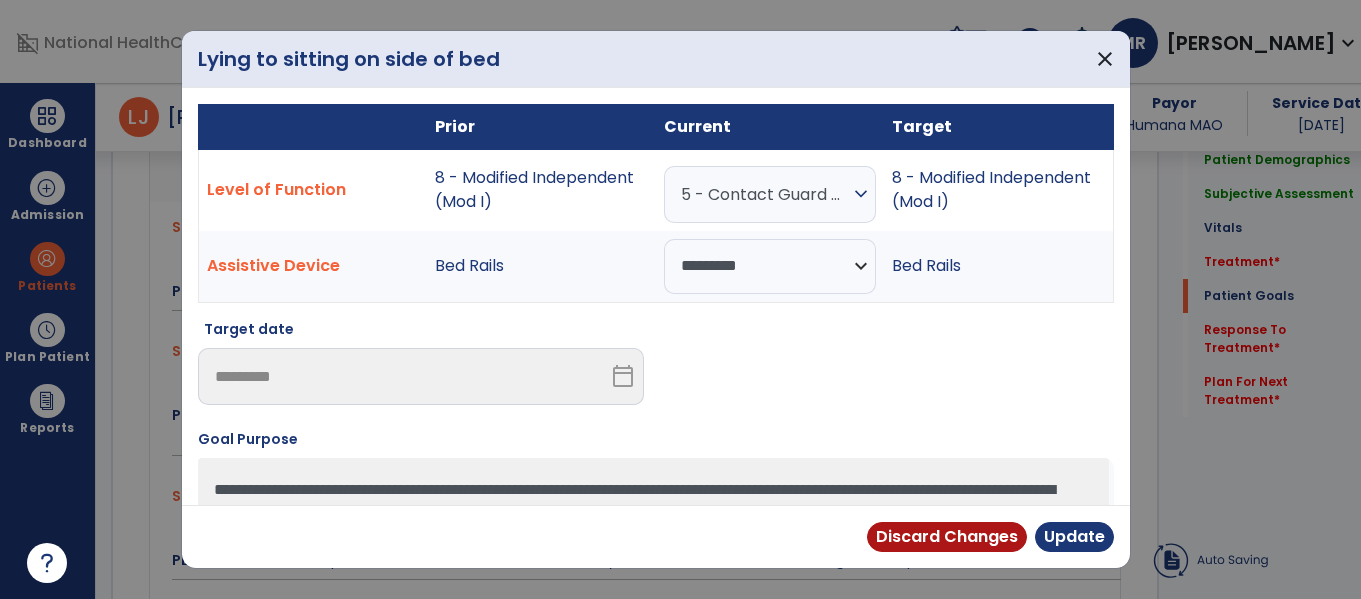 click on "expand_more" at bounding box center (861, 194) 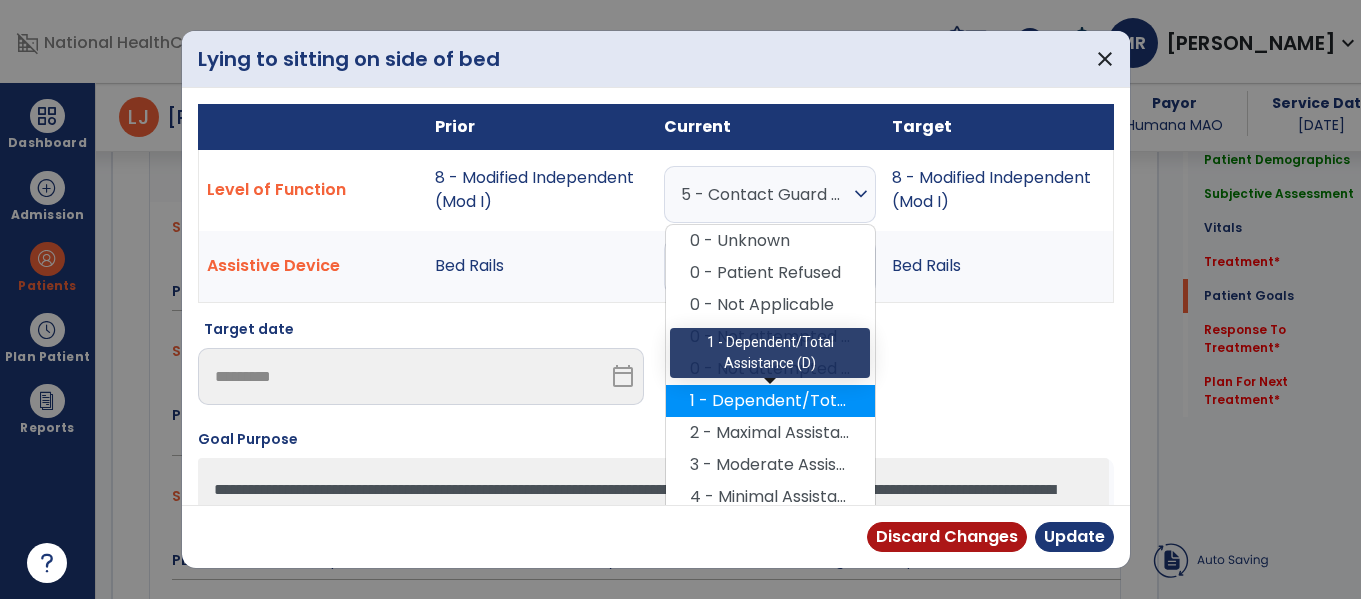 scroll, scrollTop: 201, scrollLeft: 0, axis: vertical 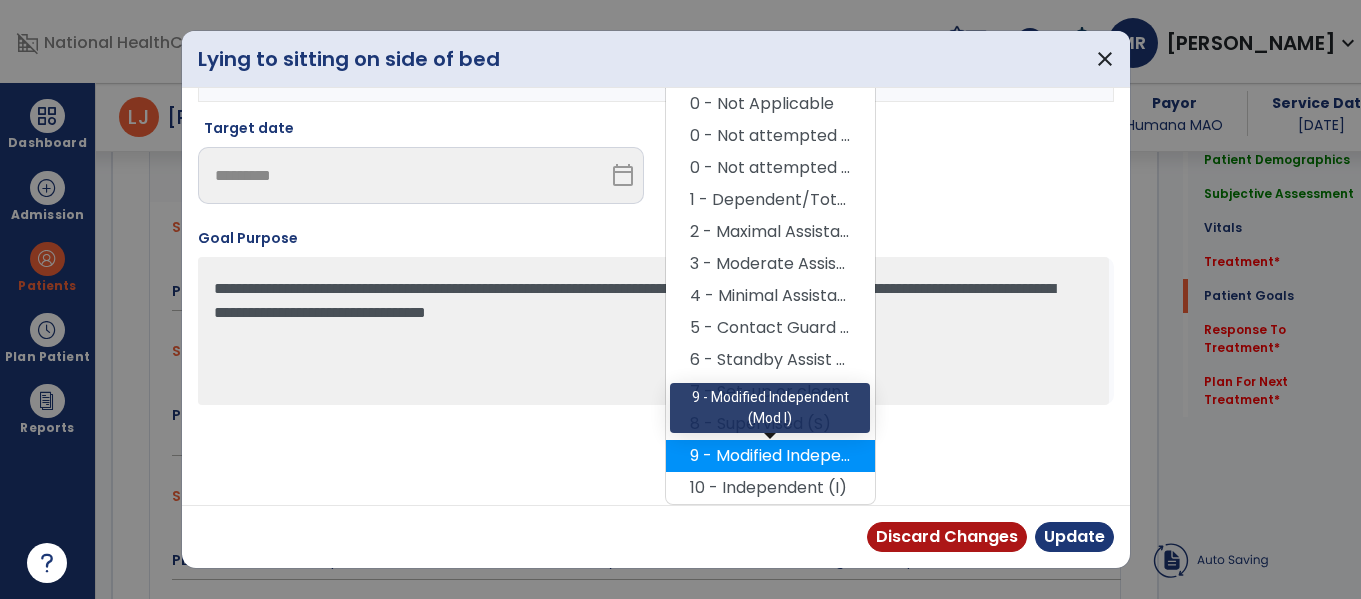 click on "9 - Modified Independent (Mod I)" at bounding box center (770, 456) 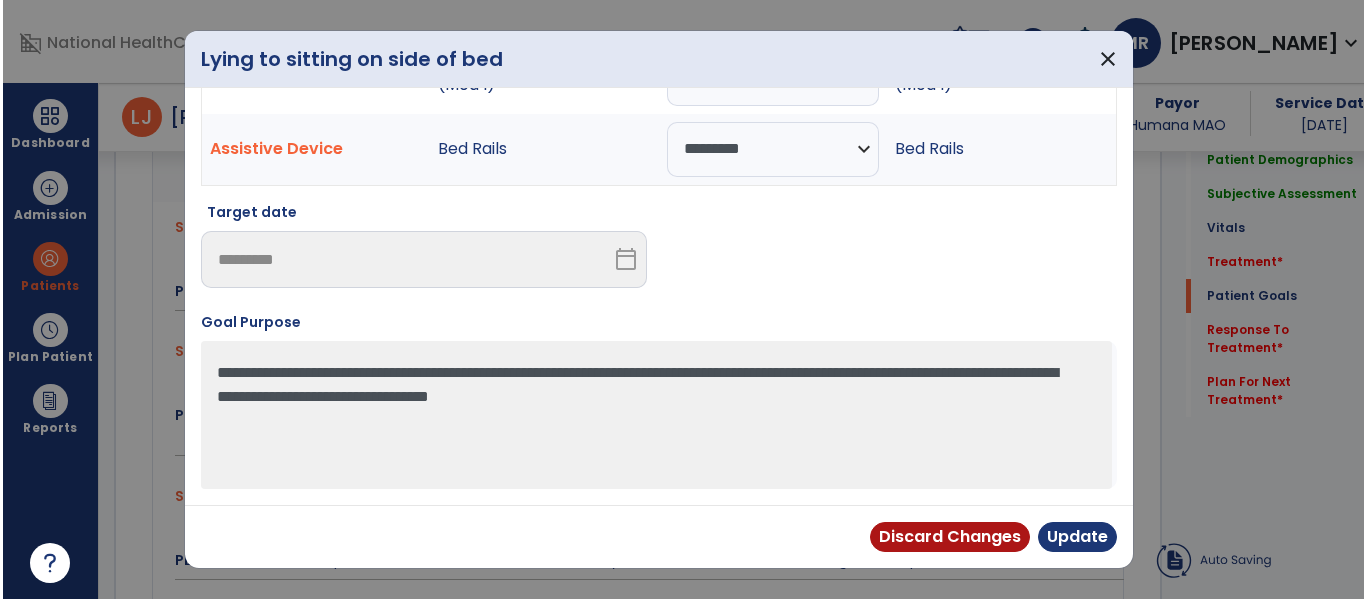 scroll, scrollTop: 117, scrollLeft: 0, axis: vertical 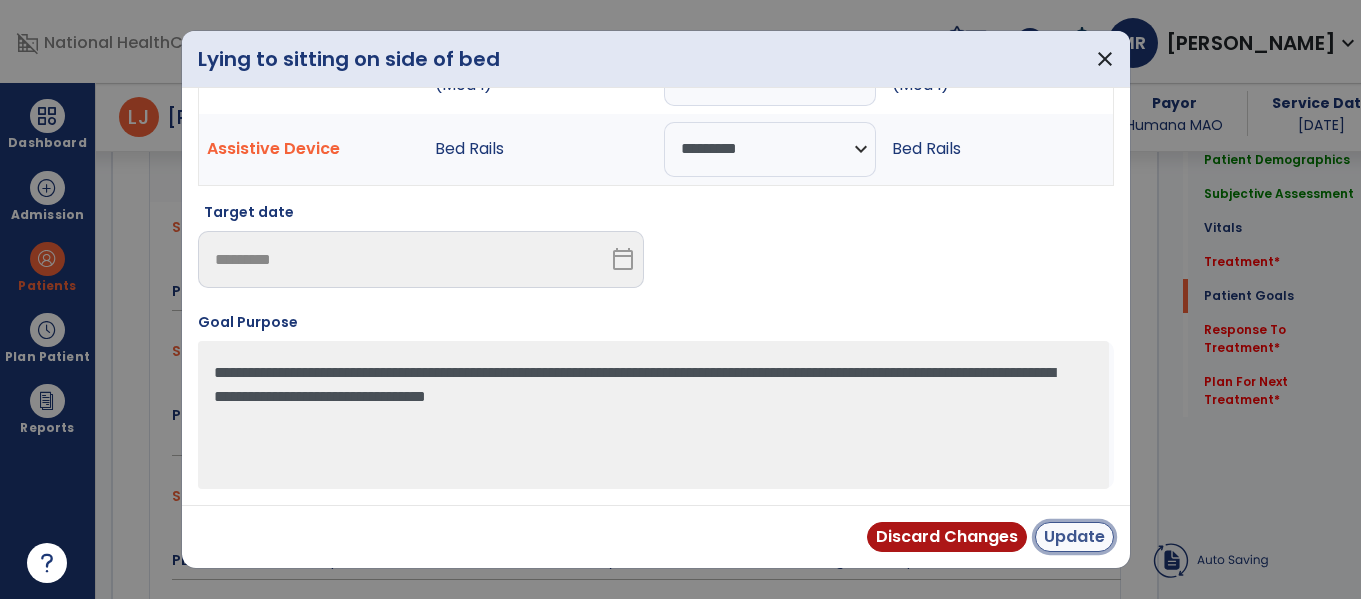 click on "Update" at bounding box center (1074, 537) 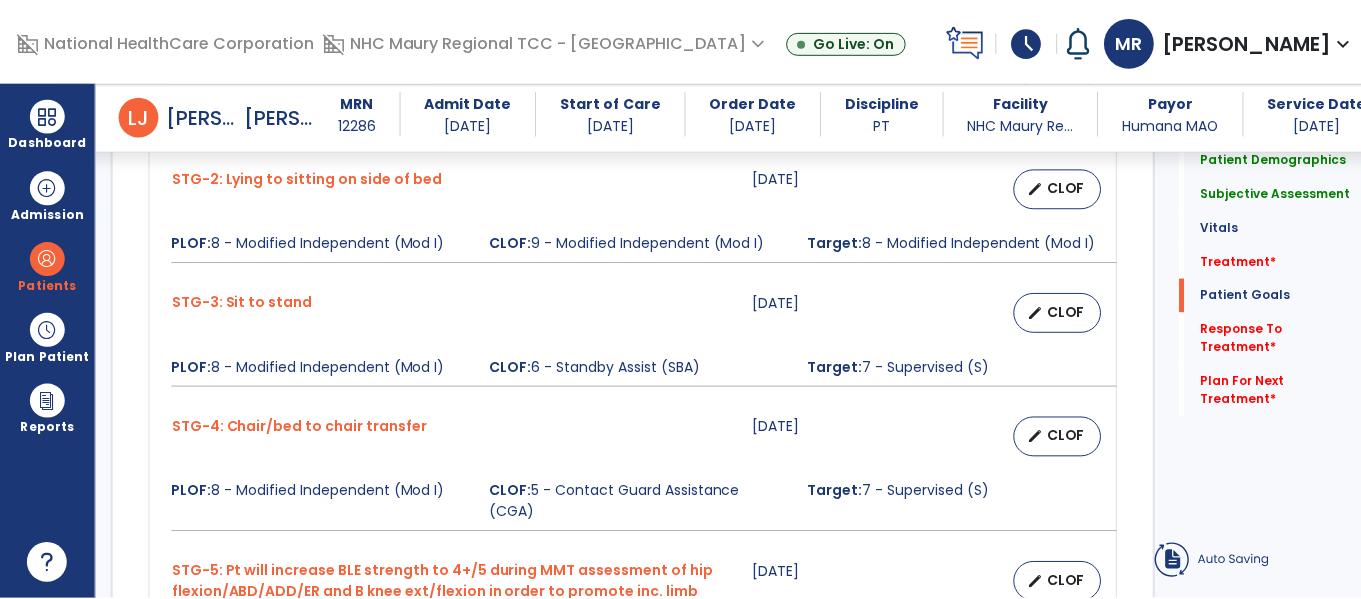 scroll, scrollTop: 2116, scrollLeft: 0, axis: vertical 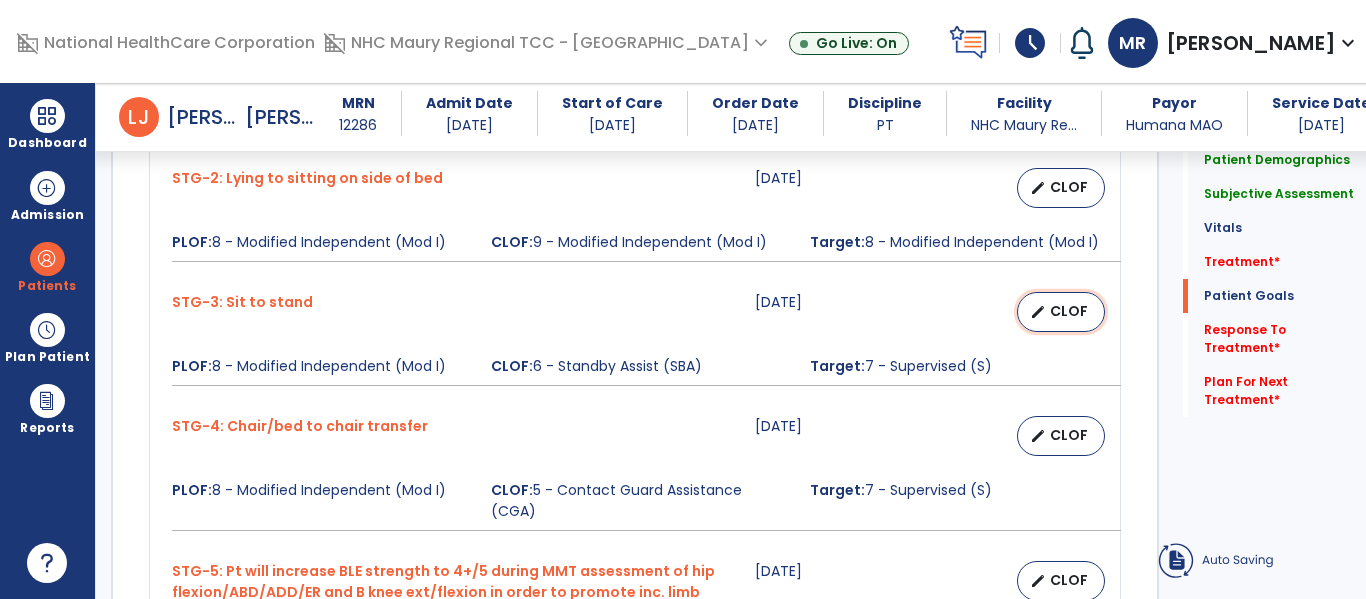 click on "edit" at bounding box center (1038, 312) 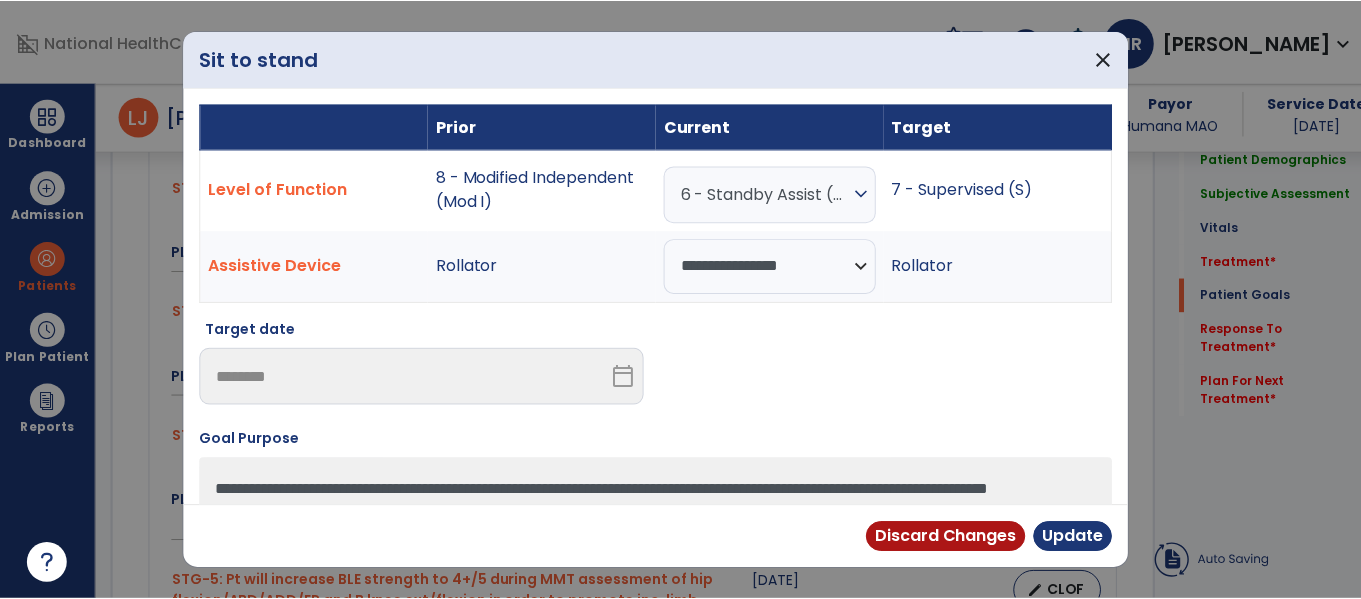 scroll, scrollTop: 2116, scrollLeft: 0, axis: vertical 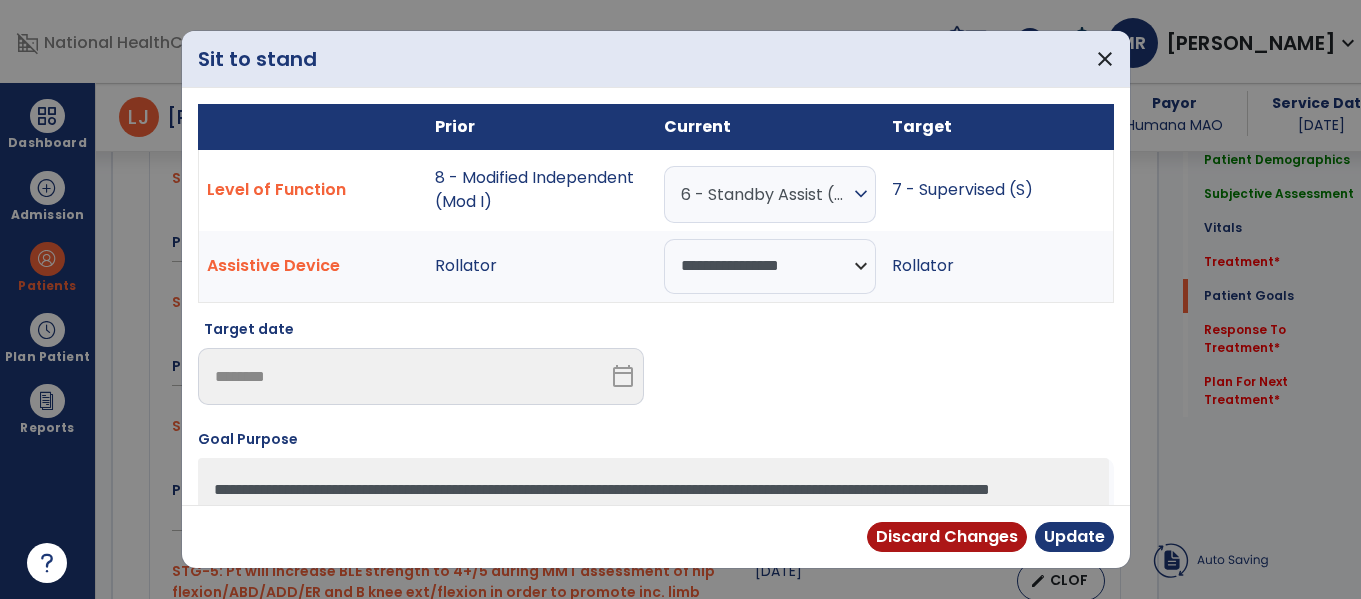 click on "expand_more" at bounding box center (861, 194) 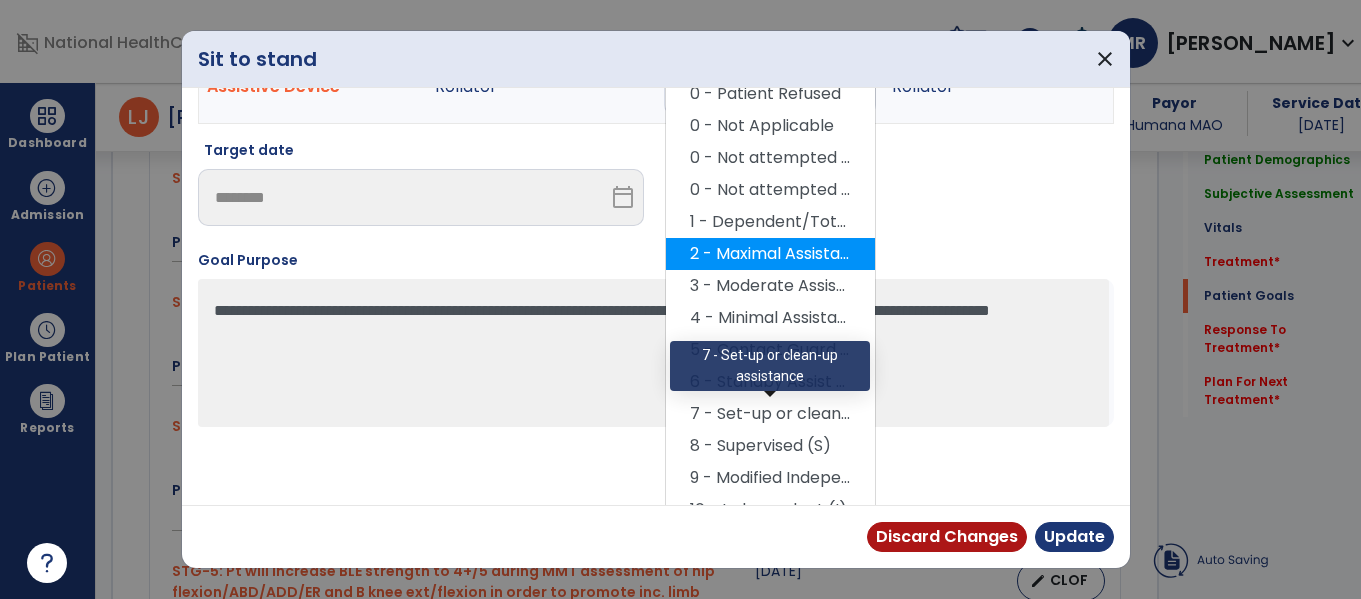 scroll, scrollTop: 182, scrollLeft: 0, axis: vertical 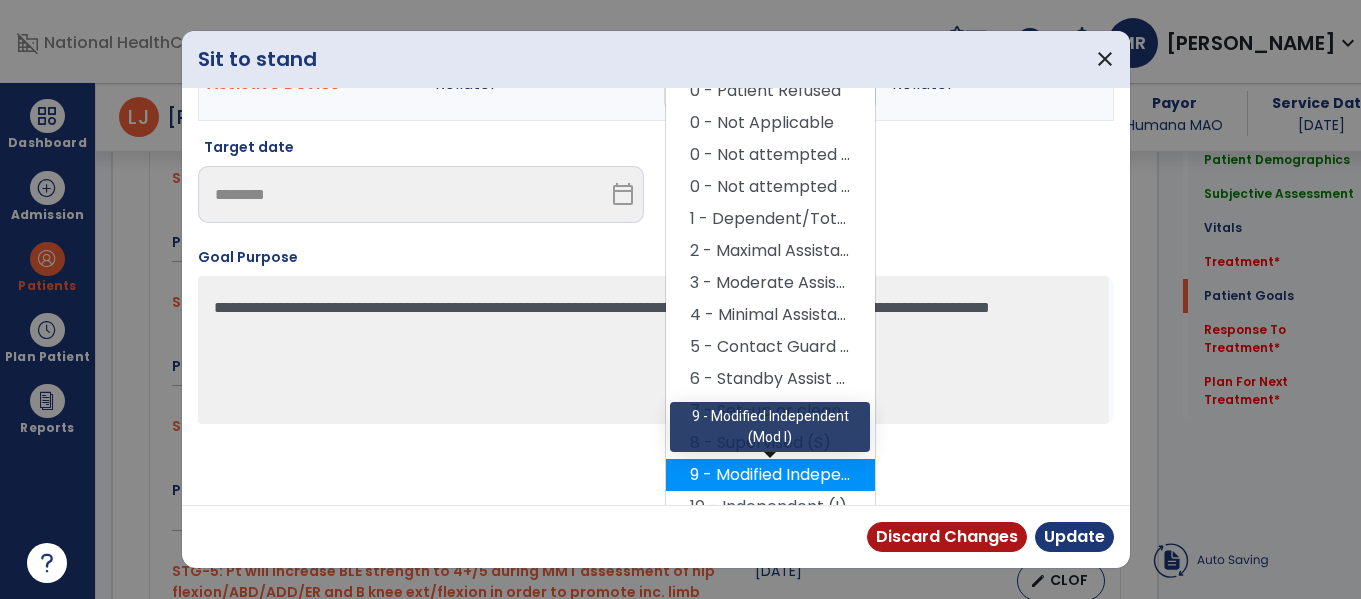 click on "9 - Modified Independent (Mod I)" at bounding box center (770, 475) 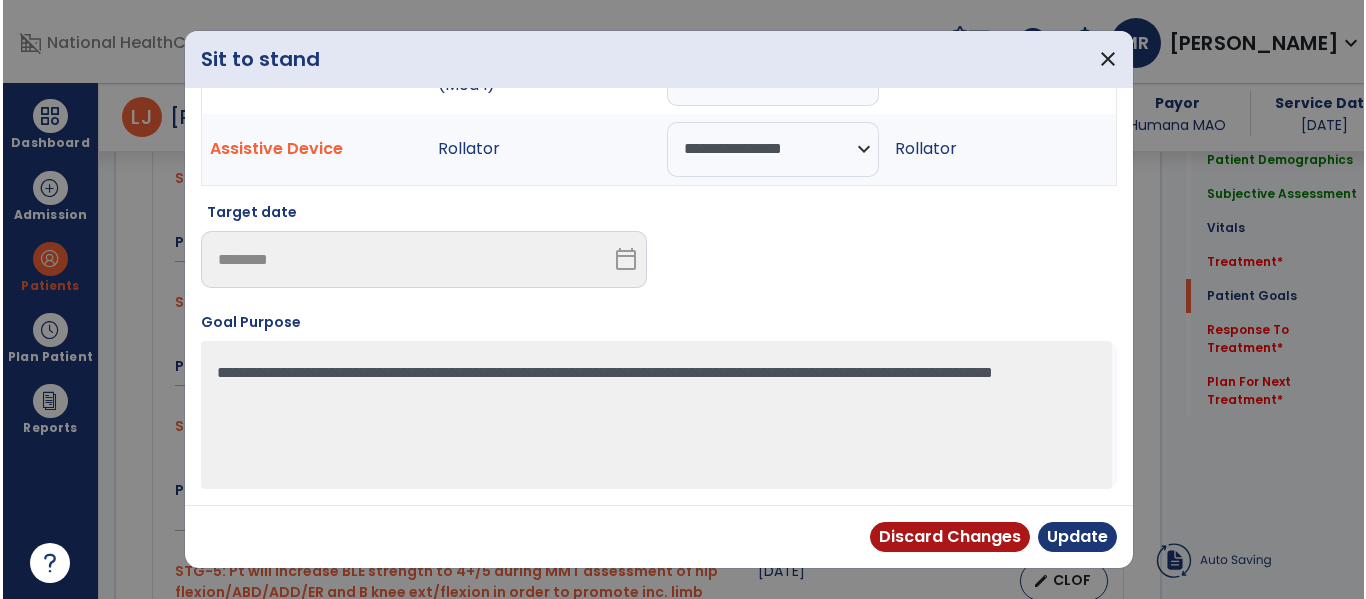 scroll, scrollTop: 117, scrollLeft: 0, axis: vertical 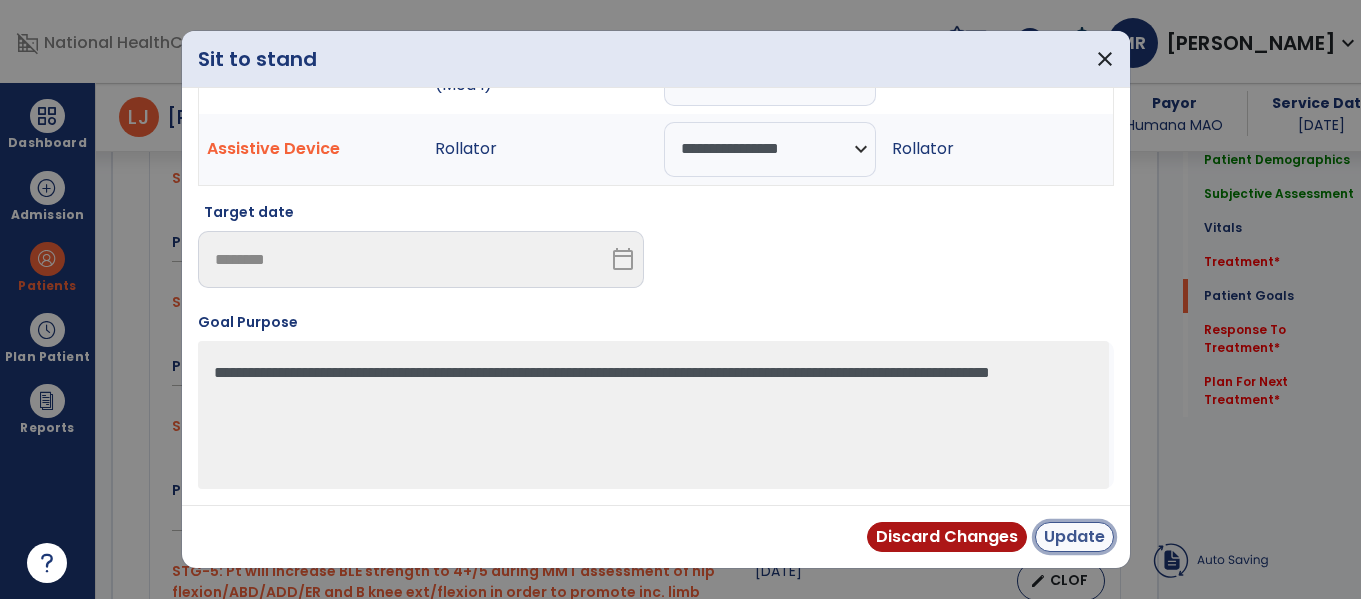 click on "Update" at bounding box center (1074, 537) 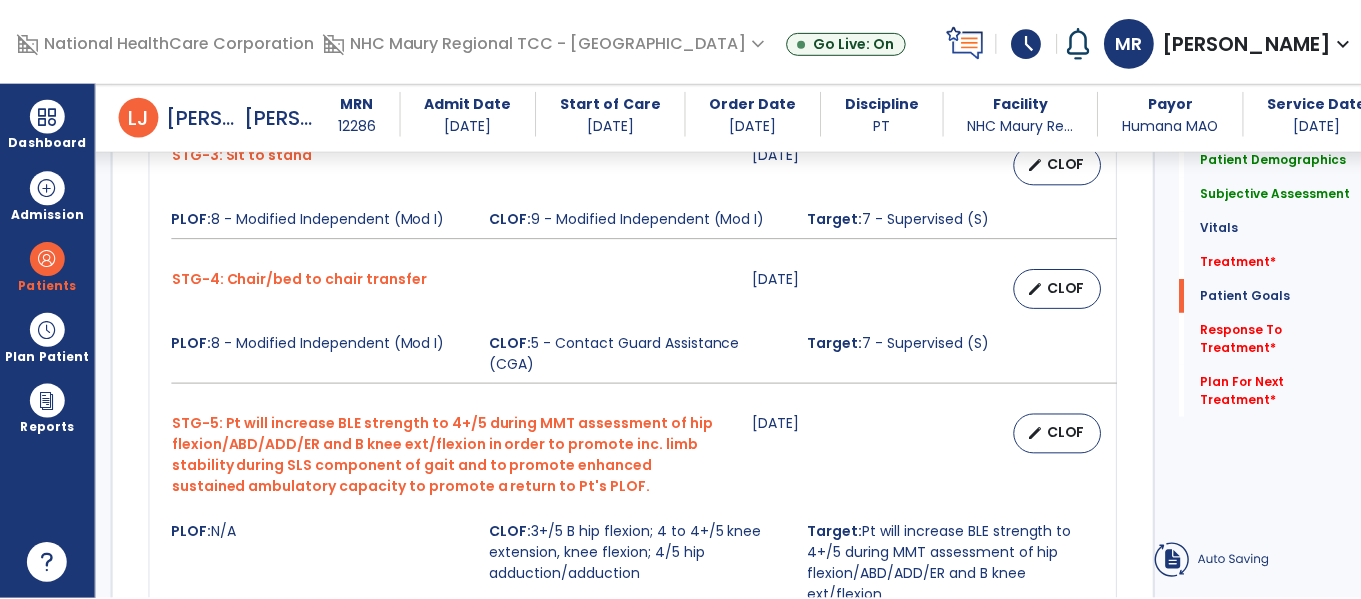scroll, scrollTop: 2264, scrollLeft: 0, axis: vertical 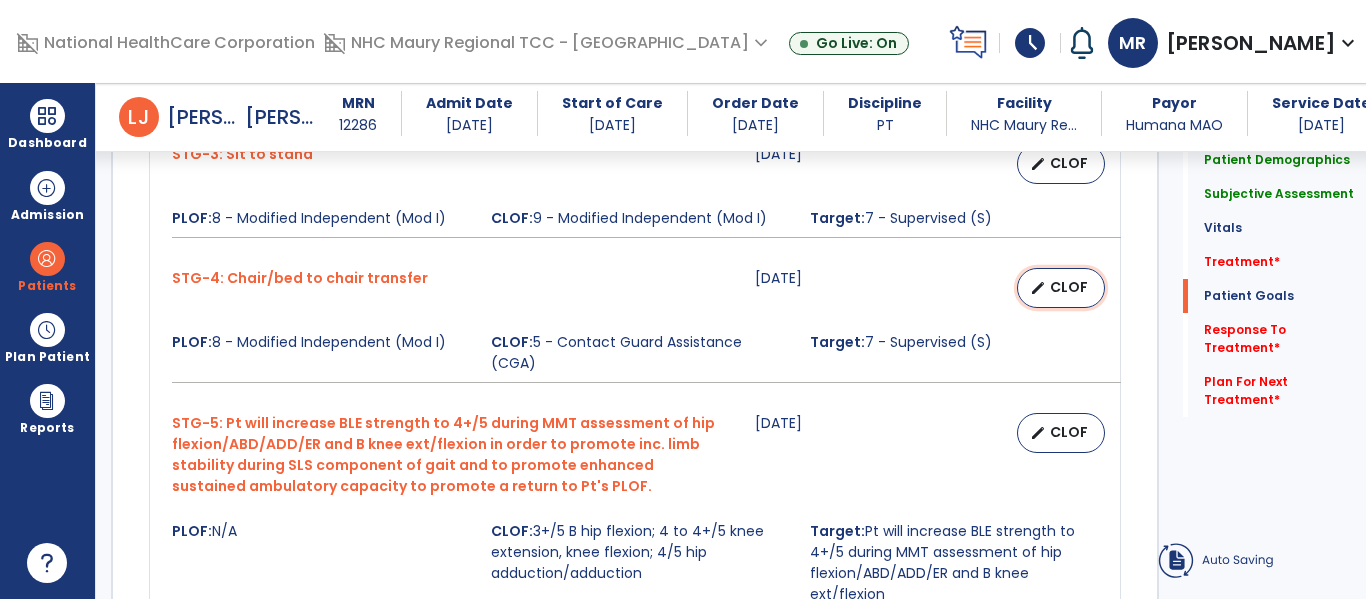 click on "edit" at bounding box center (1038, 288) 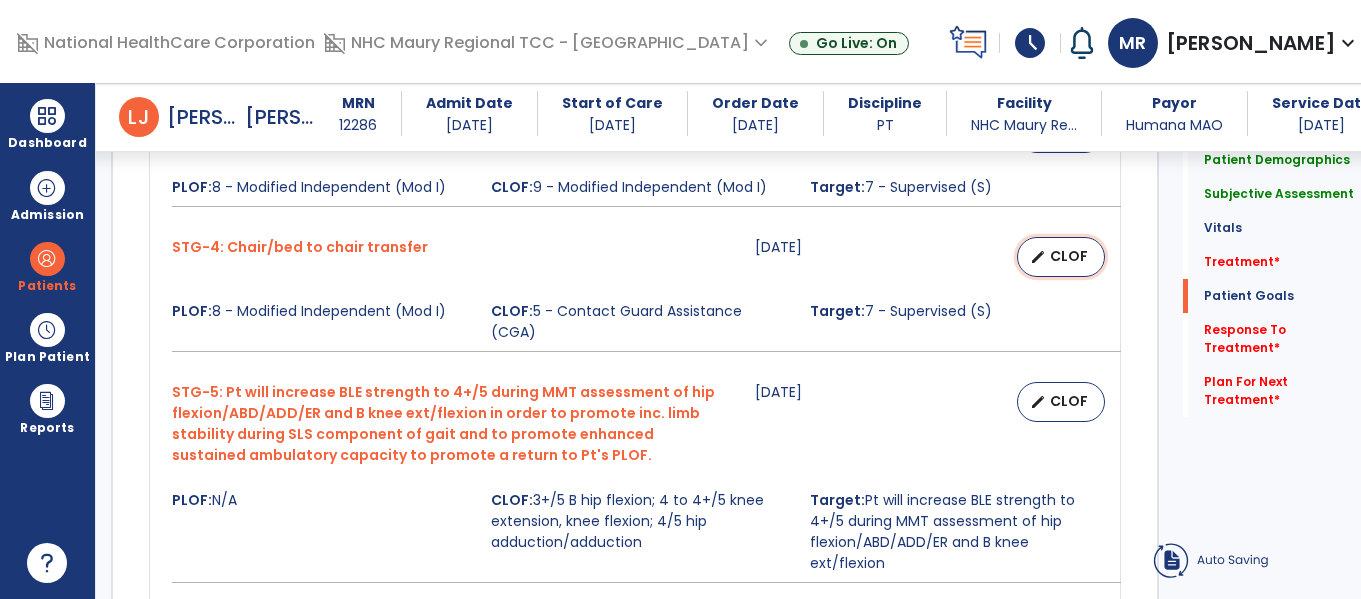 select on "**********" 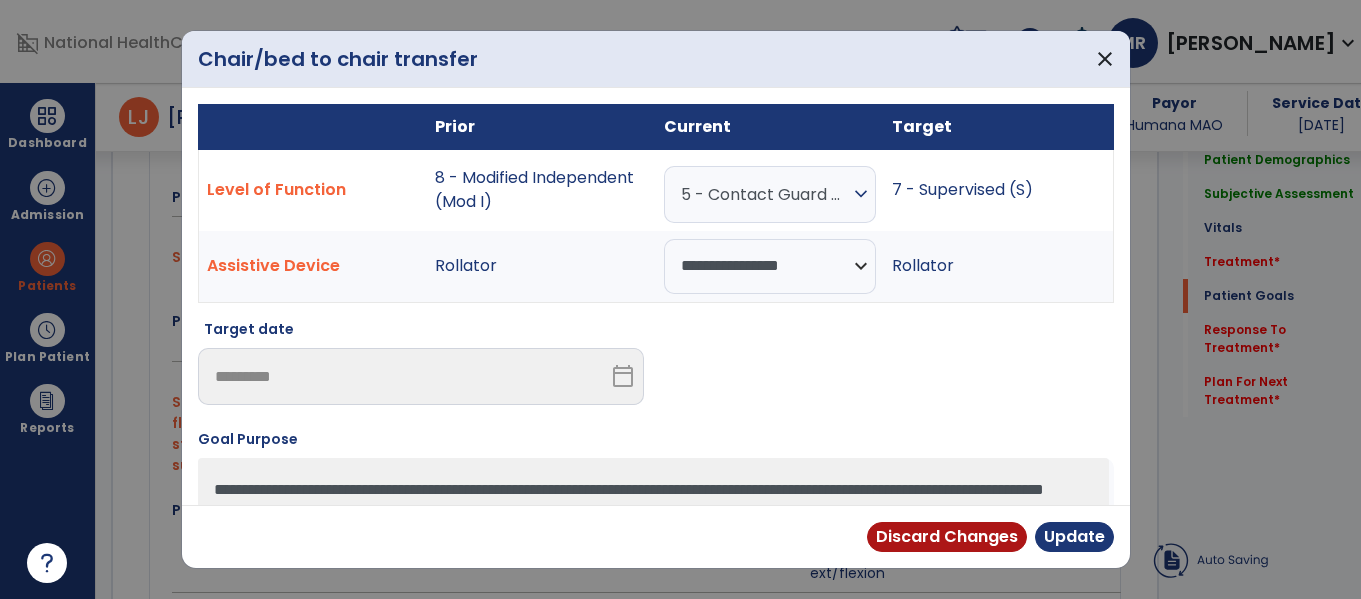 scroll, scrollTop: 2285, scrollLeft: 0, axis: vertical 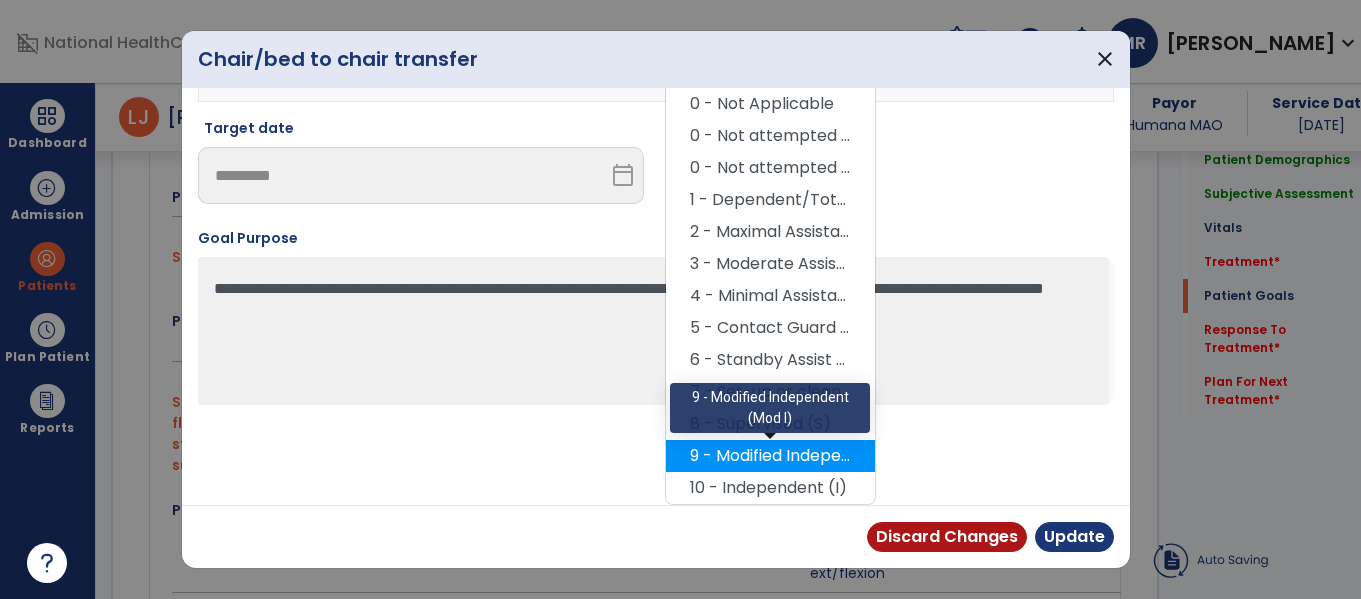 click on "9 - Modified Independent (Mod I)" at bounding box center [770, 456] 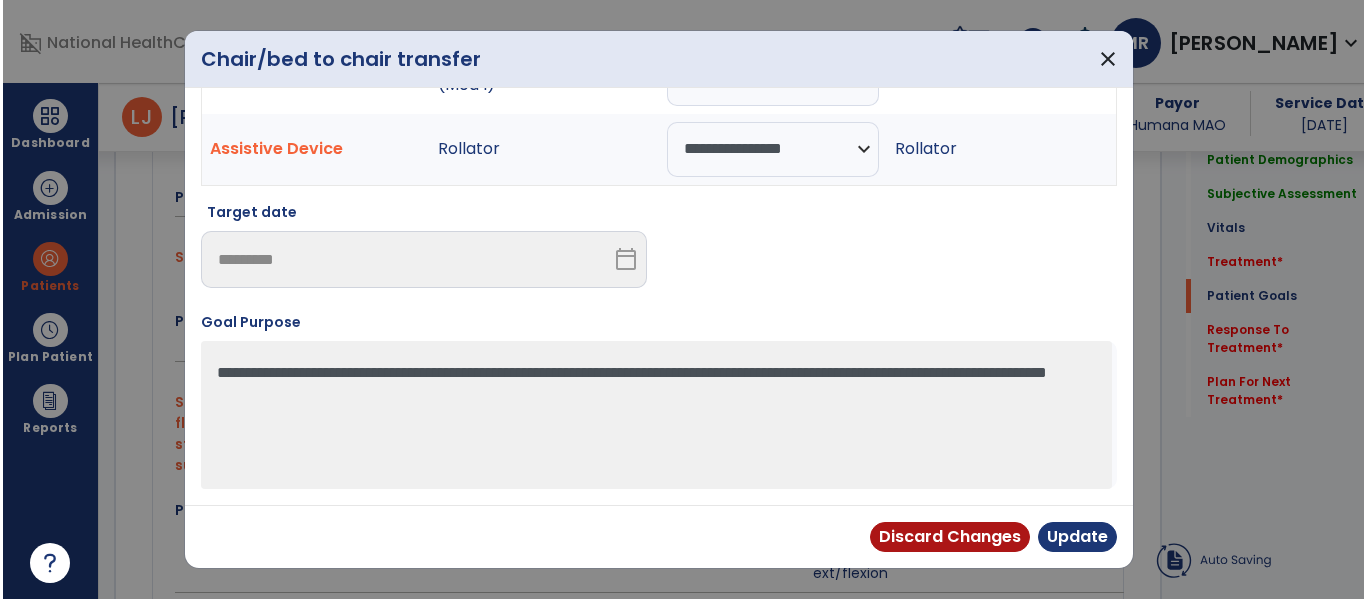 scroll, scrollTop: 117, scrollLeft: 0, axis: vertical 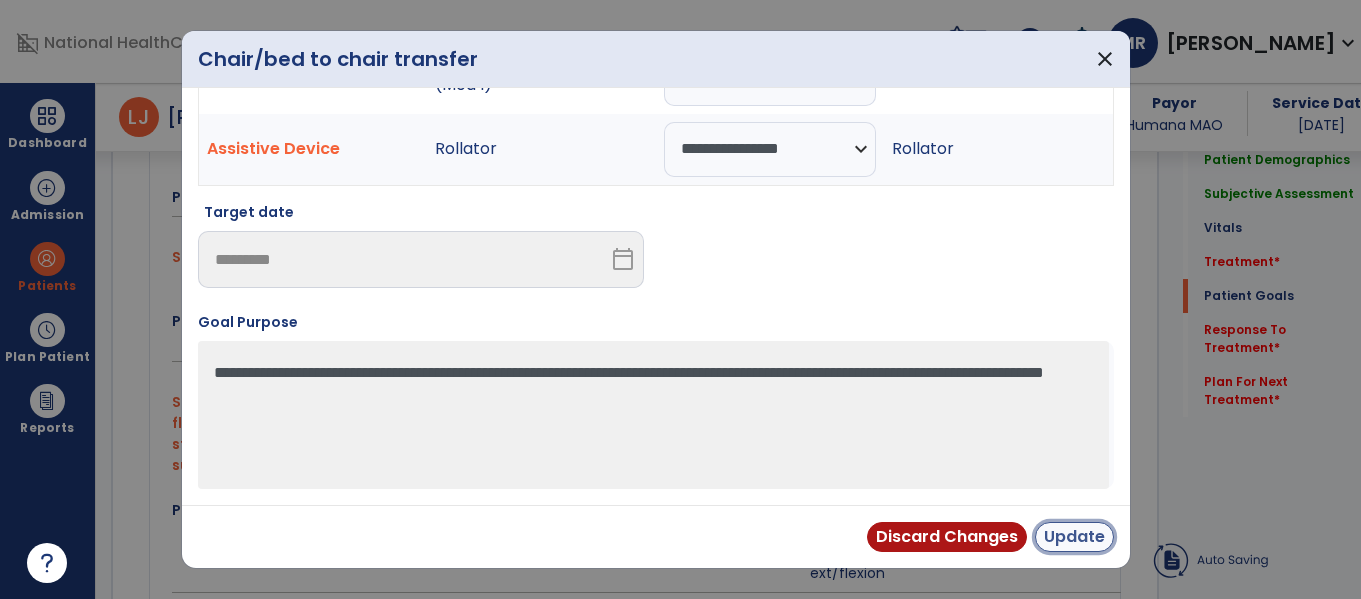 click on "Update" at bounding box center [1074, 537] 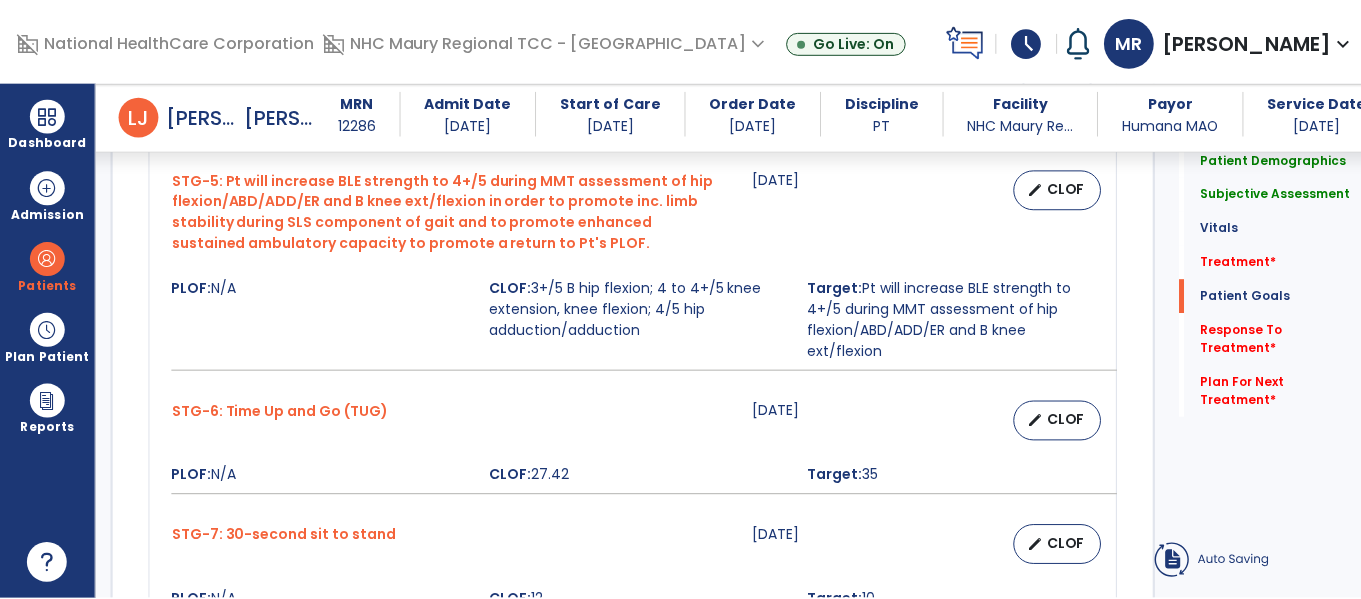 scroll, scrollTop: 2487, scrollLeft: 0, axis: vertical 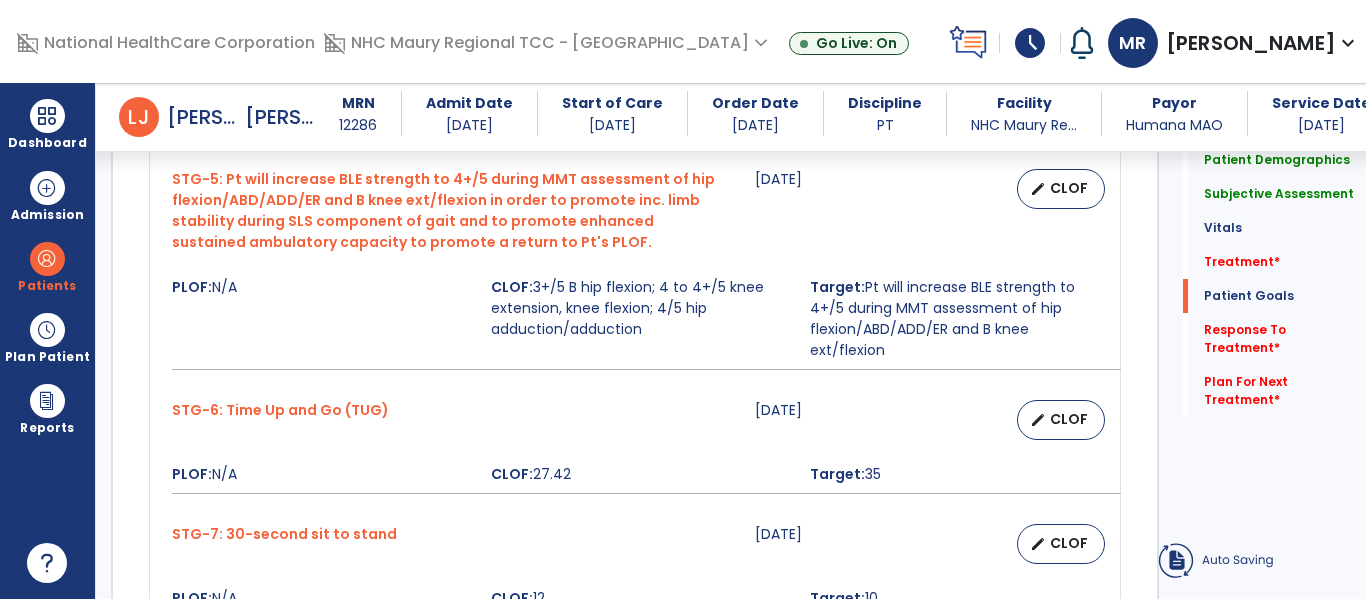 click on "CLOF:  3+/5 B hip flexion; 4 to 4+/5 knee extension, knee flexion; 4/5 hip adduction/adduction" at bounding box center (638, 319) 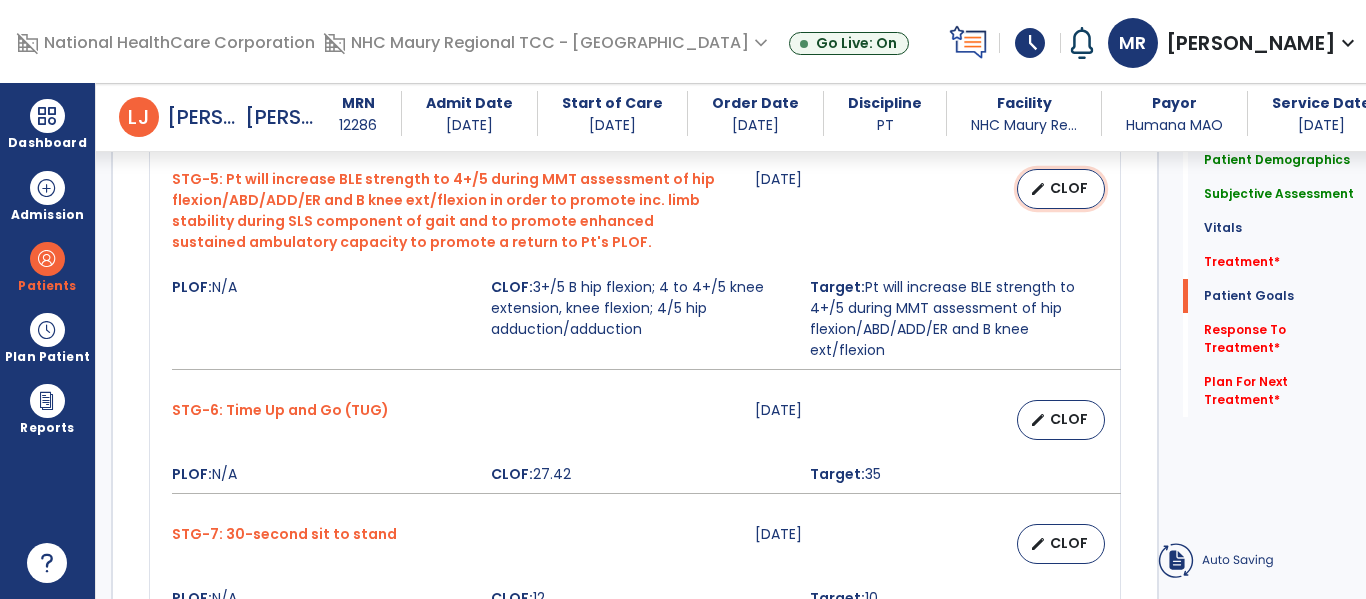 click on "edit" at bounding box center [1038, 189] 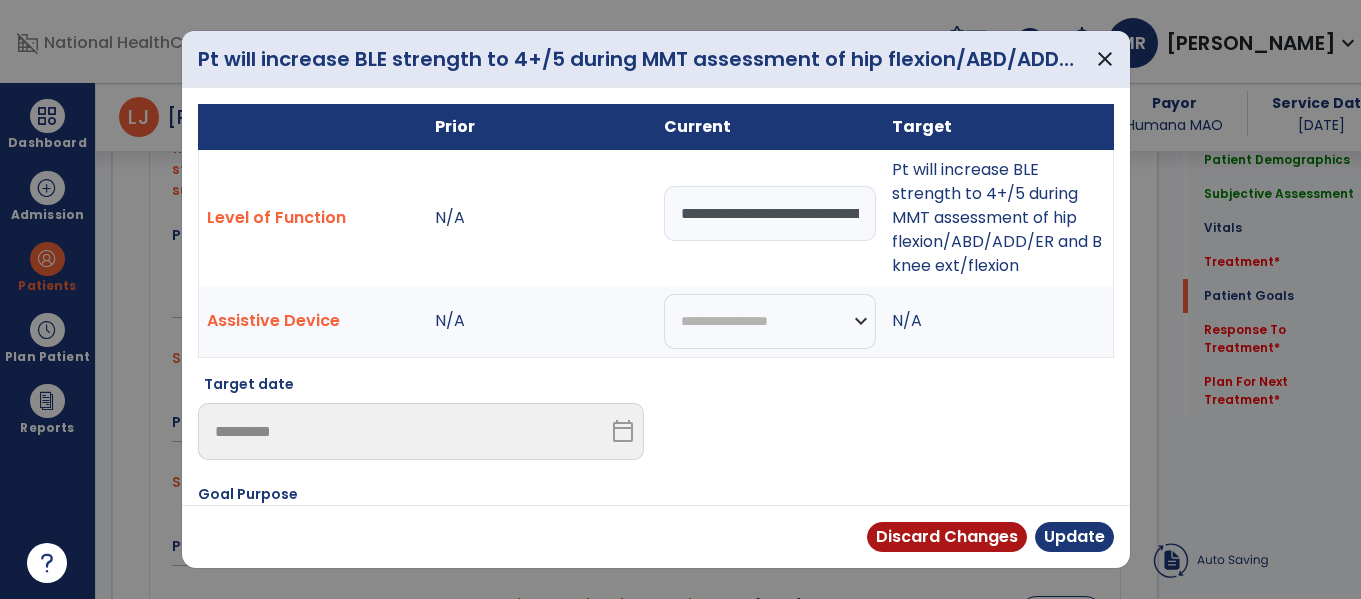 scroll, scrollTop: 2529, scrollLeft: 0, axis: vertical 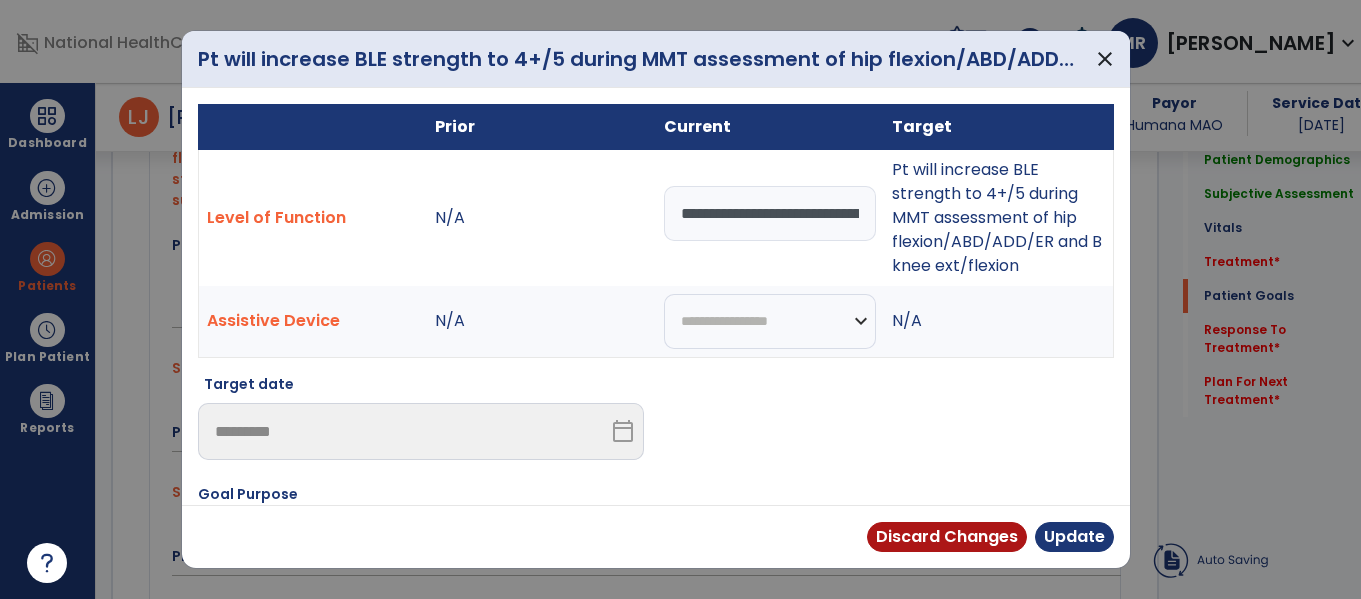 click on "**********" at bounding box center [770, 213] 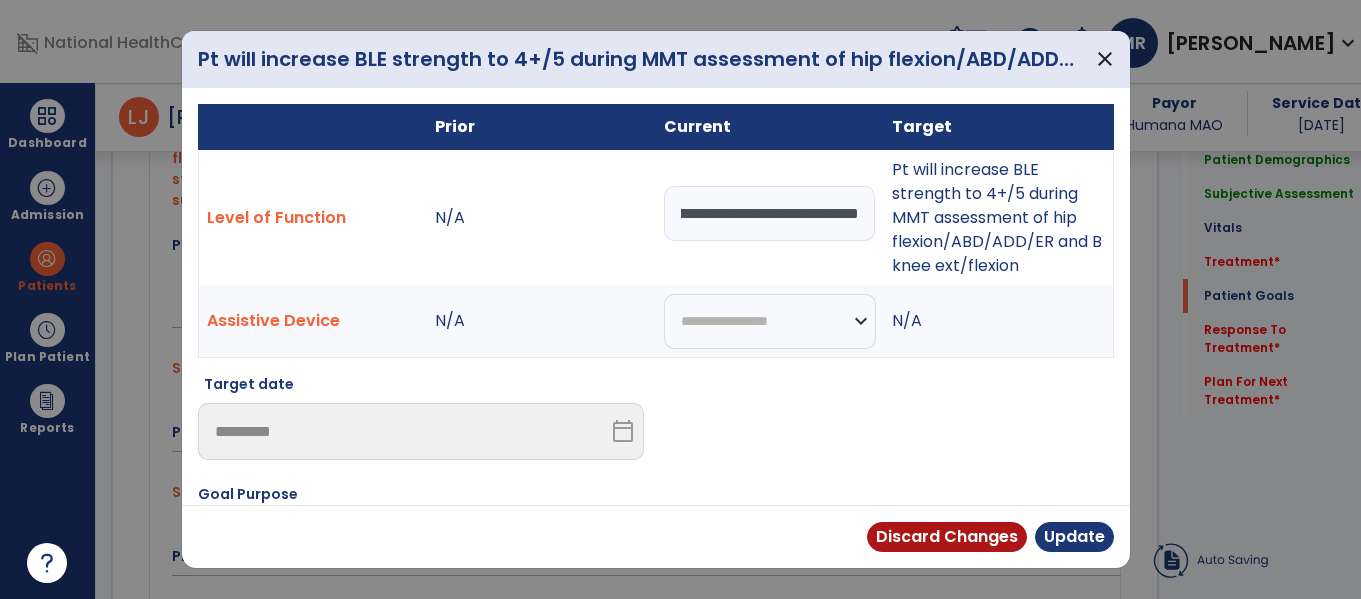 scroll, scrollTop: 0, scrollLeft: 508, axis: horizontal 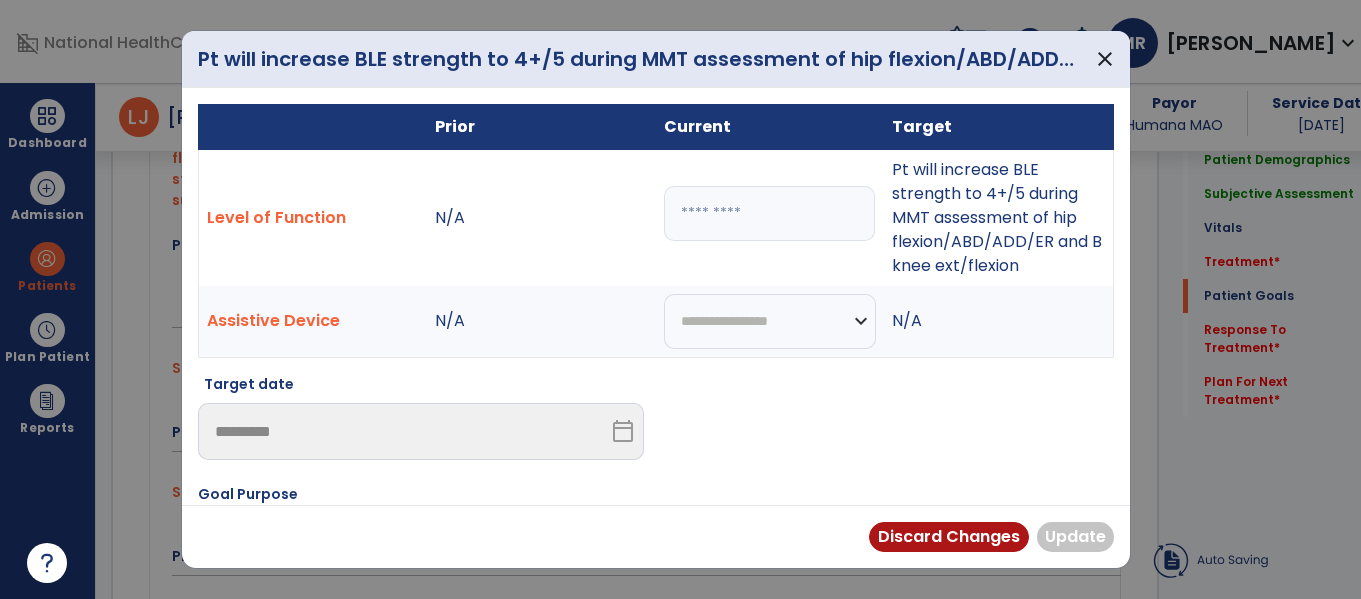 paste on "**********" 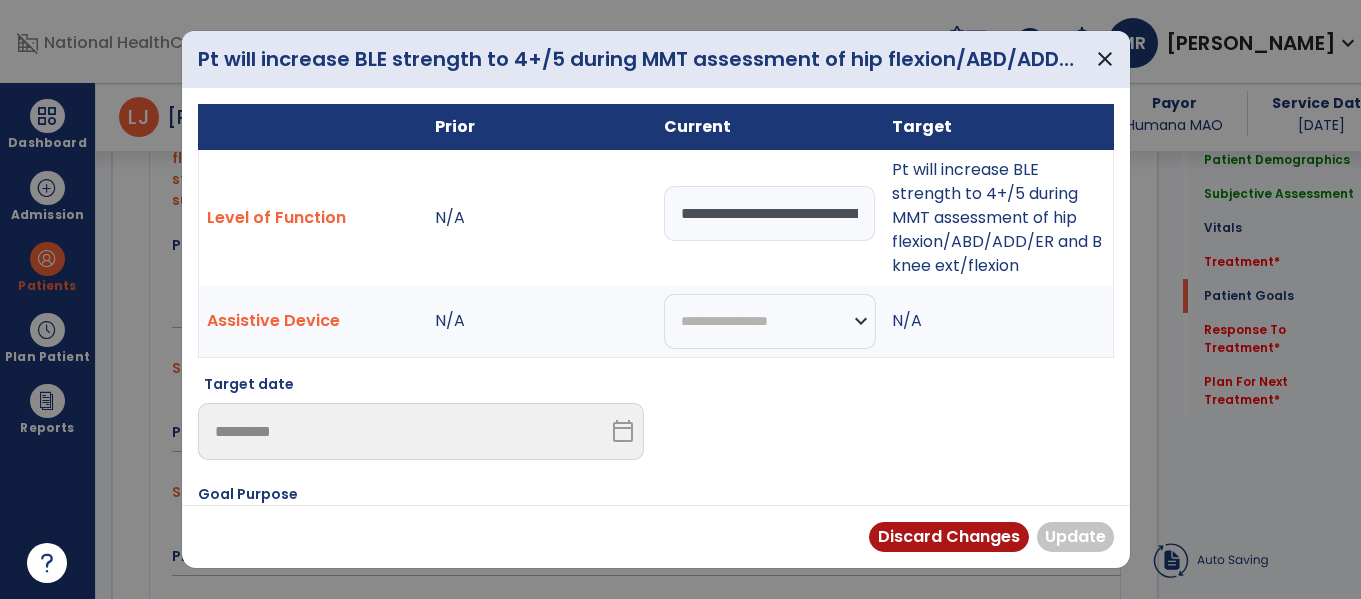 scroll, scrollTop: 0, scrollLeft: 888, axis: horizontal 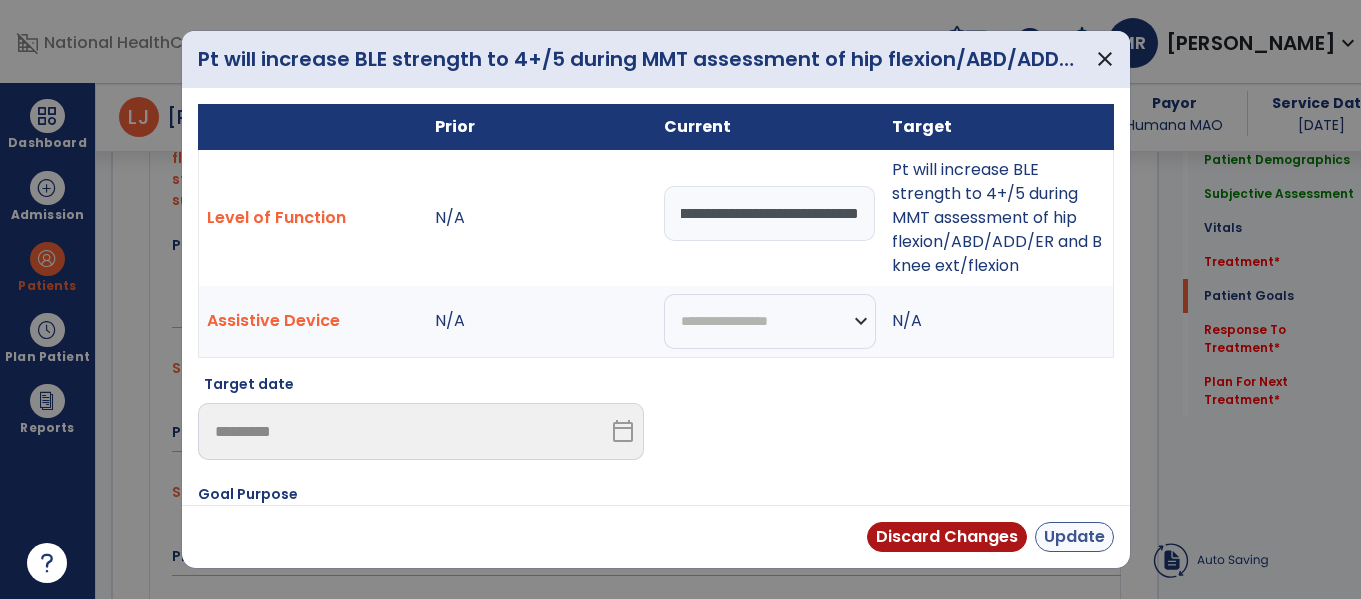 type on "**********" 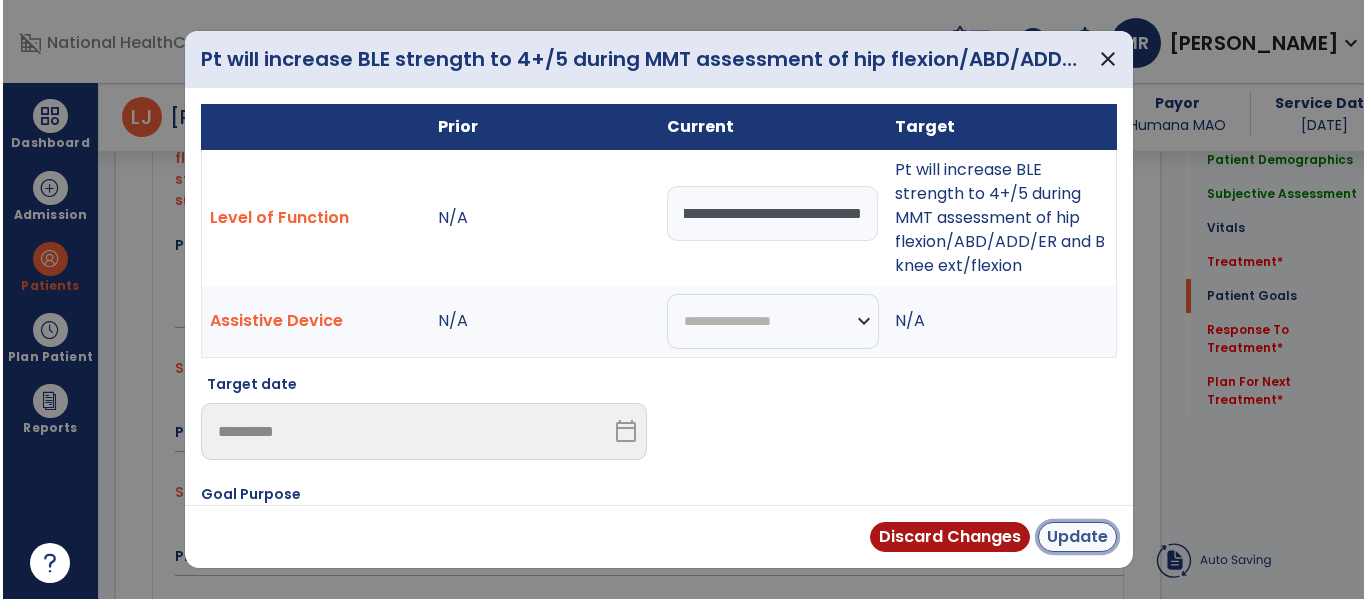 scroll, scrollTop: 0, scrollLeft: 0, axis: both 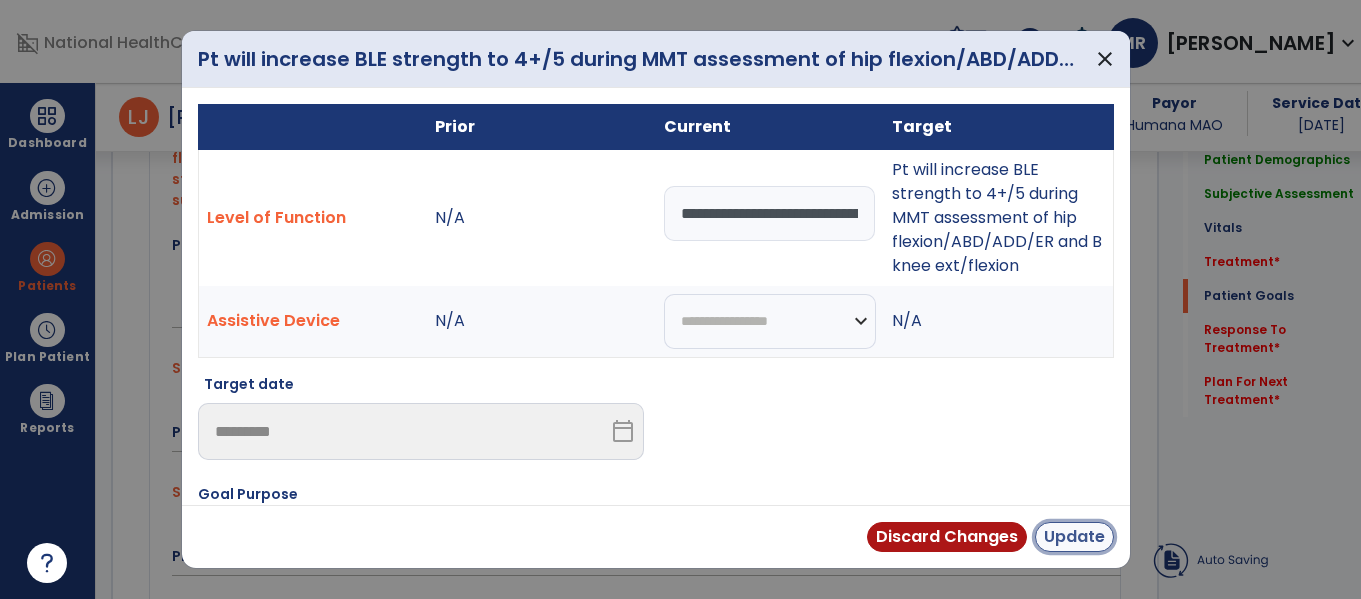 click on "Update" at bounding box center (1074, 537) 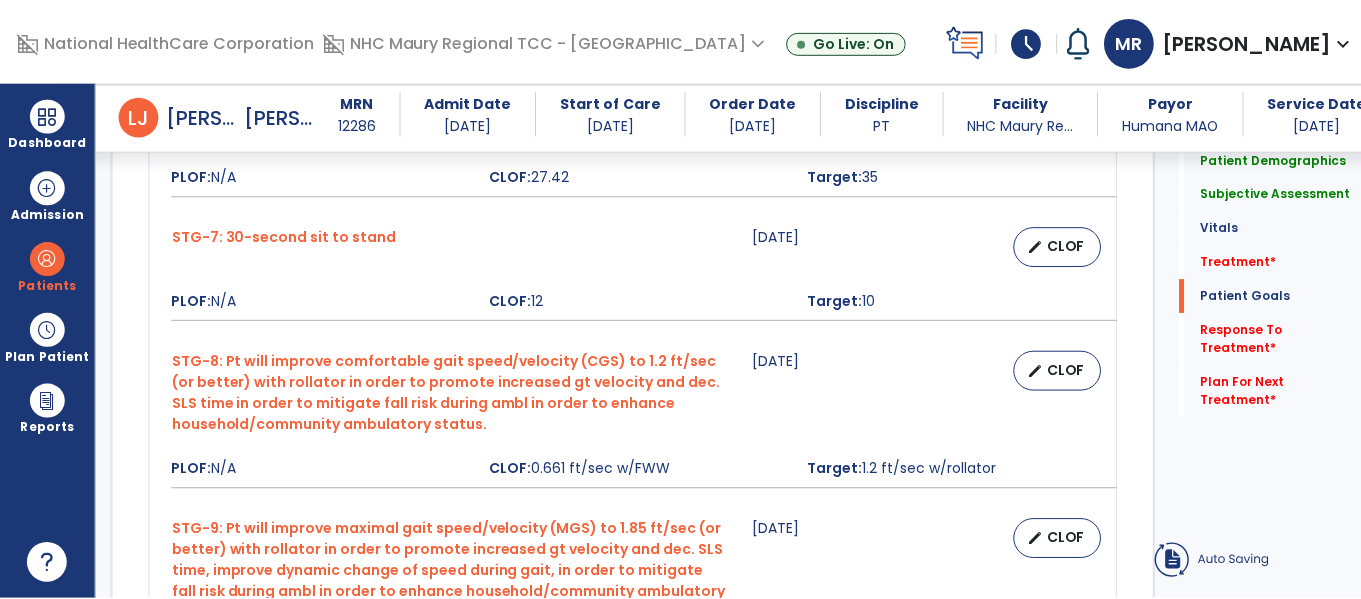 scroll, scrollTop: 2913, scrollLeft: 0, axis: vertical 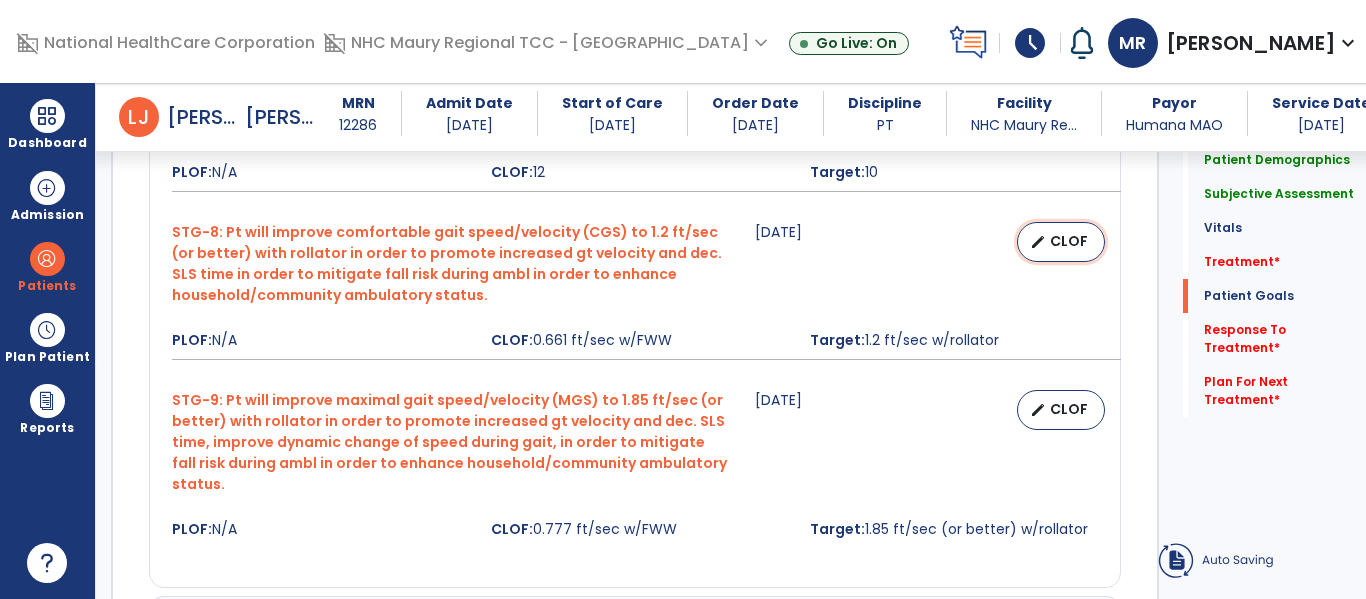 click on "edit" at bounding box center (1038, 242) 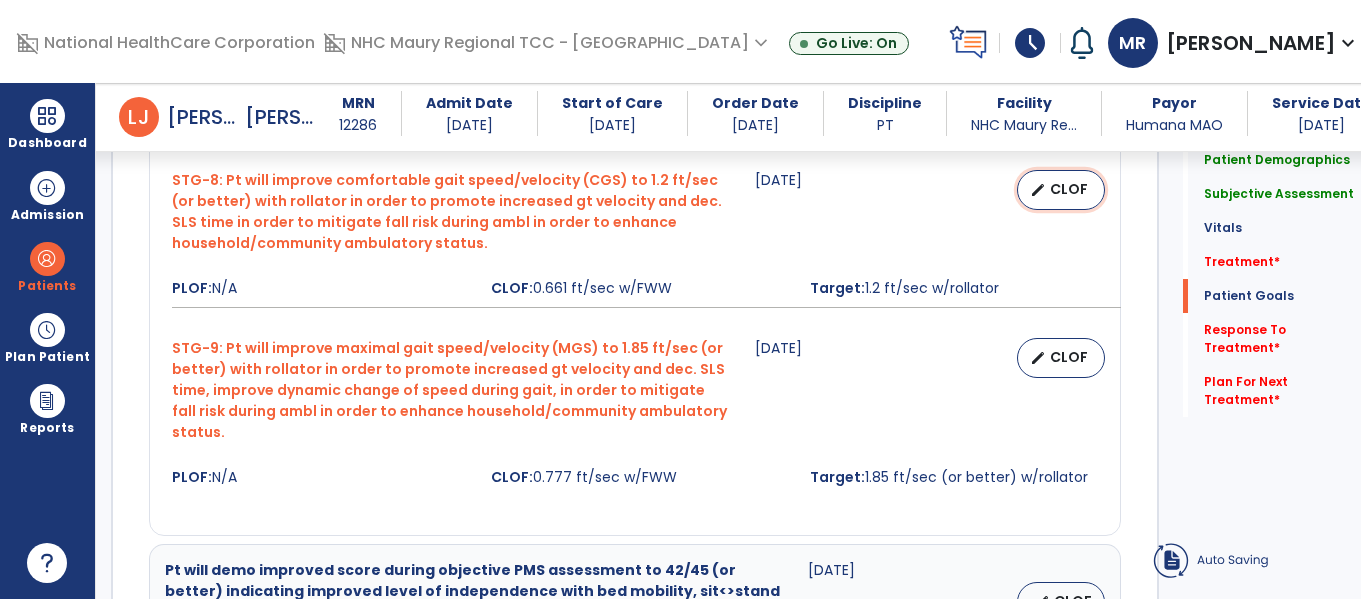 select on "**********" 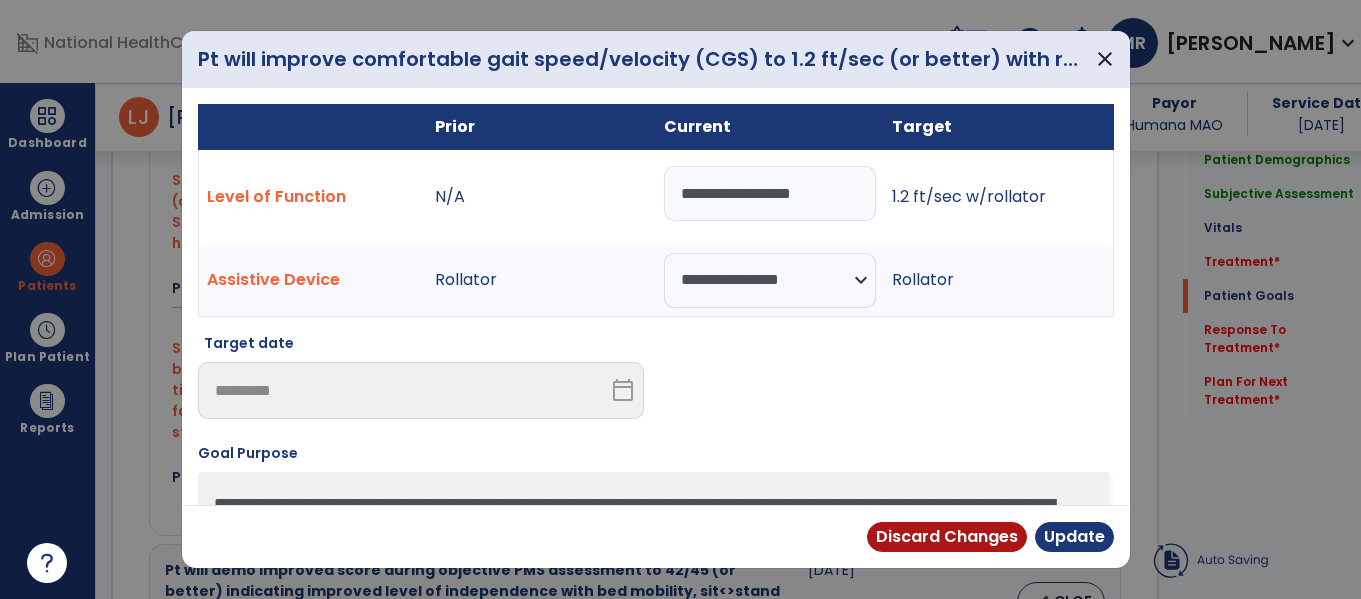 scroll, scrollTop: 2955, scrollLeft: 0, axis: vertical 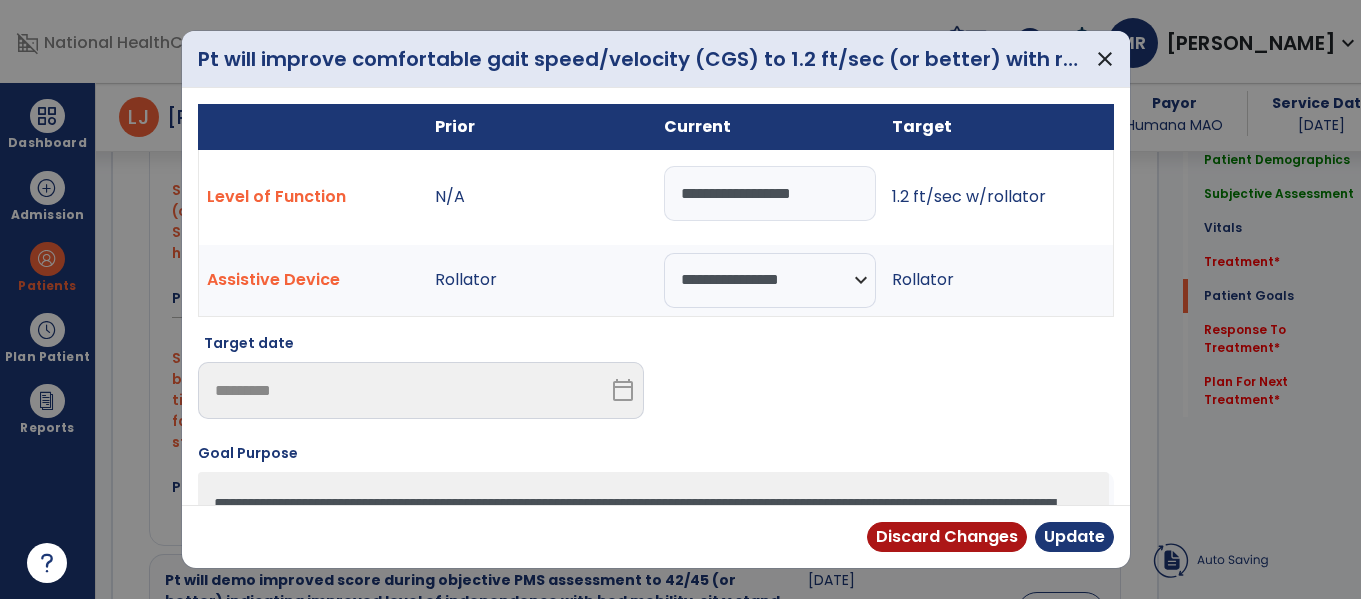 click on "**********" at bounding box center (770, 193) 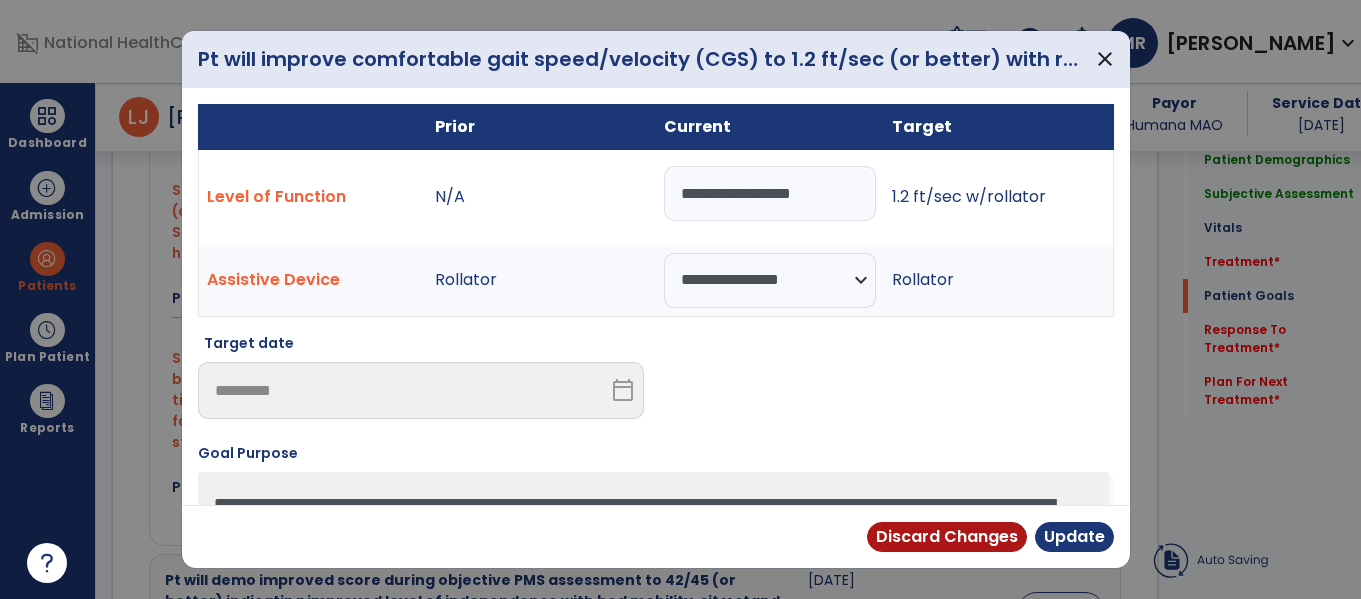drag, startPoint x: 676, startPoint y: 193, endPoint x: 872, endPoint y: 202, distance: 196.20653 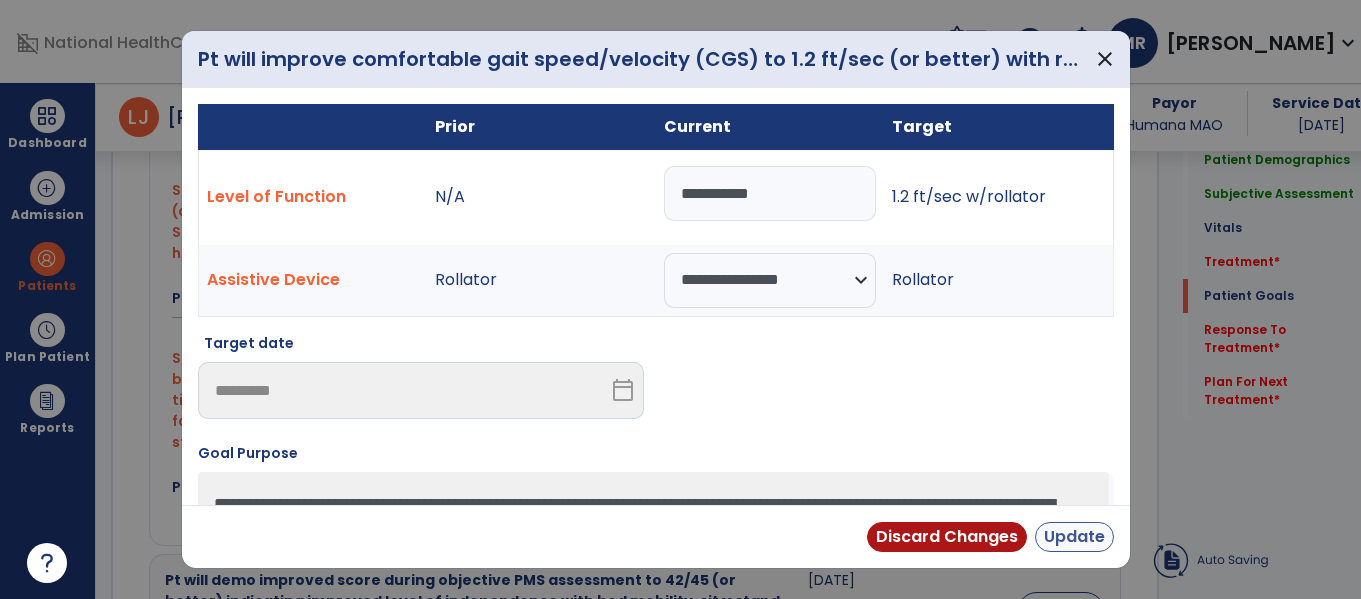 type on "**********" 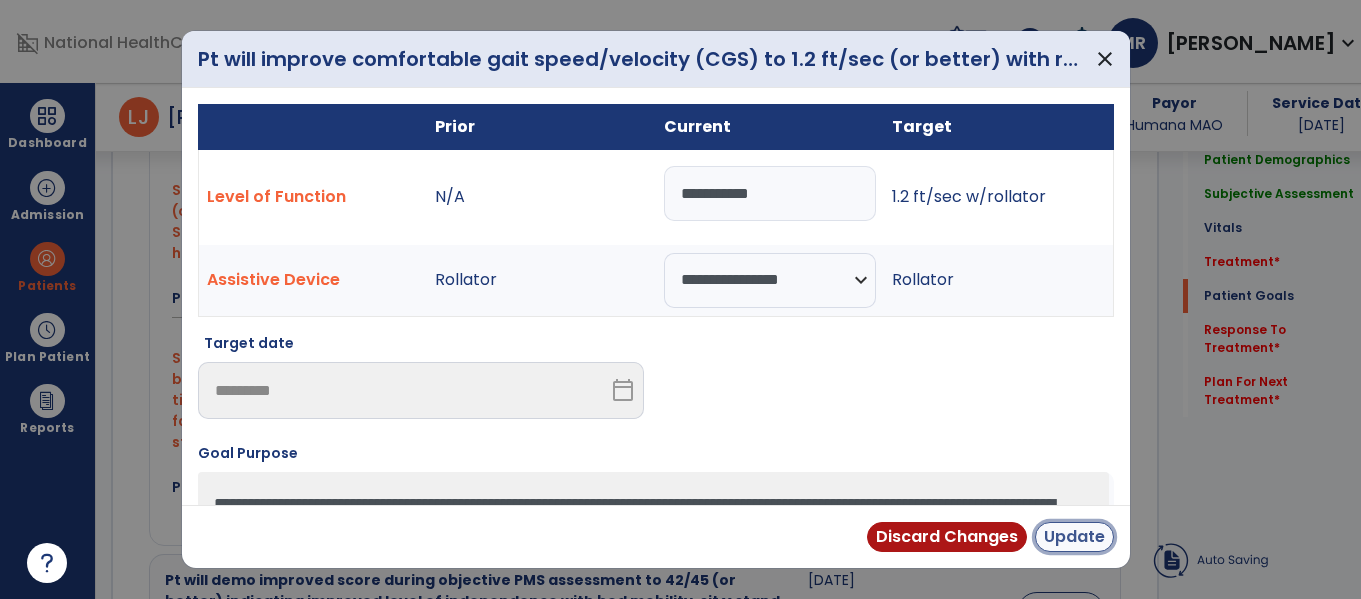 click on "Update" at bounding box center [1074, 537] 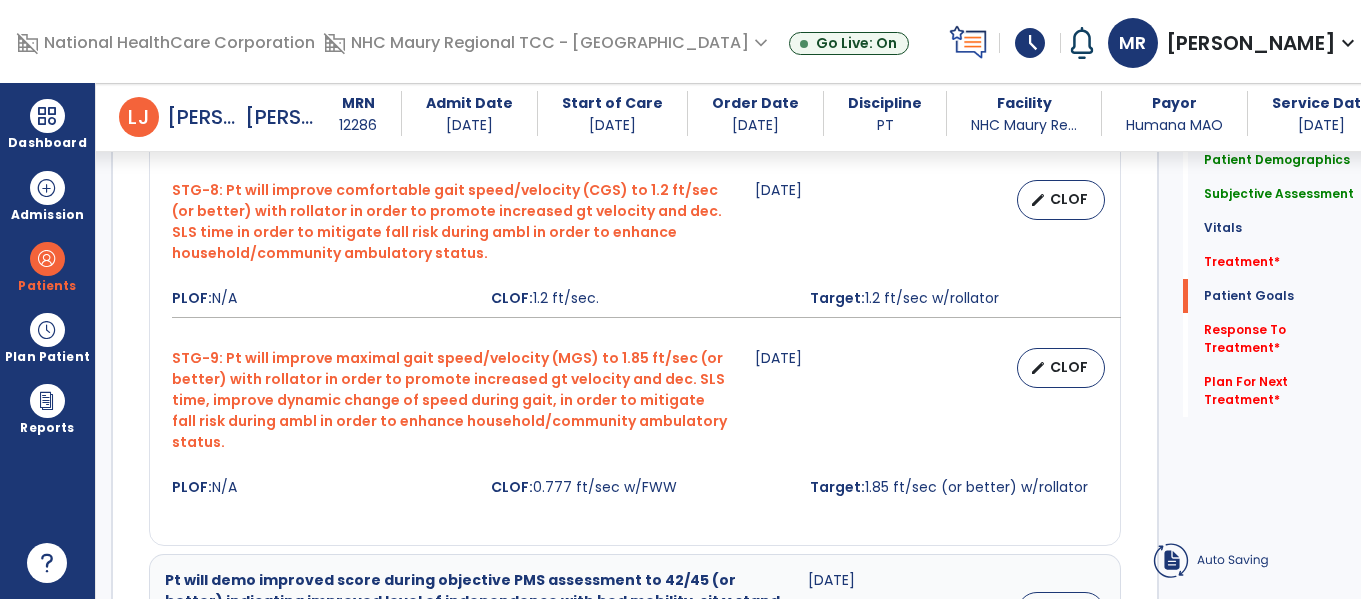 scroll, scrollTop: 2913, scrollLeft: 0, axis: vertical 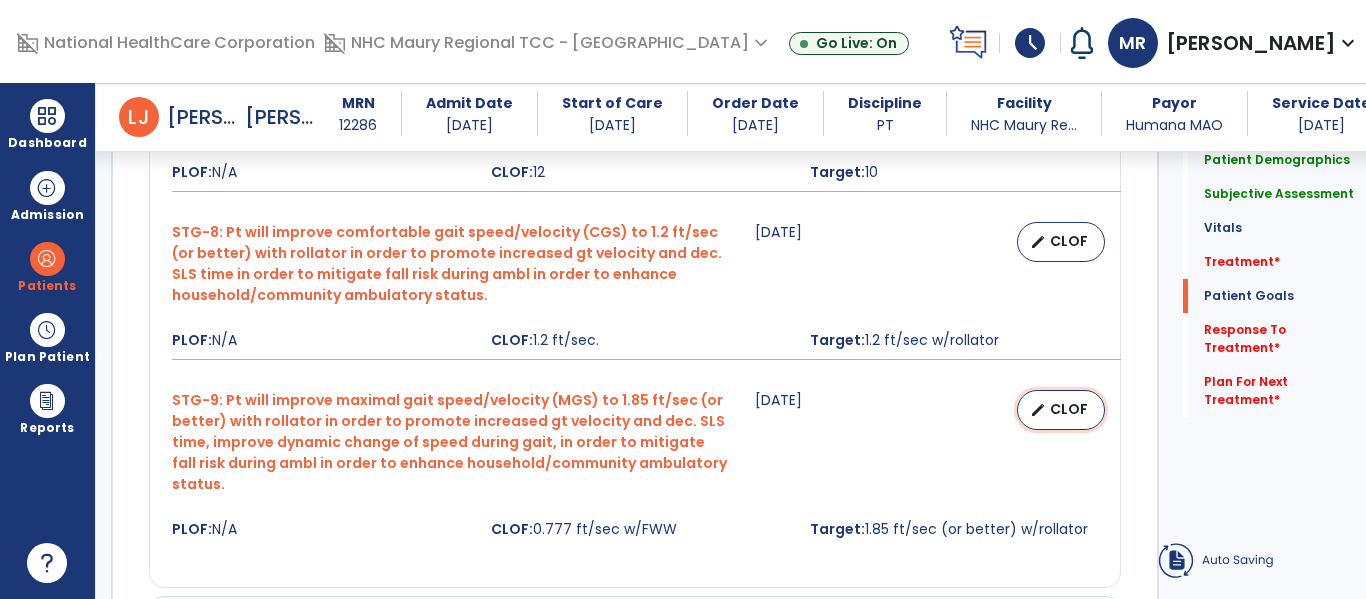 click on "edit" at bounding box center [1038, 410] 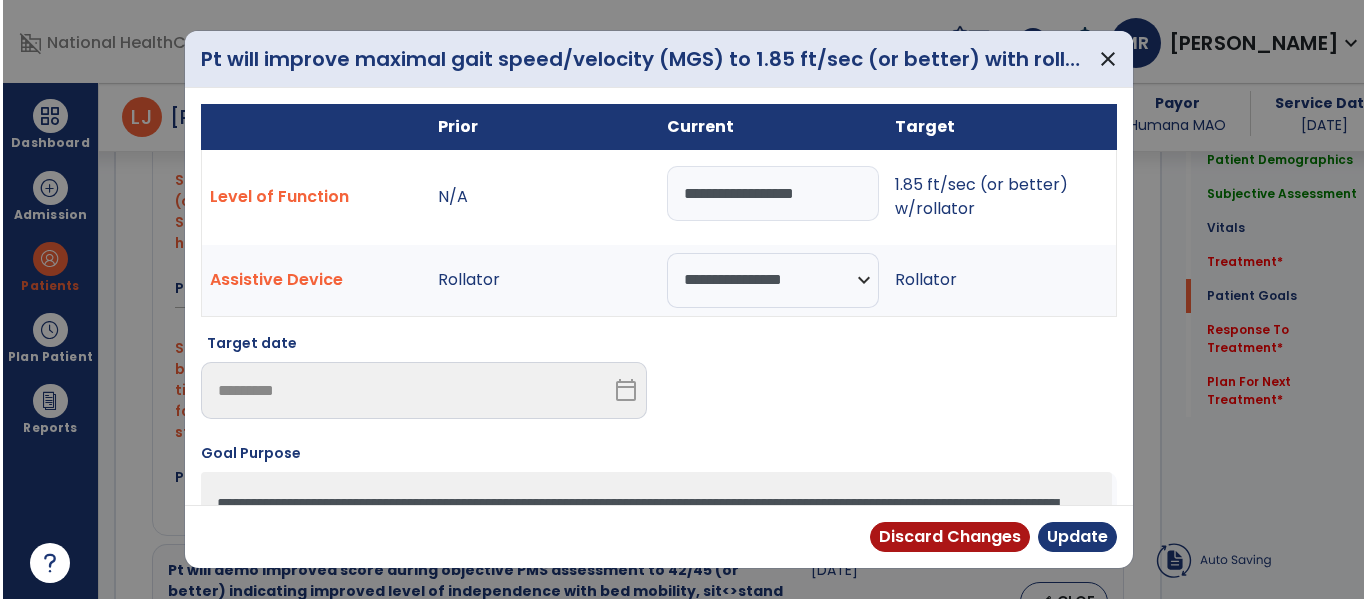 scroll, scrollTop: 2955, scrollLeft: 0, axis: vertical 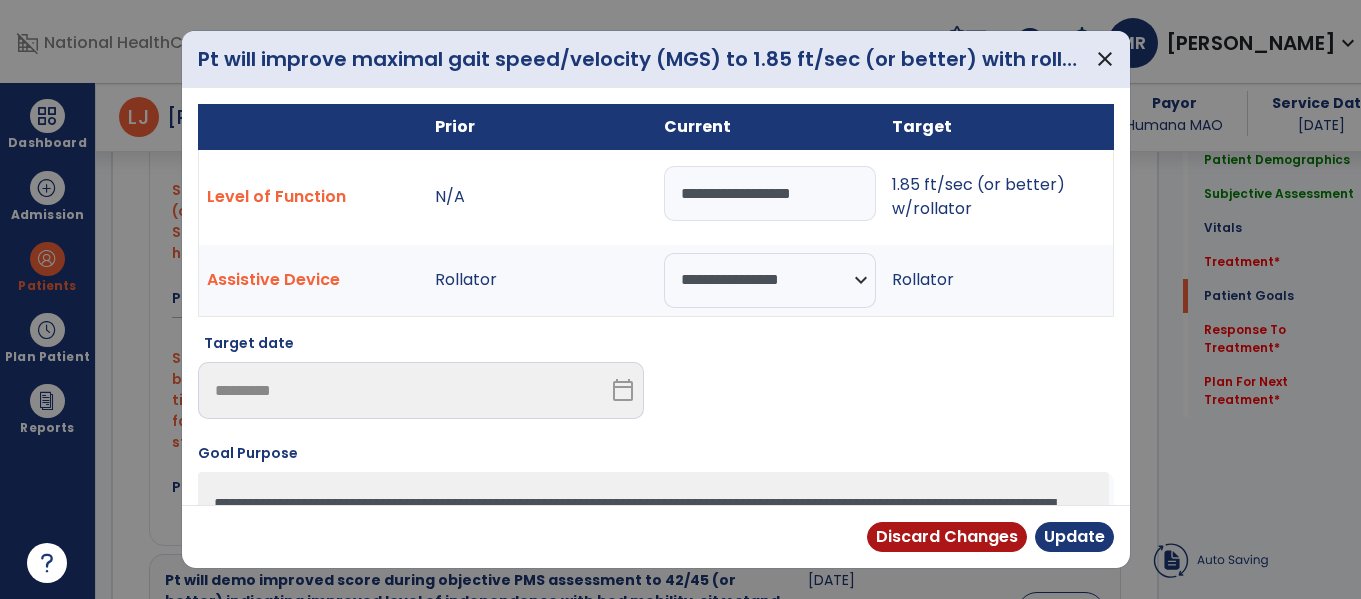 click on "**********" at bounding box center (770, 193) 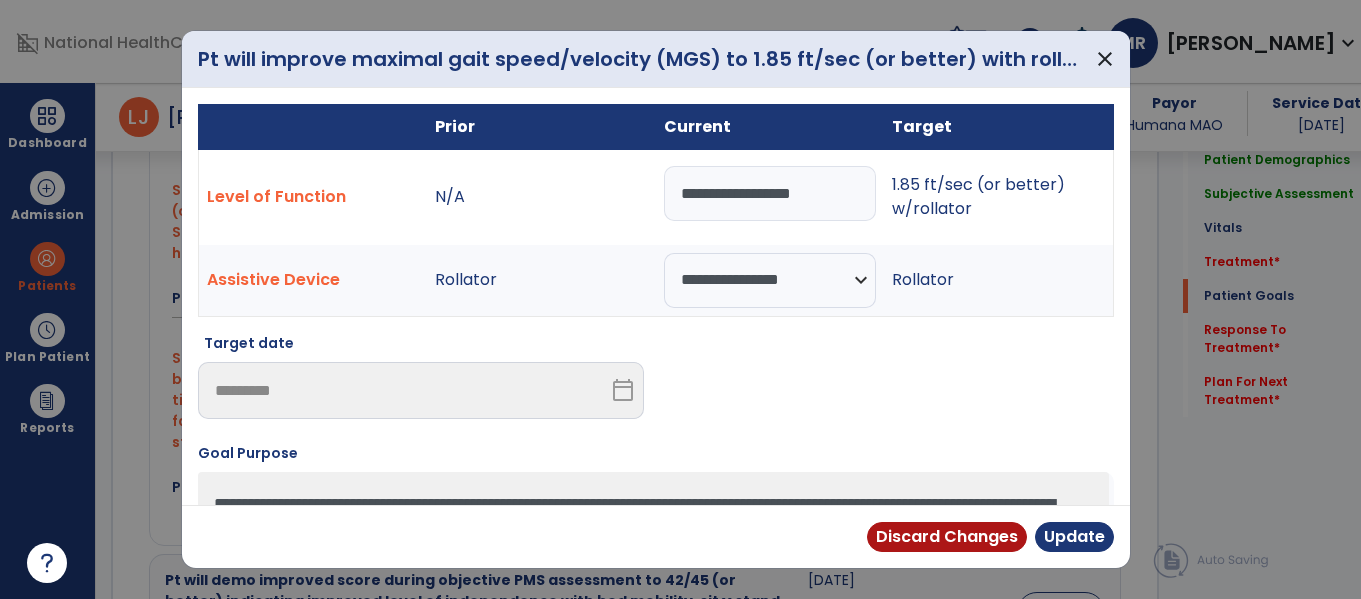 drag, startPoint x: 670, startPoint y: 190, endPoint x: 876, endPoint y: 198, distance: 206.15529 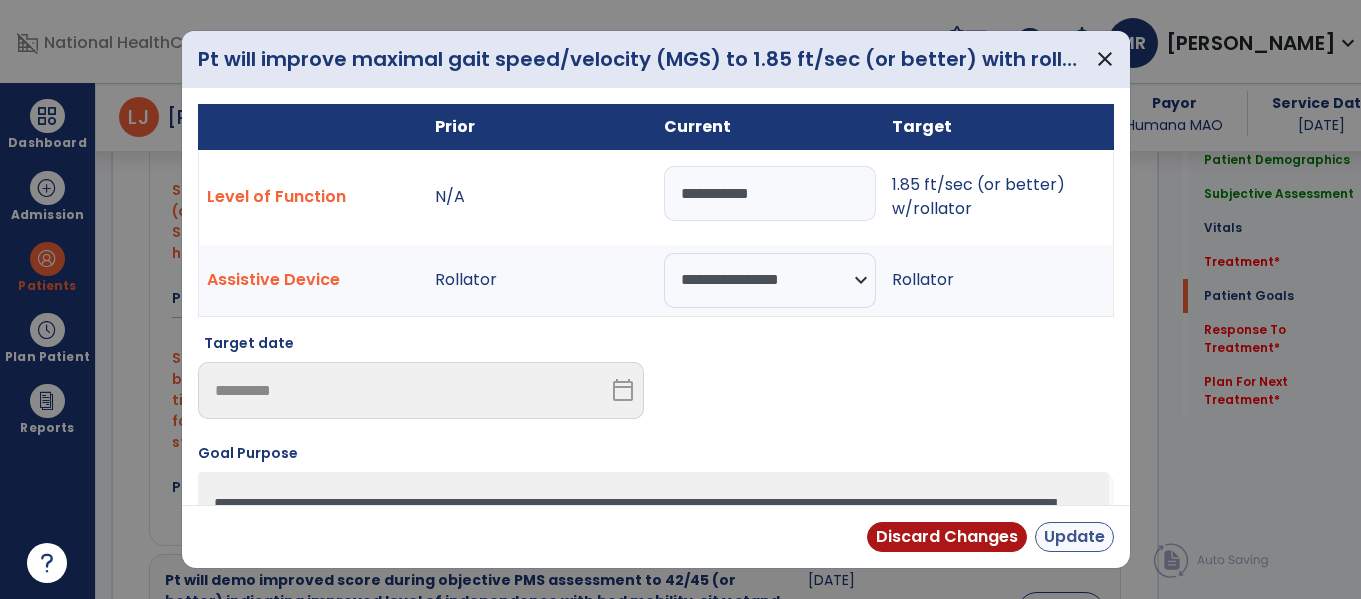type on "**********" 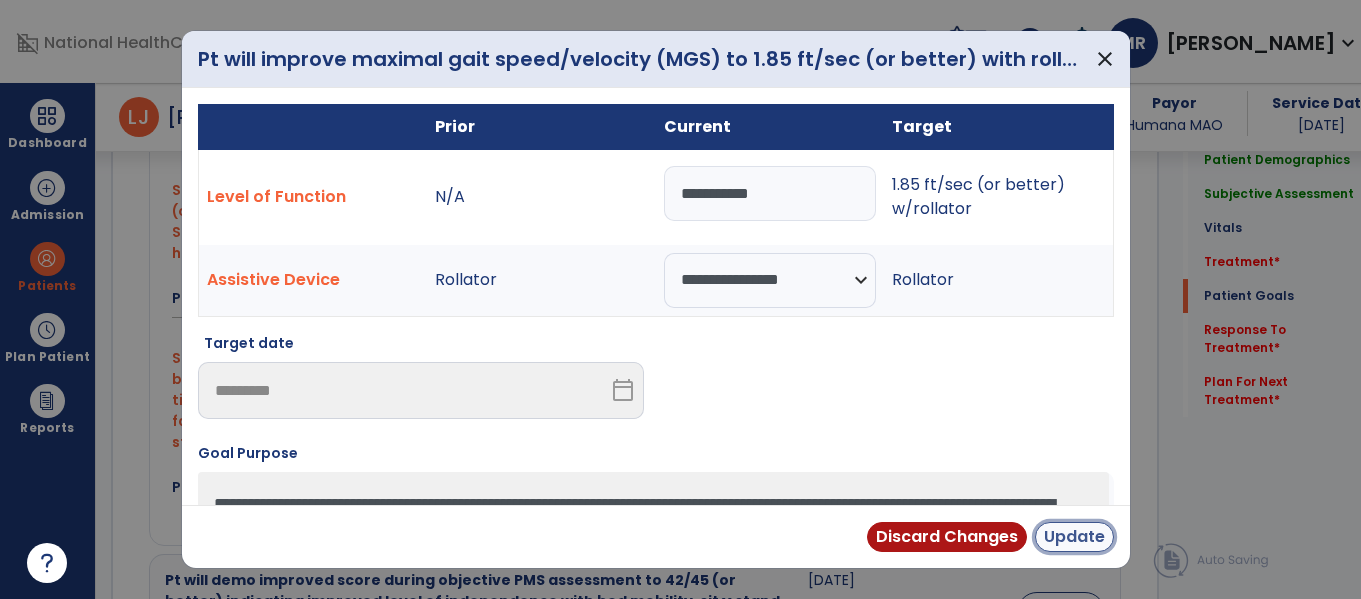 click on "Update" at bounding box center [1074, 537] 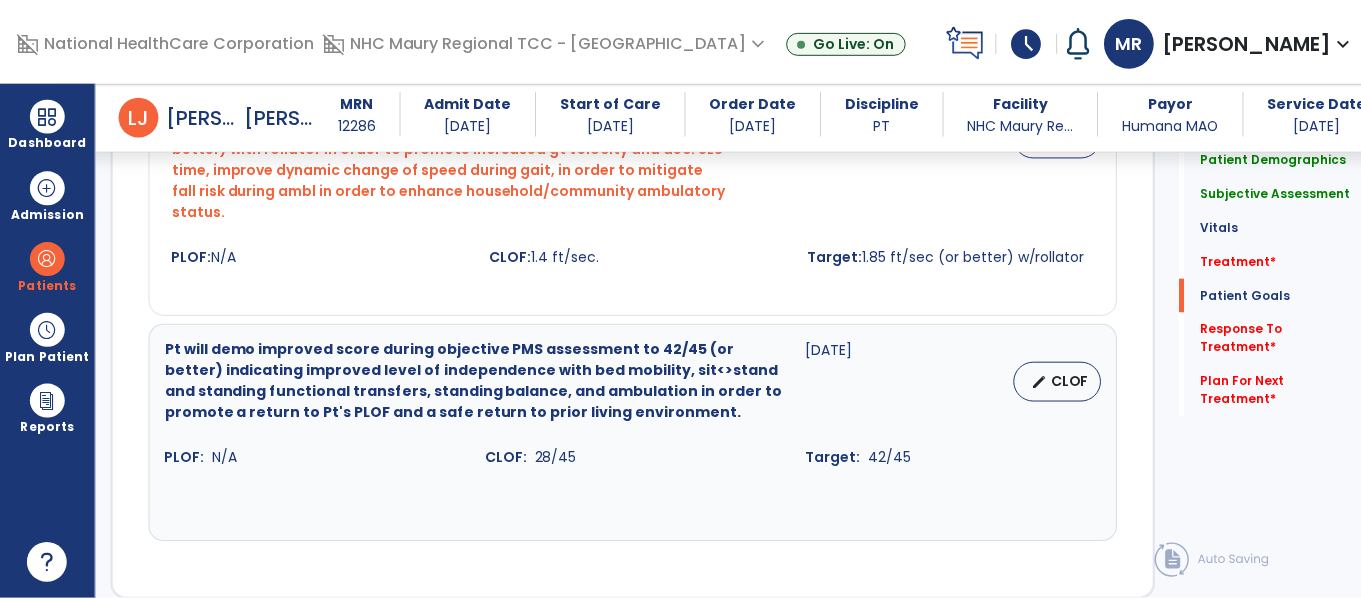 scroll, scrollTop: 3186, scrollLeft: 0, axis: vertical 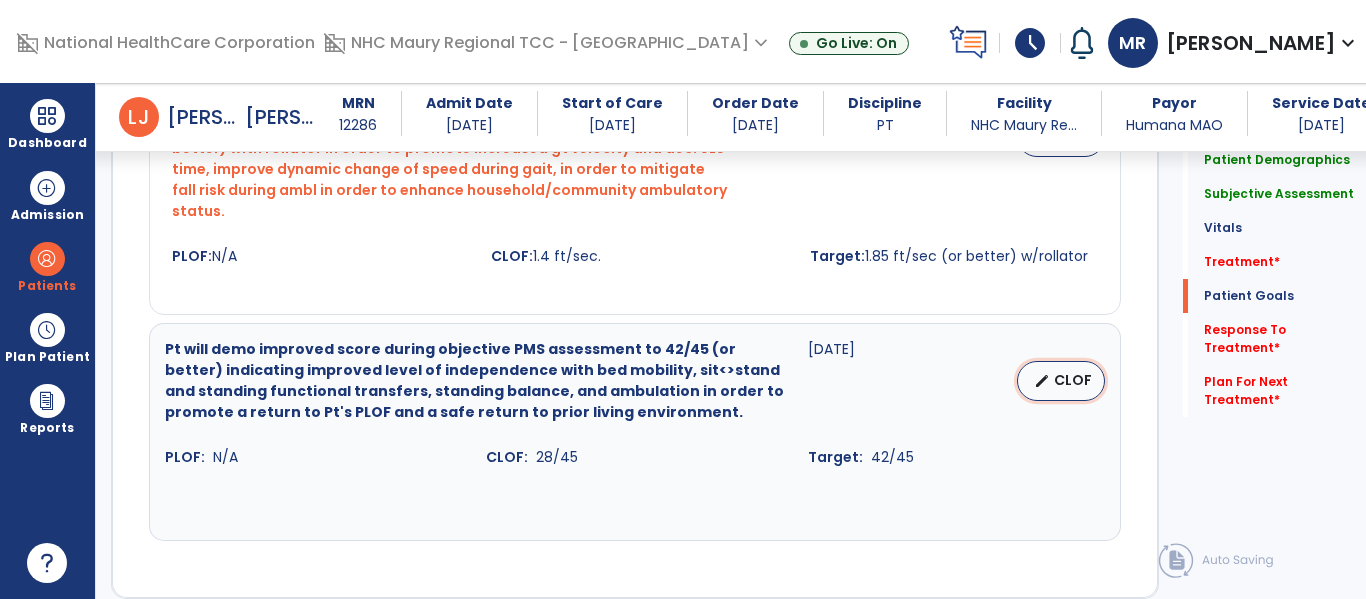 click on "edit" at bounding box center [1042, 381] 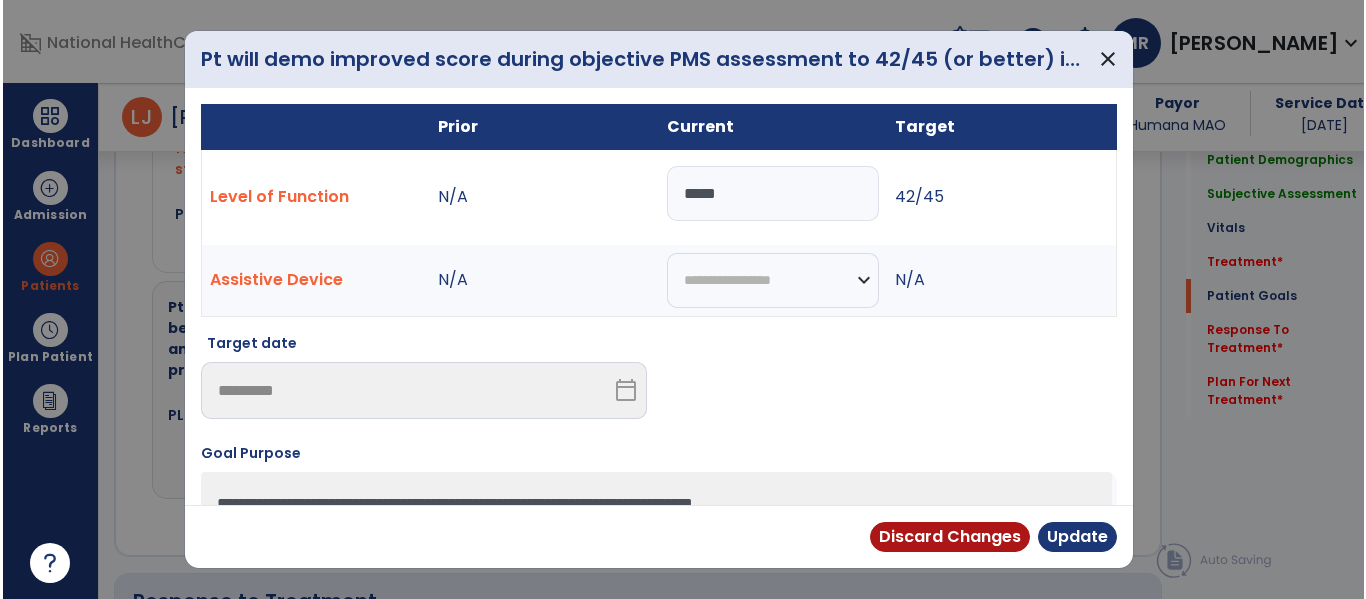 scroll, scrollTop: 3228, scrollLeft: 0, axis: vertical 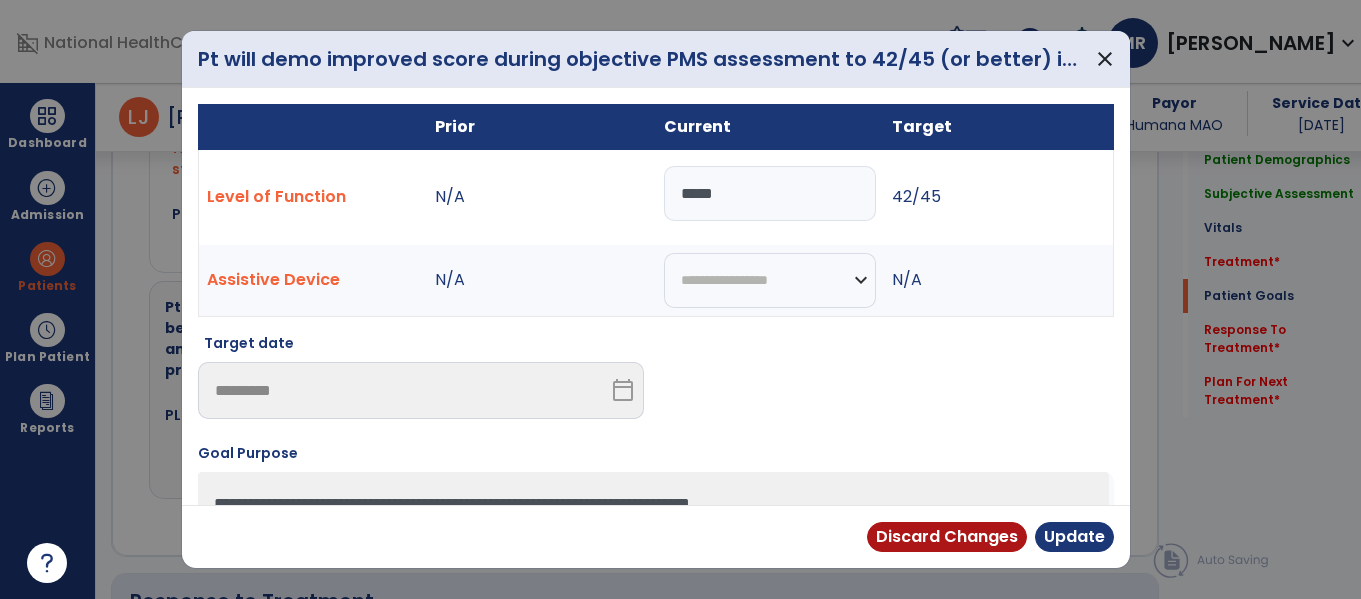 click on "*****" at bounding box center (770, 193) 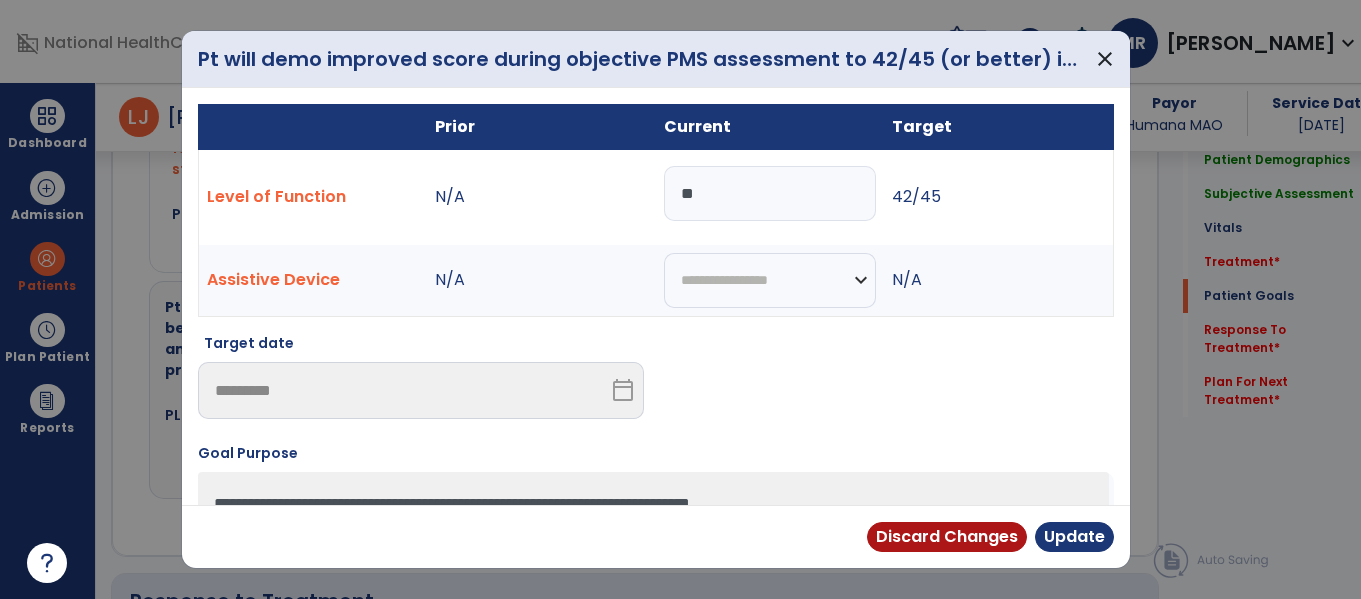 type on "*" 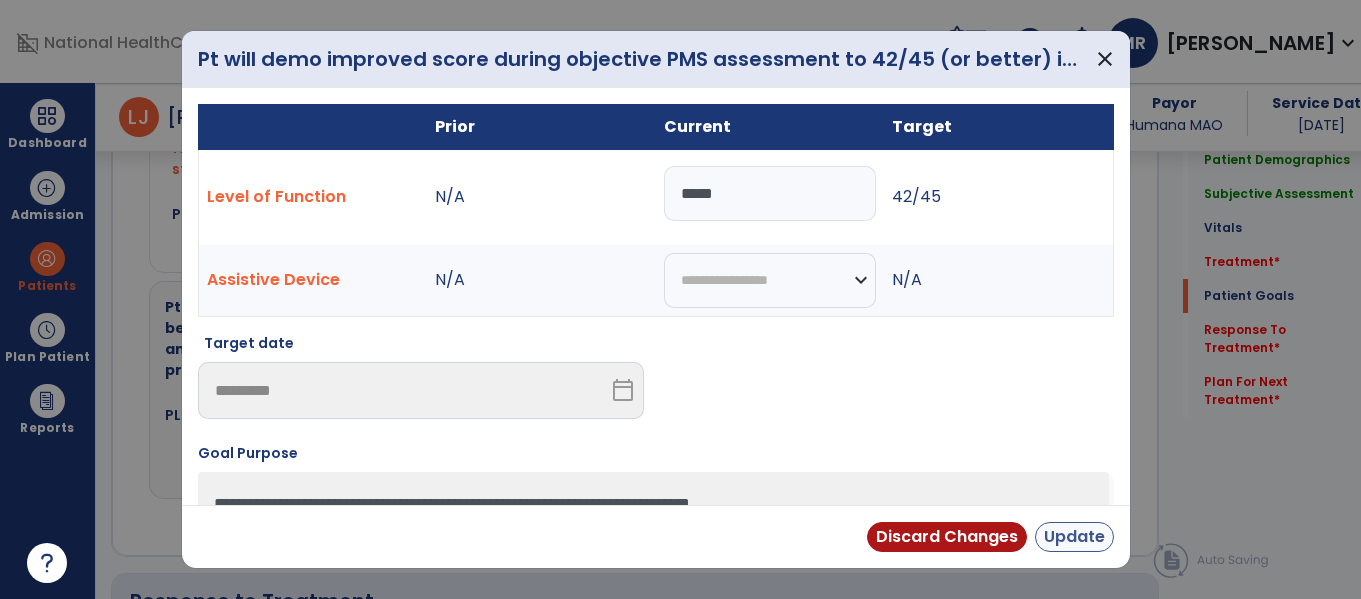 type on "*****" 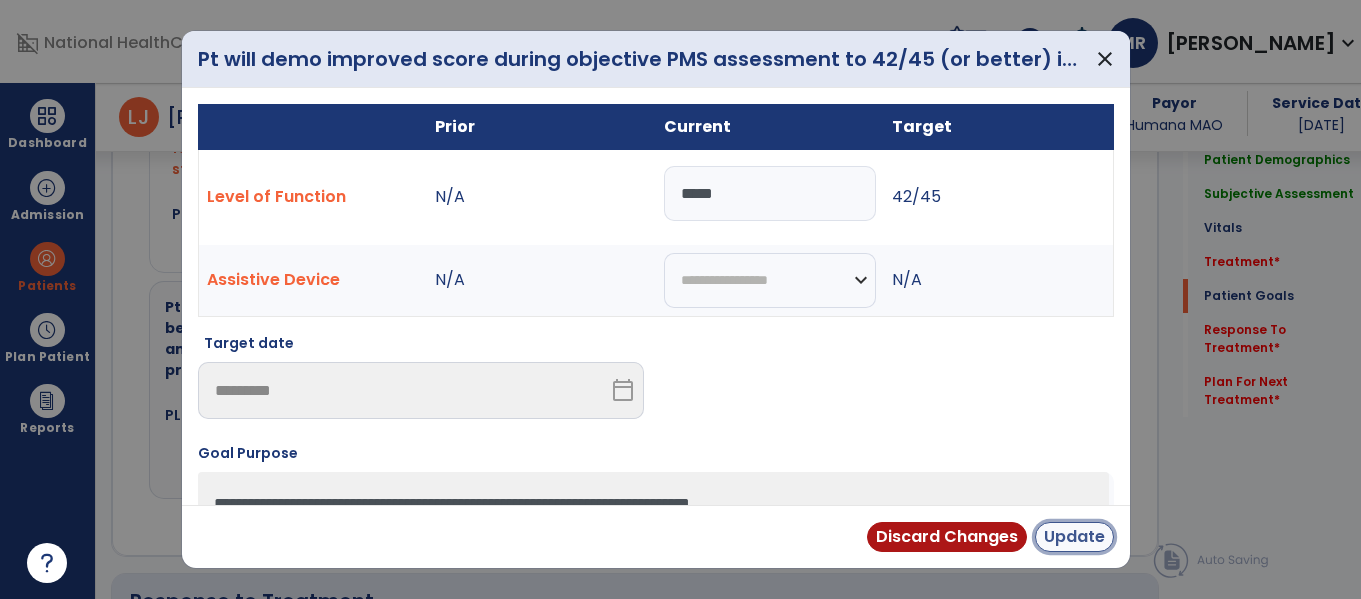 click on "Update" at bounding box center [1074, 537] 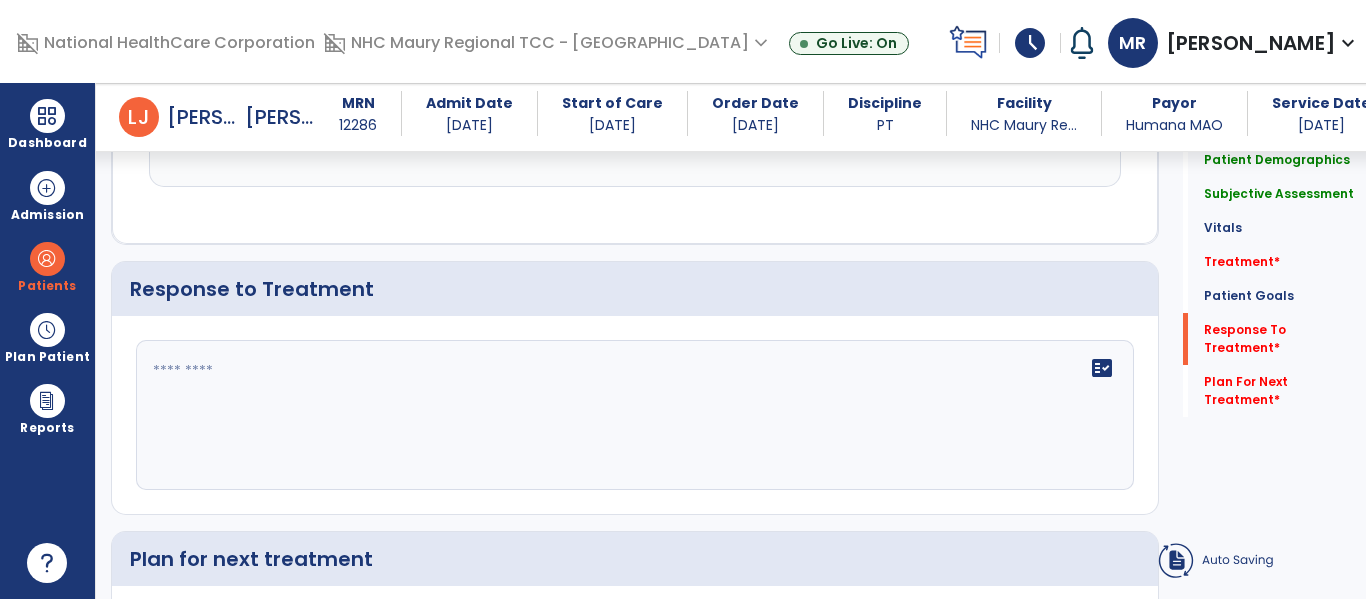 scroll, scrollTop: 3558, scrollLeft: 0, axis: vertical 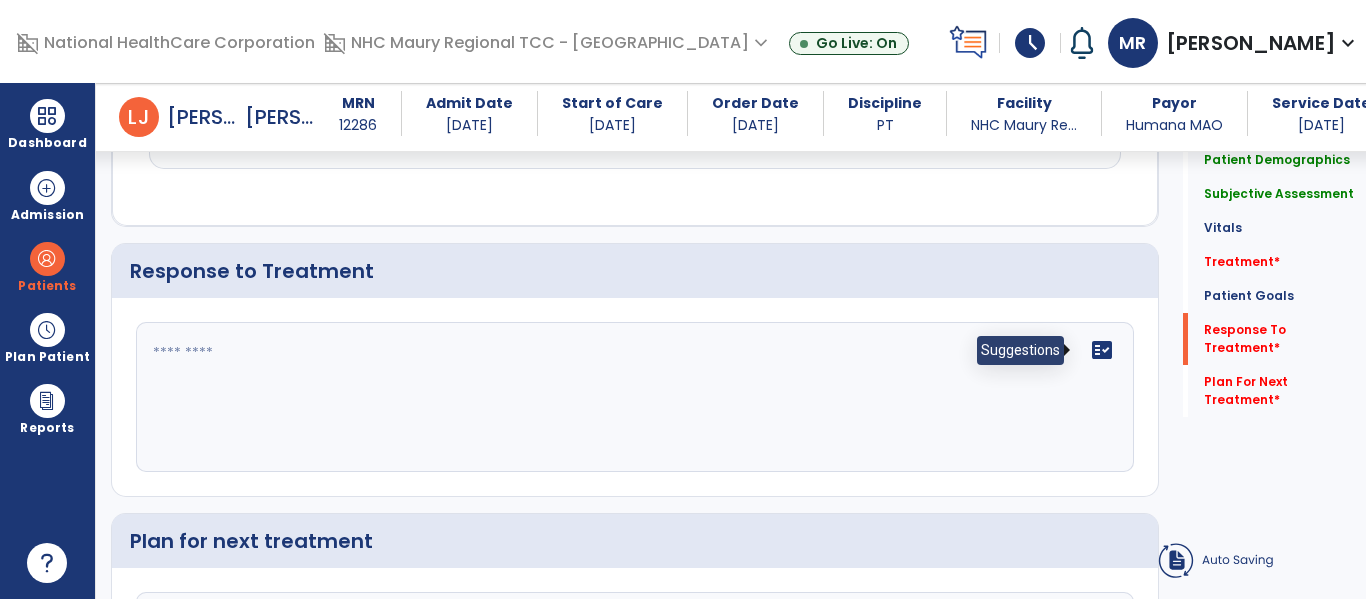 click on "fact_check" 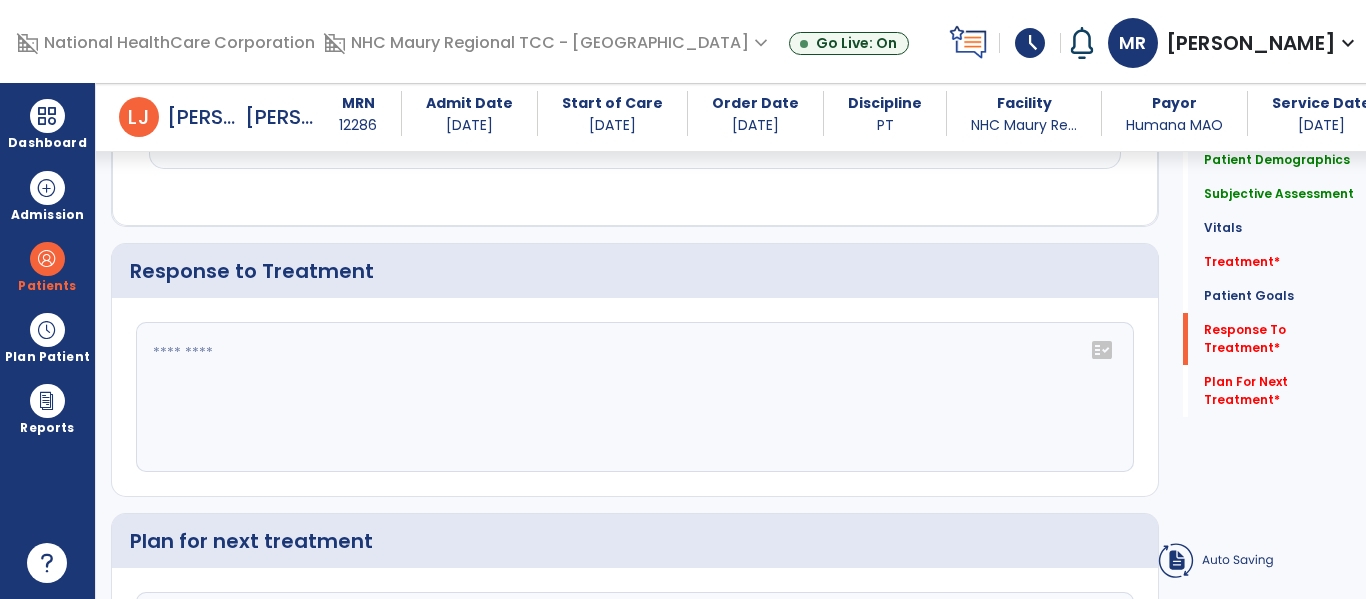 click 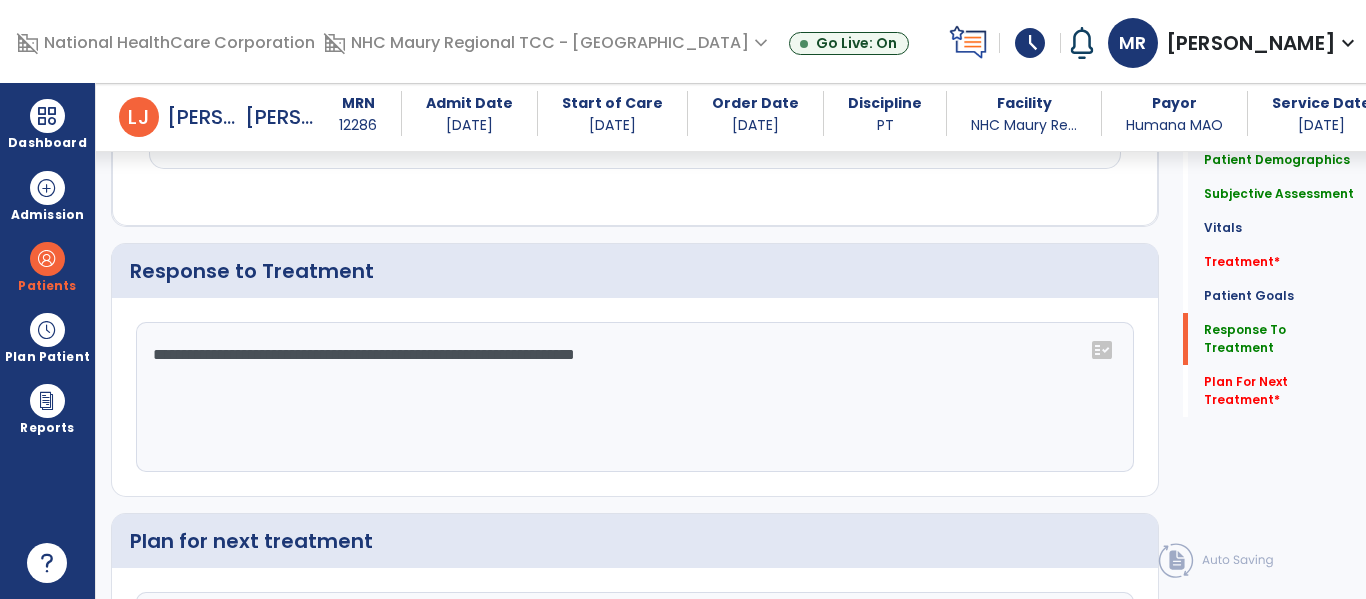 click on "**********" 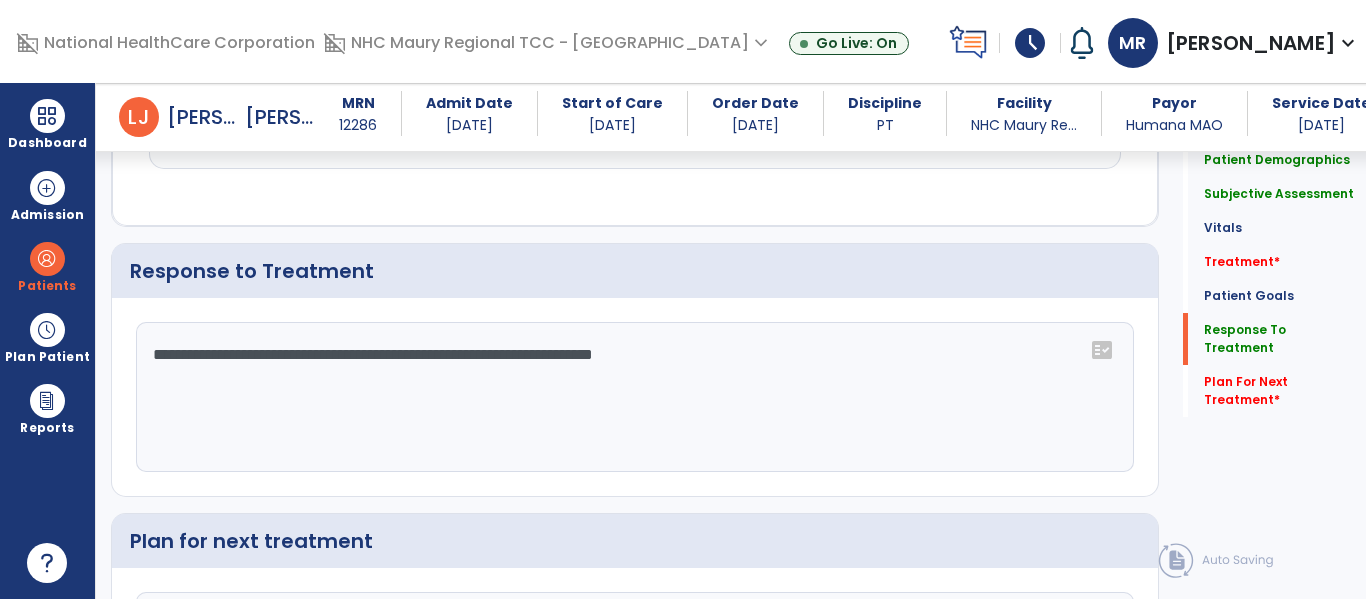 click on "**********" 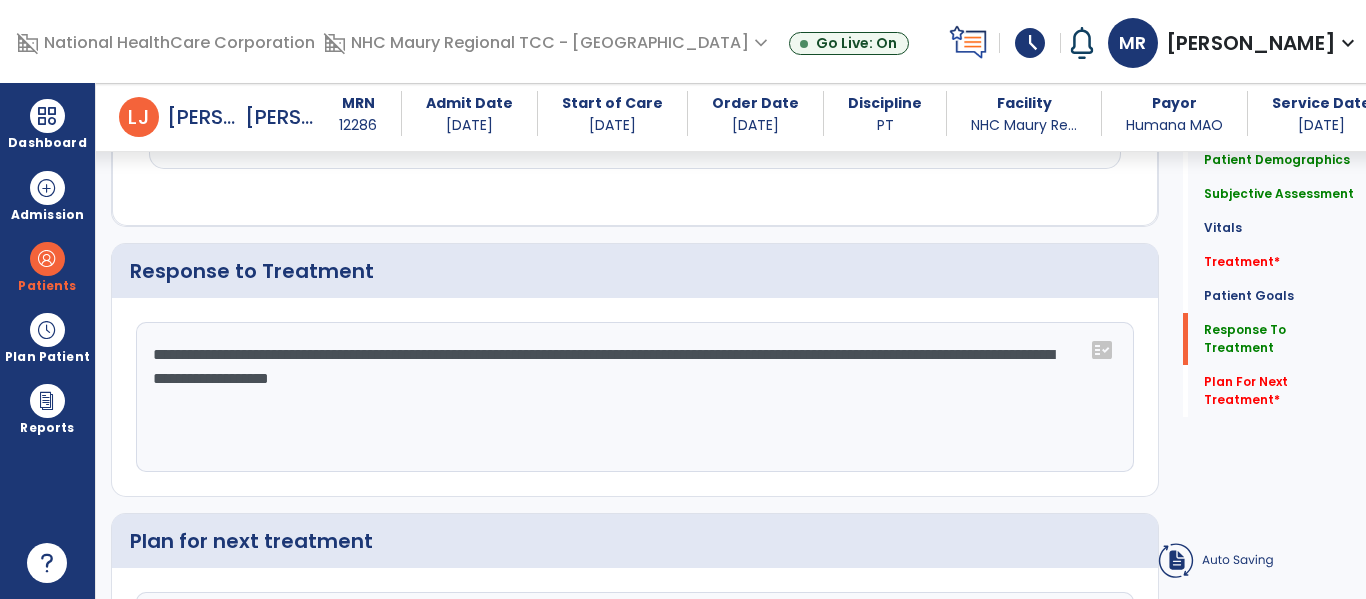 click on "**********" 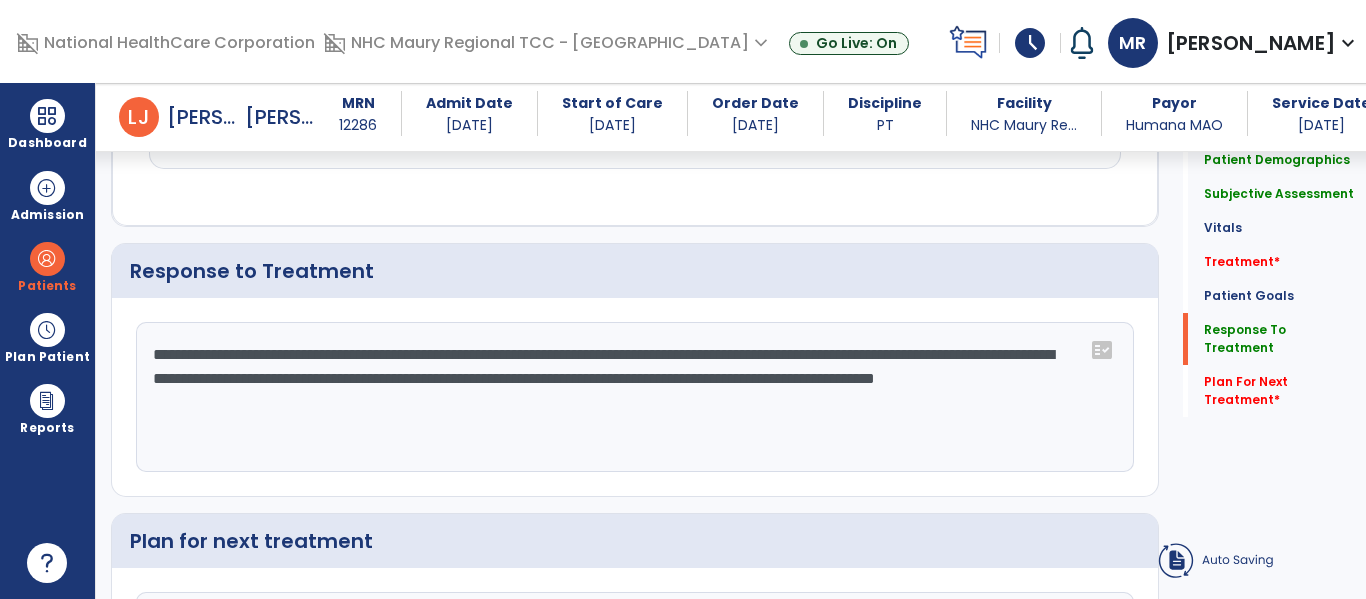 click on "**********" 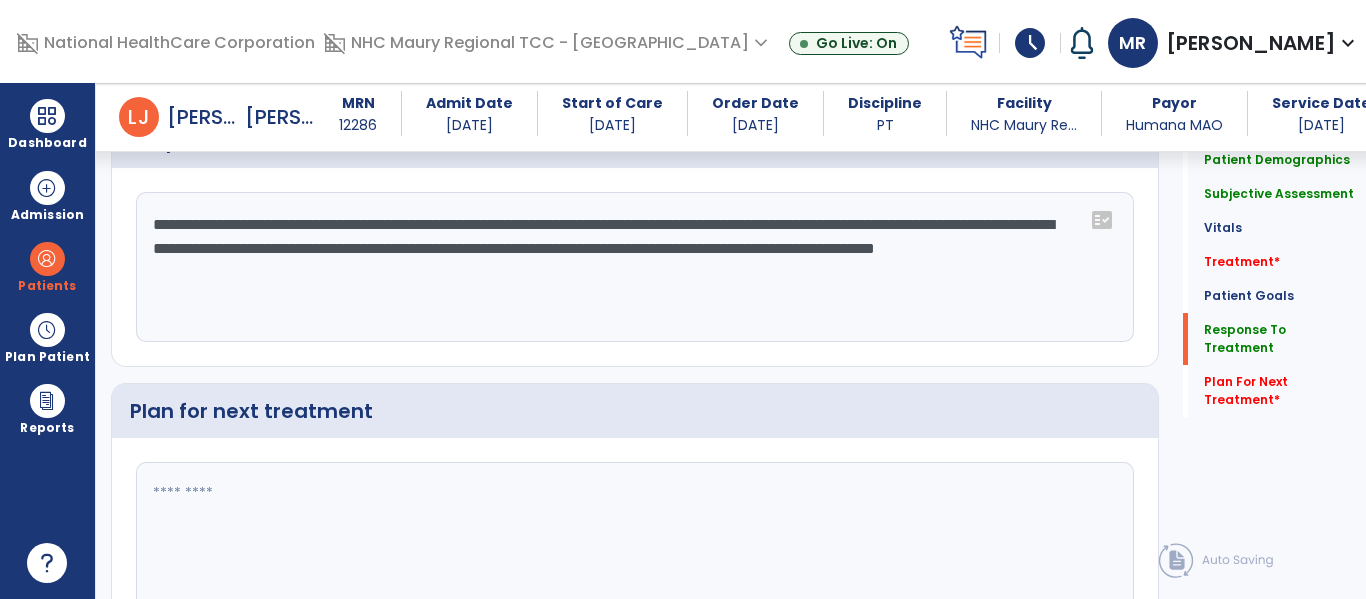 scroll, scrollTop: 3793, scrollLeft: 0, axis: vertical 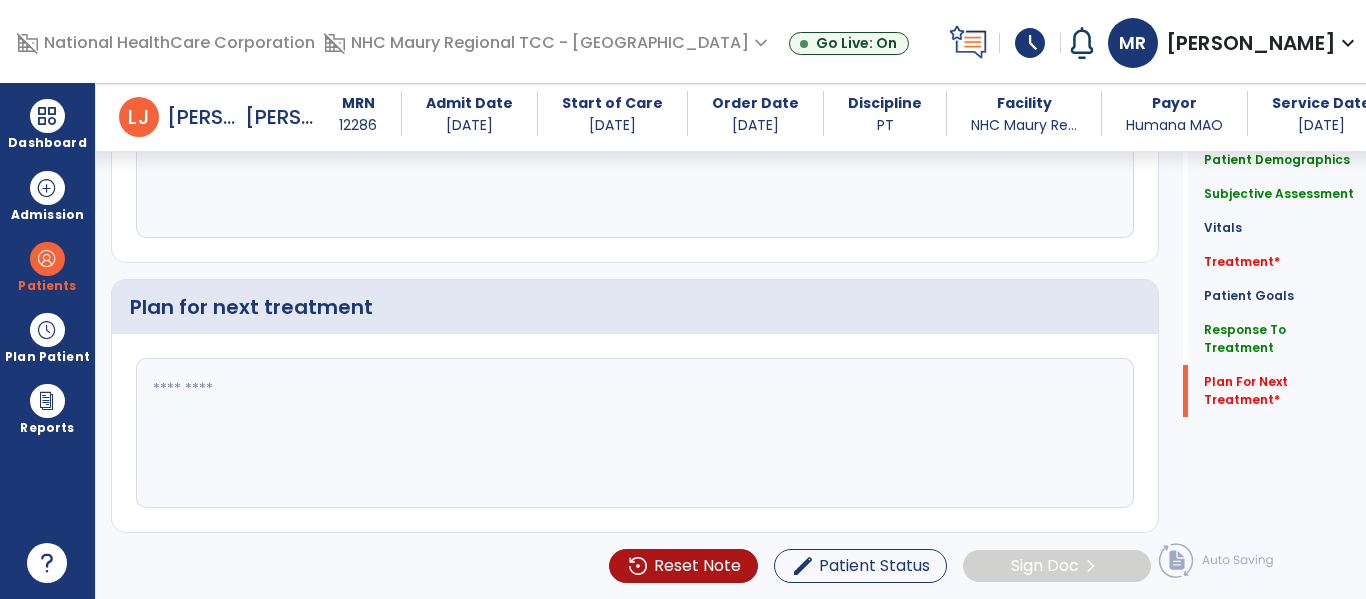 click 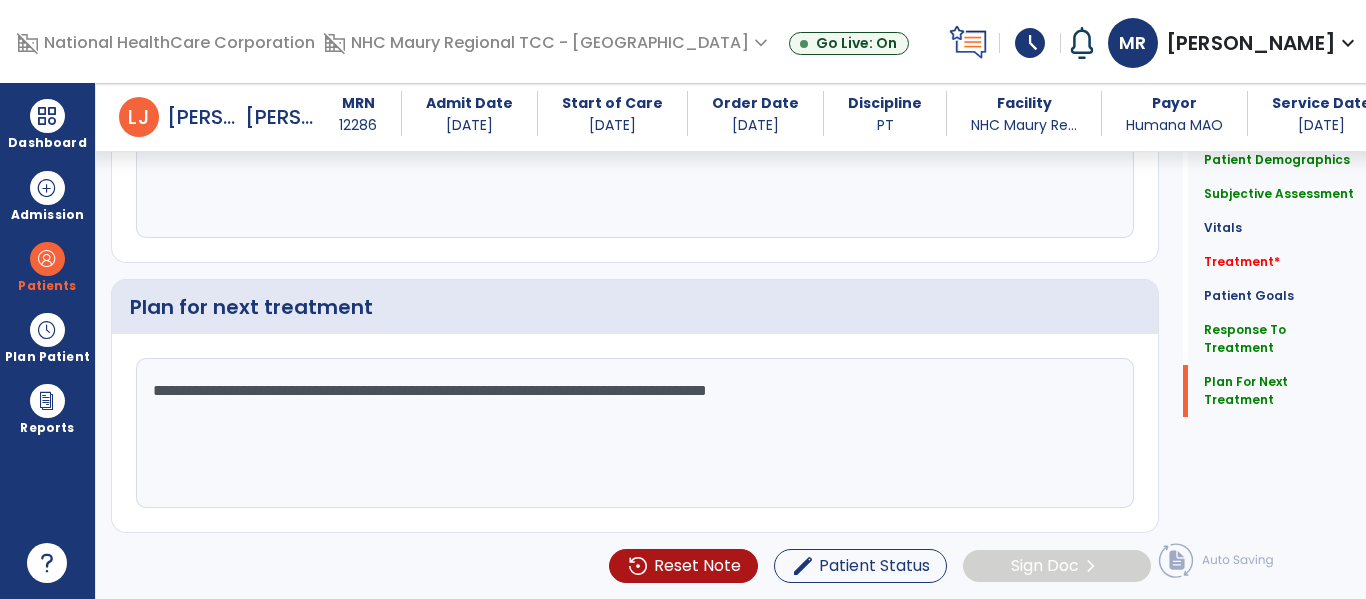 click on "**********" 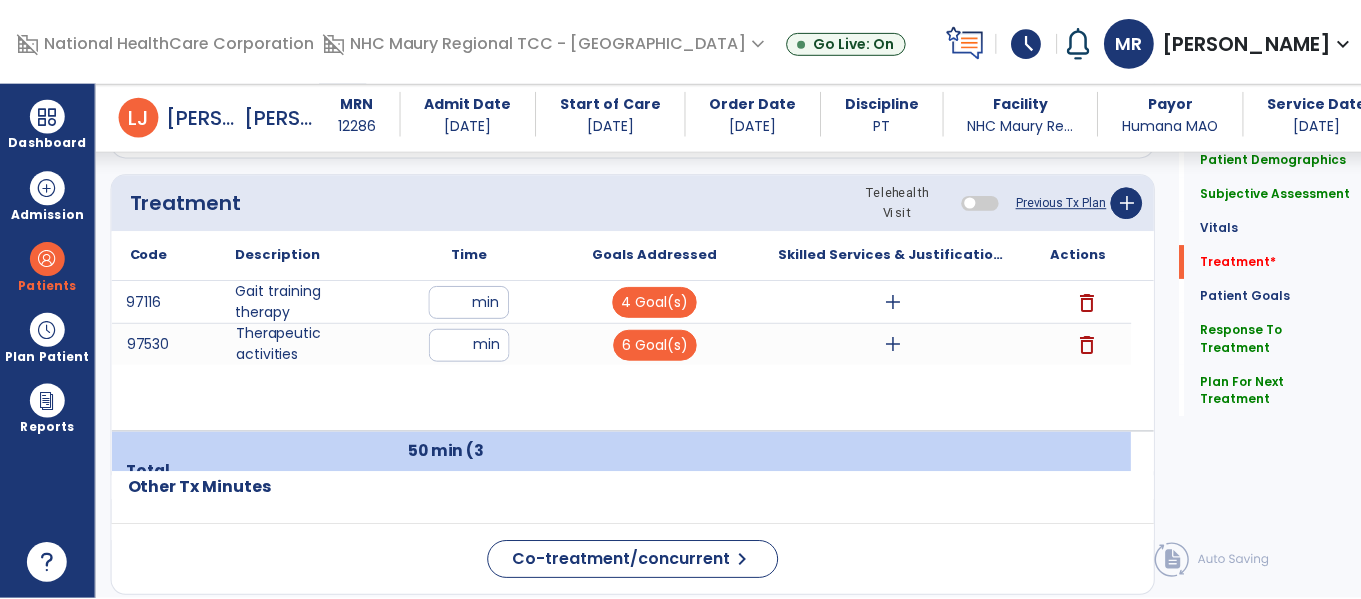 scroll, scrollTop: 1184, scrollLeft: 0, axis: vertical 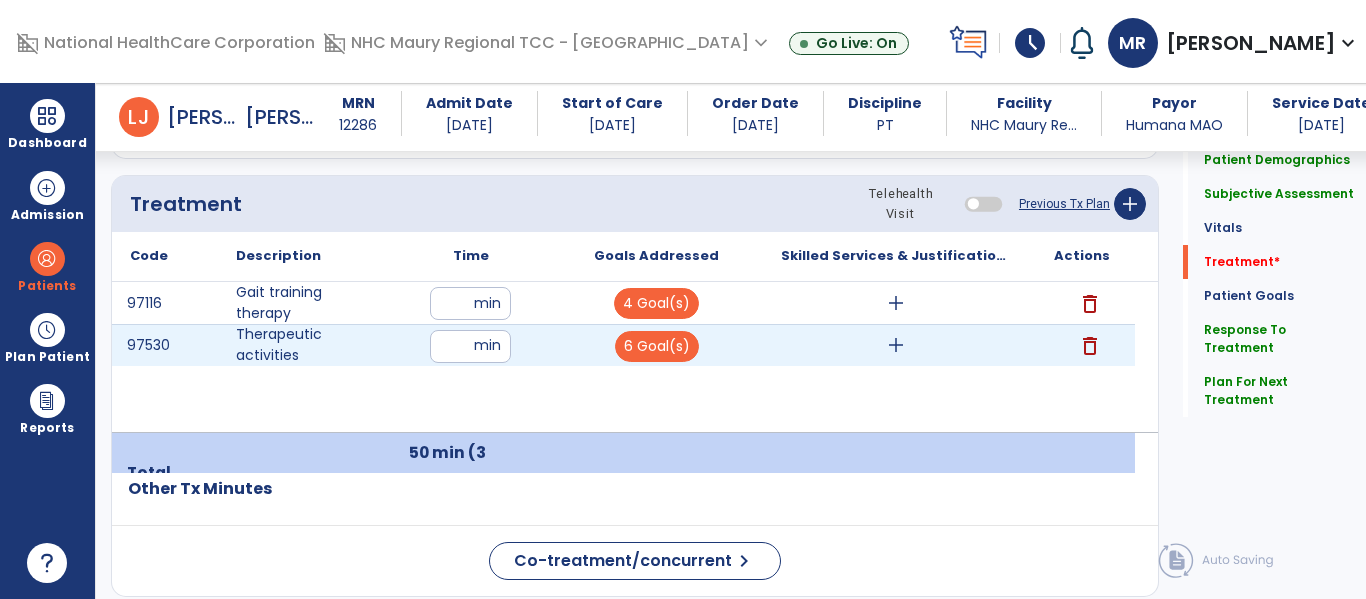 click on "**" at bounding box center (470, 346) 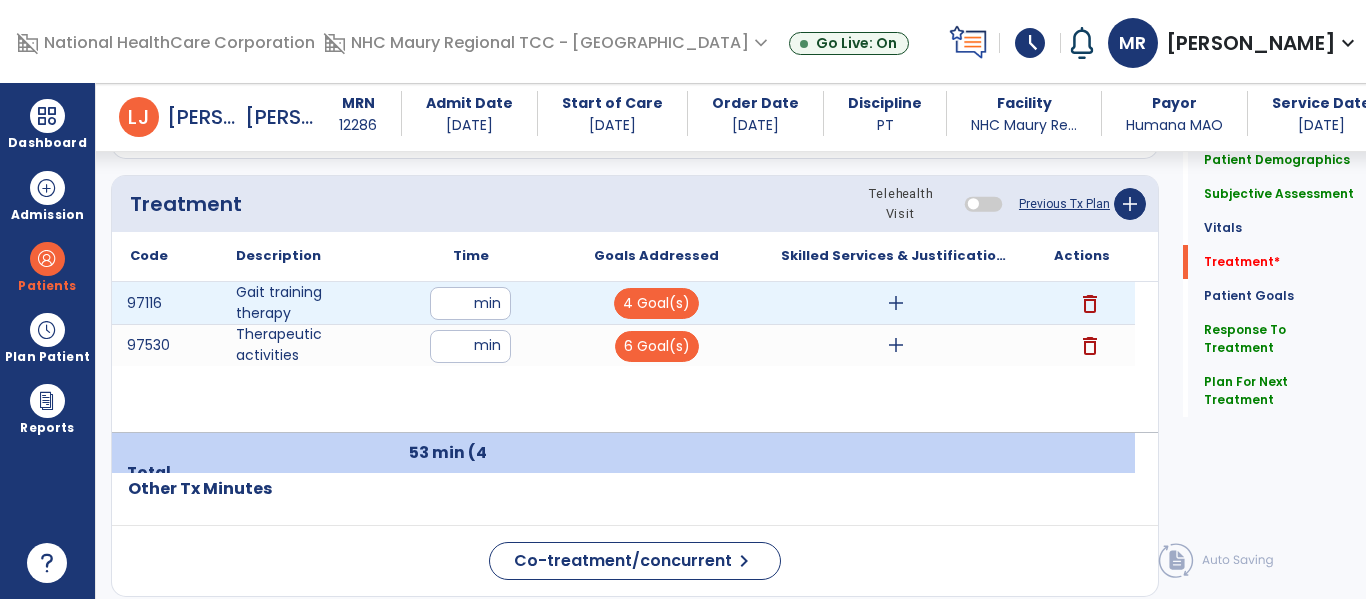 click on "add" at bounding box center (896, 303) 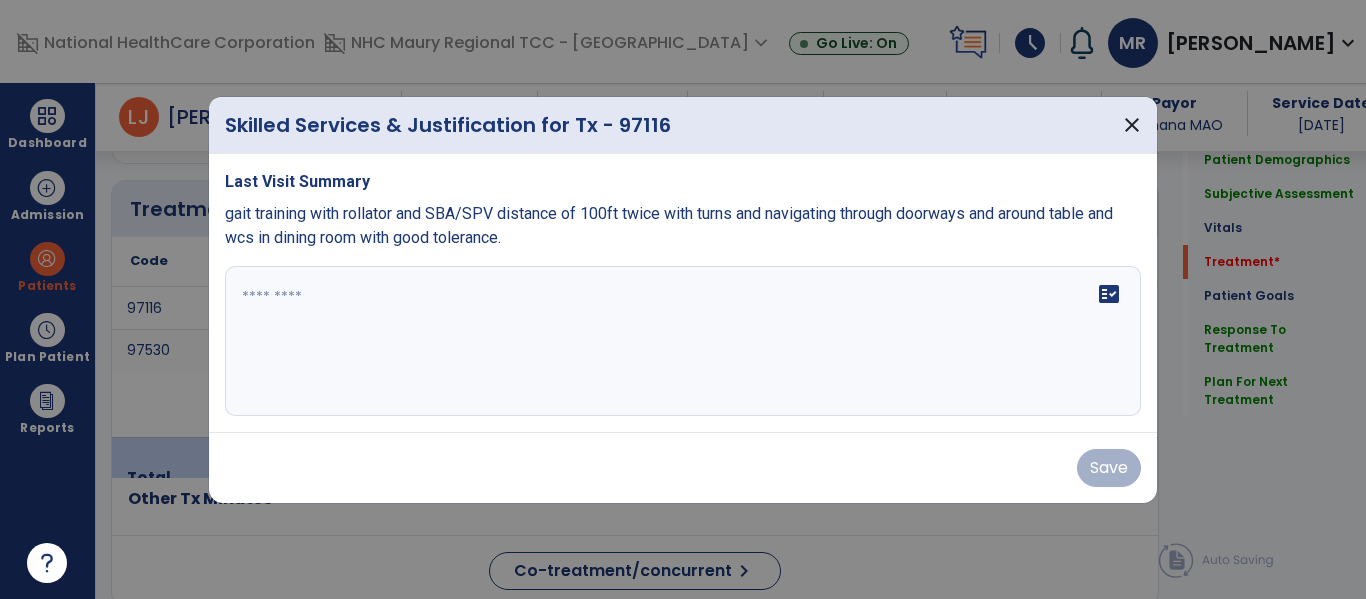scroll, scrollTop: 1184, scrollLeft: 0, axis: vertical 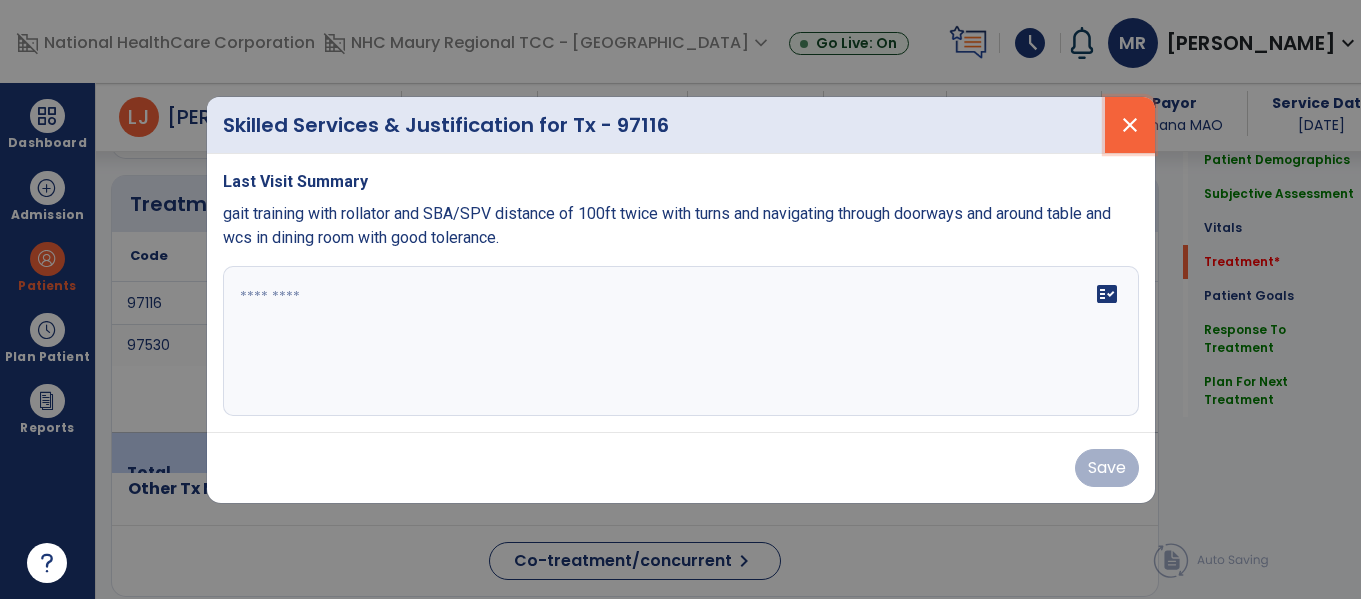 click on "close" at bounding box center (1130, 125) 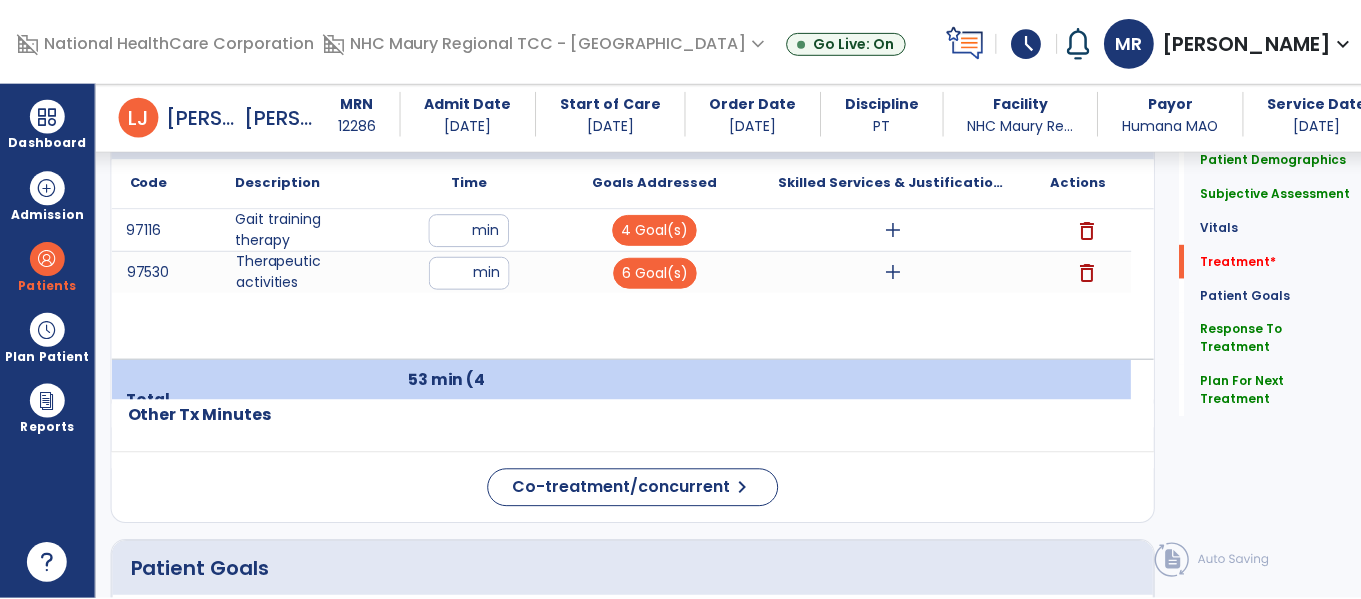 scroll, scrollTop: 1159, scrollLeft: 0, axis: vertical 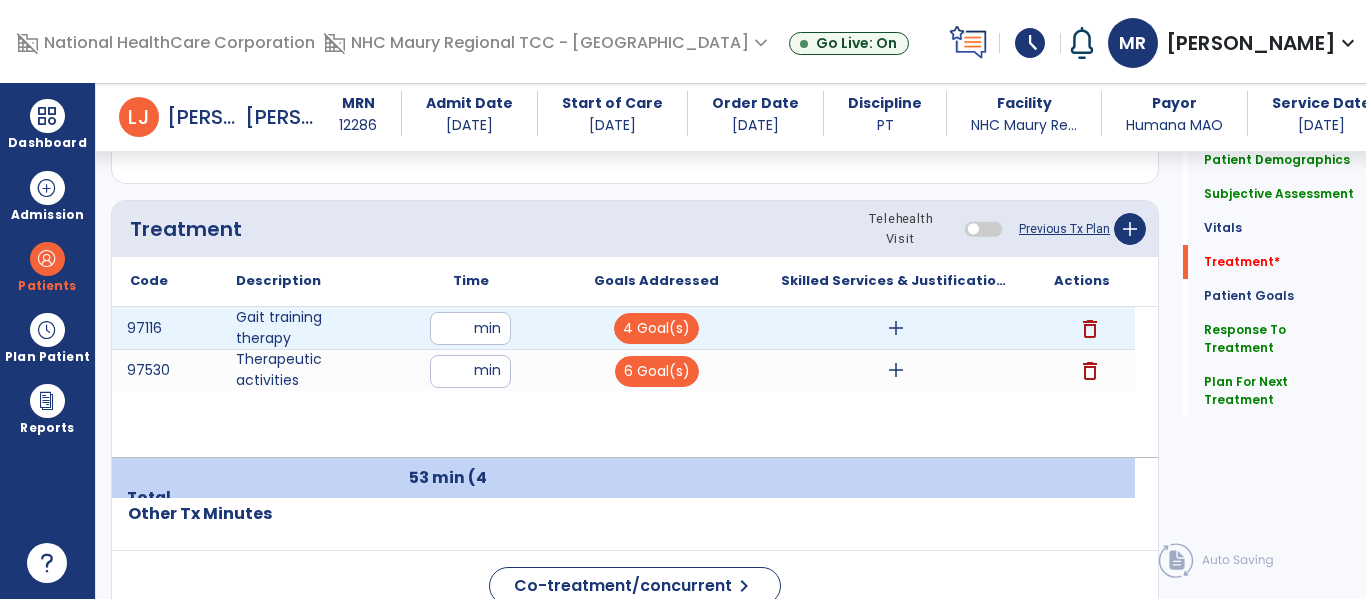 click on "add" at bounding box center [896, 328] 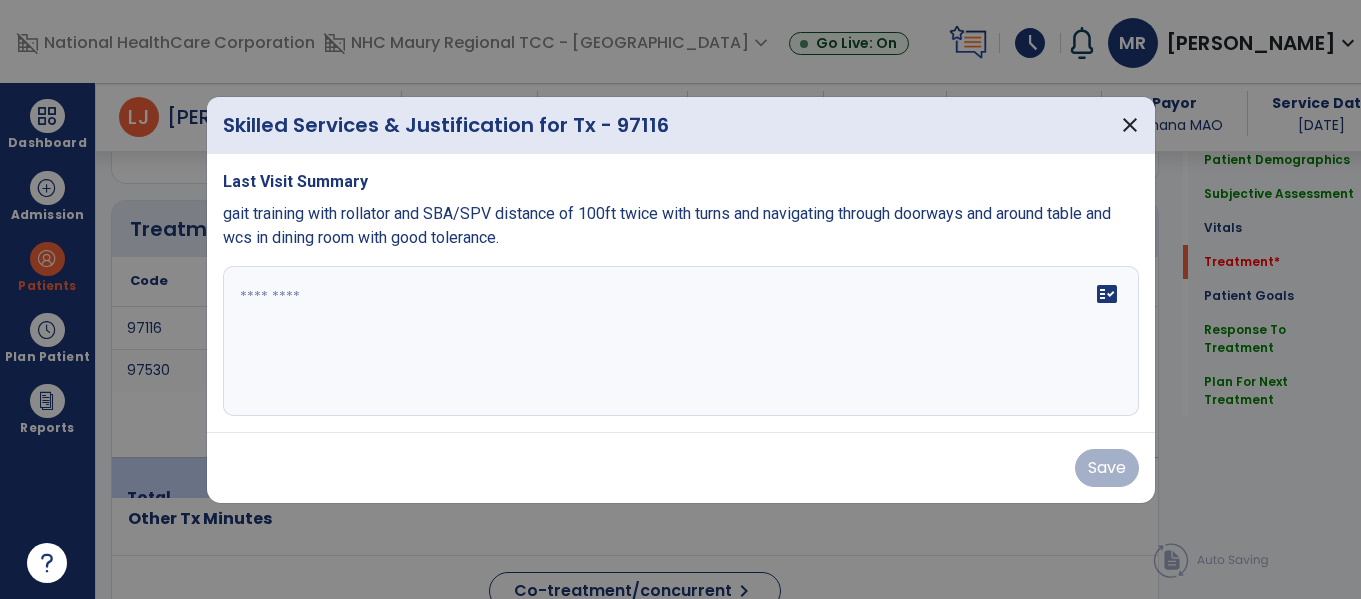 scroll, scrollTop: 1159, scrollLeft: 0, axis: vertical 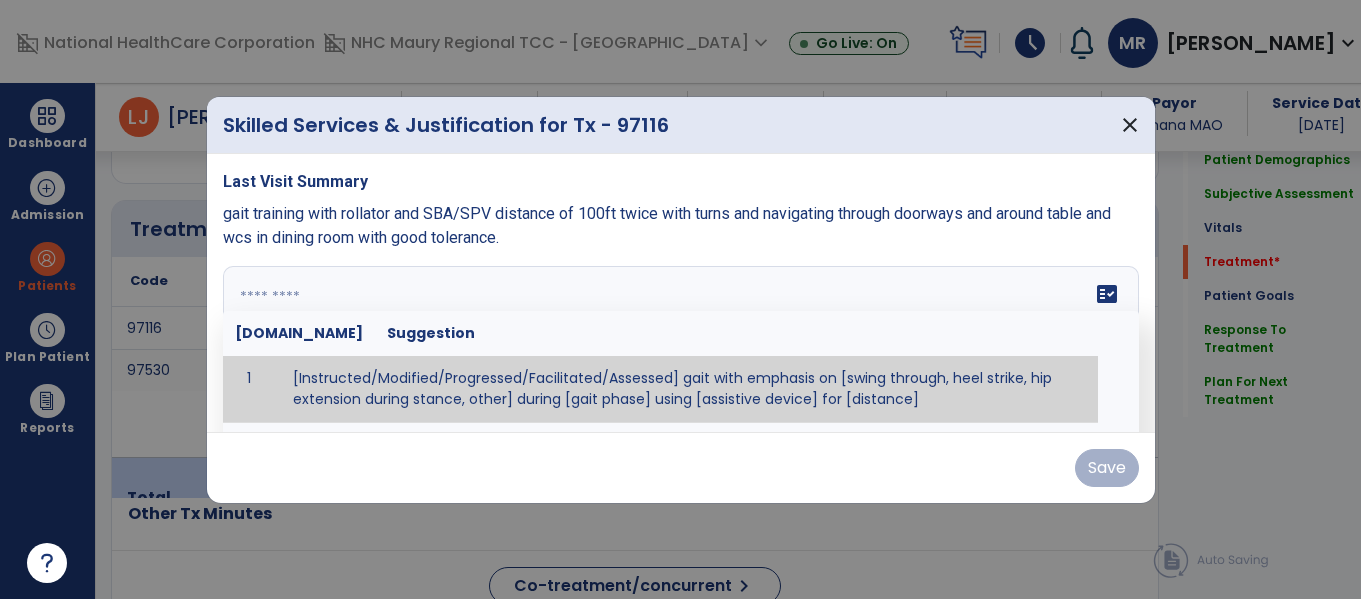 click on "fact_check  [DOMAIN_NAME] Suggestion 1 [Instructed/Modified/Progressed/Facilitated/Assessed] gait with emphasis on [swing through, heel strike, hip extension during stance, other] during [gait phase] using [assistive device] for [distance] 2 [Instructed/Modified/Progressed/Facilitated/Assessed] use of [assistive device] and [NWB, PWB, step-to gait pattern, step through gait pattern] 3 [Instructed/Modified/Progressed/Facilitated/Assessed] patient's ability to [ascend/descend # of steps, perform directional changes, walk on even/uneven surfaces, pick-up objects off floor, velocity changes, other] using [assistive device]. 4 [Instructed/Modified/Progressed/Facilitated/Assessed] pre-gait activities including [identify exercise] in order to prepare for gait training. 5" at bounding box center (681, 341) 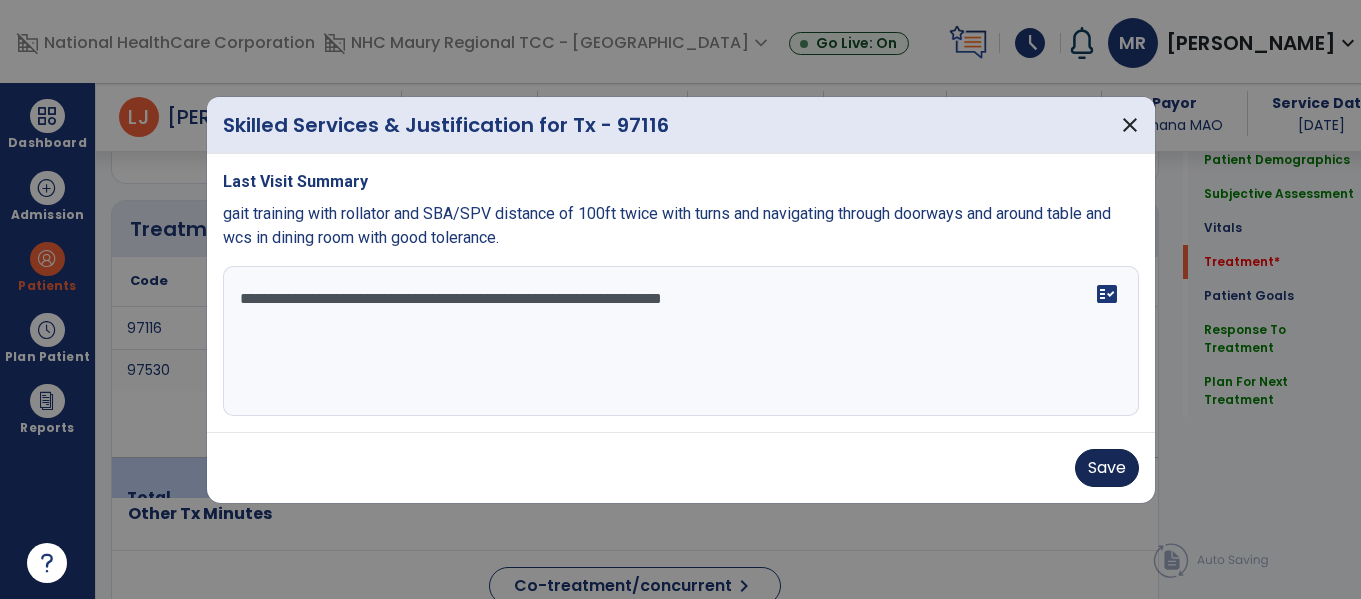 type on "**********" 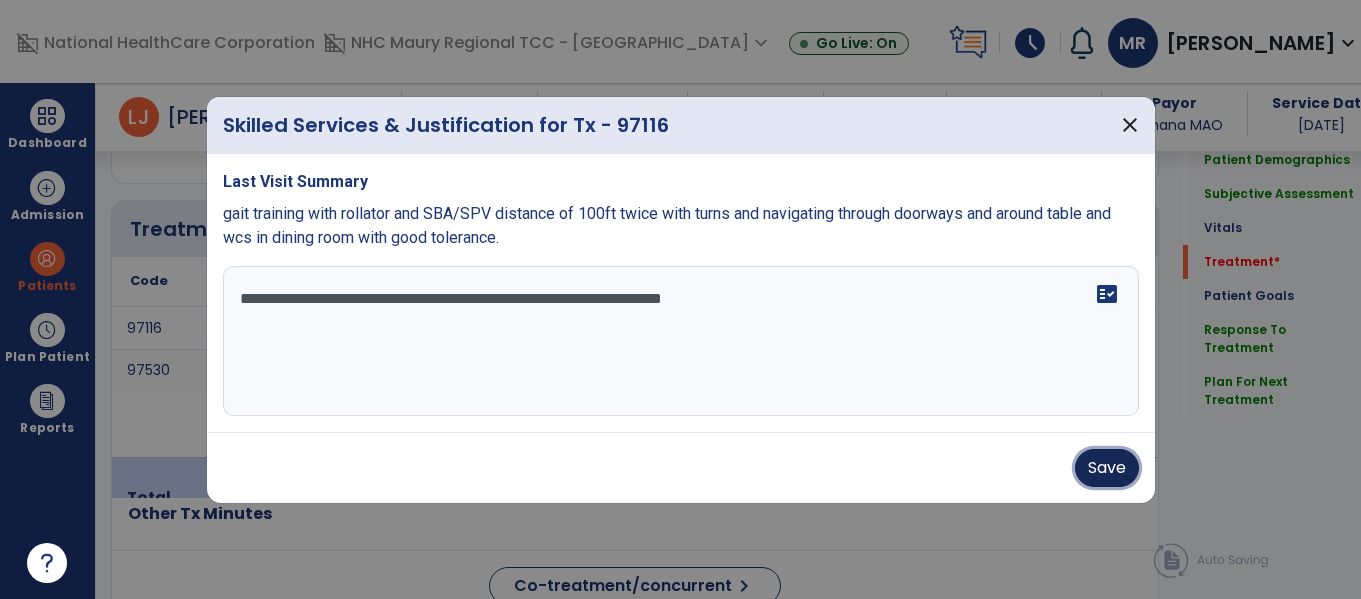 click on "Save" at bounding box center (1107, 468) 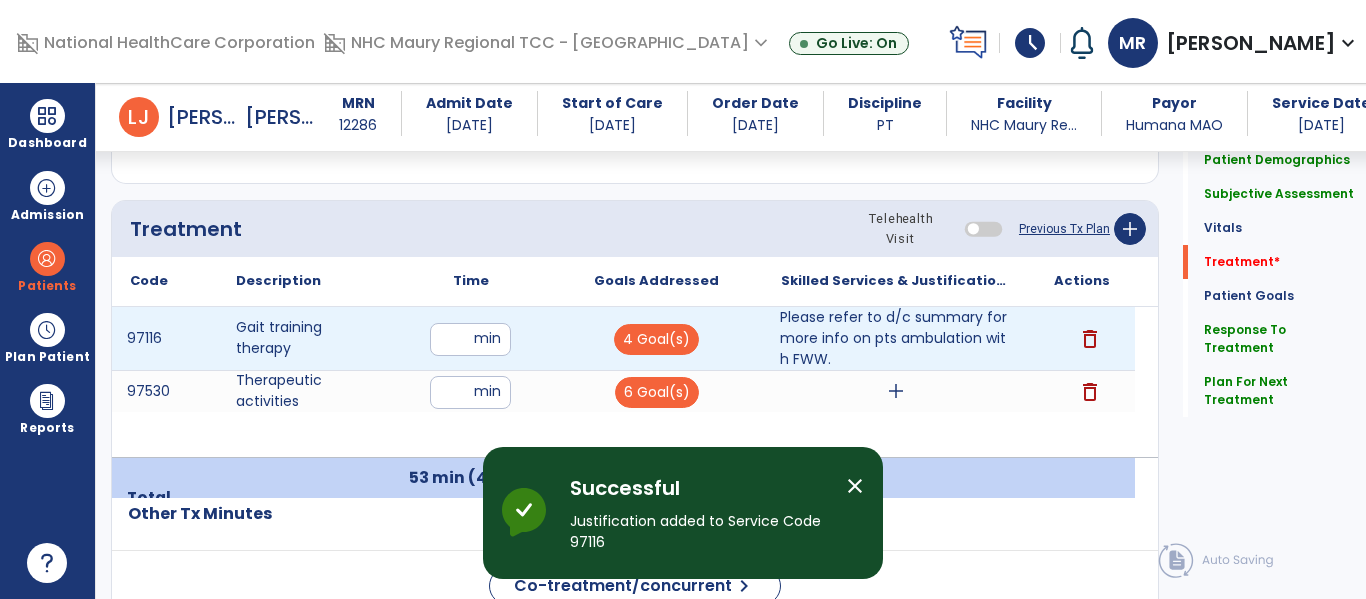 click on "Please refer to d/c summary  for more info on pts ambulation with FWW." at bounding box center [896, 338] 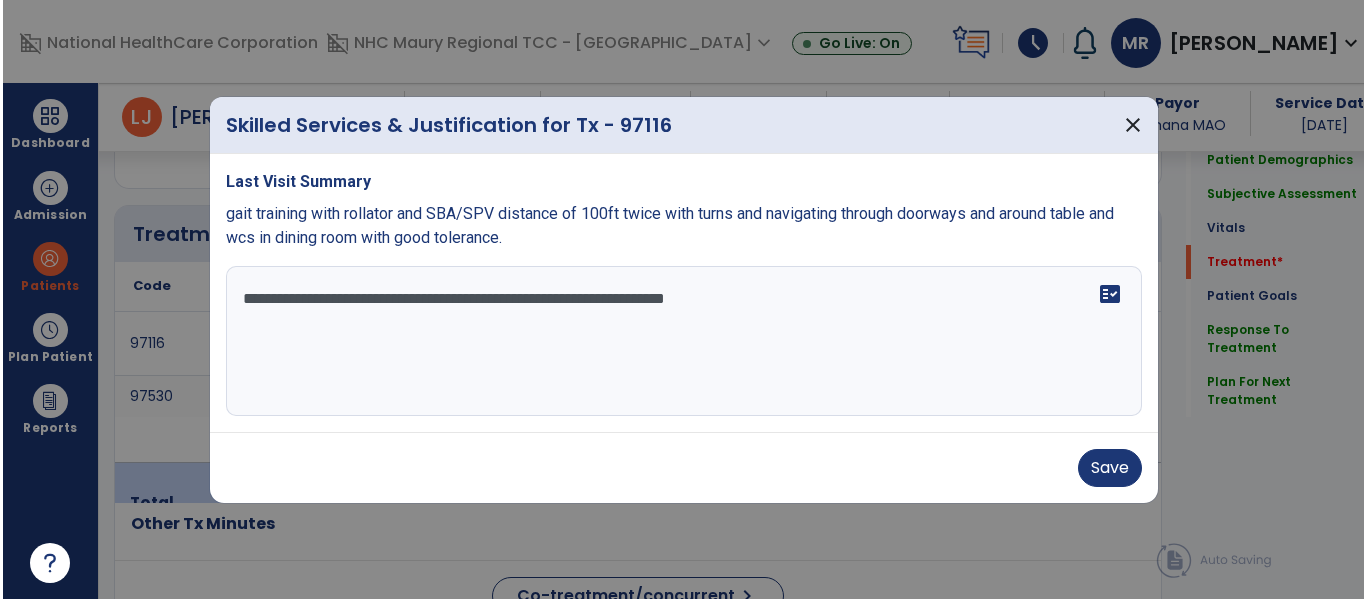 scroll, scrollTop: 1159, scrollLeft: 0, axis: vertical 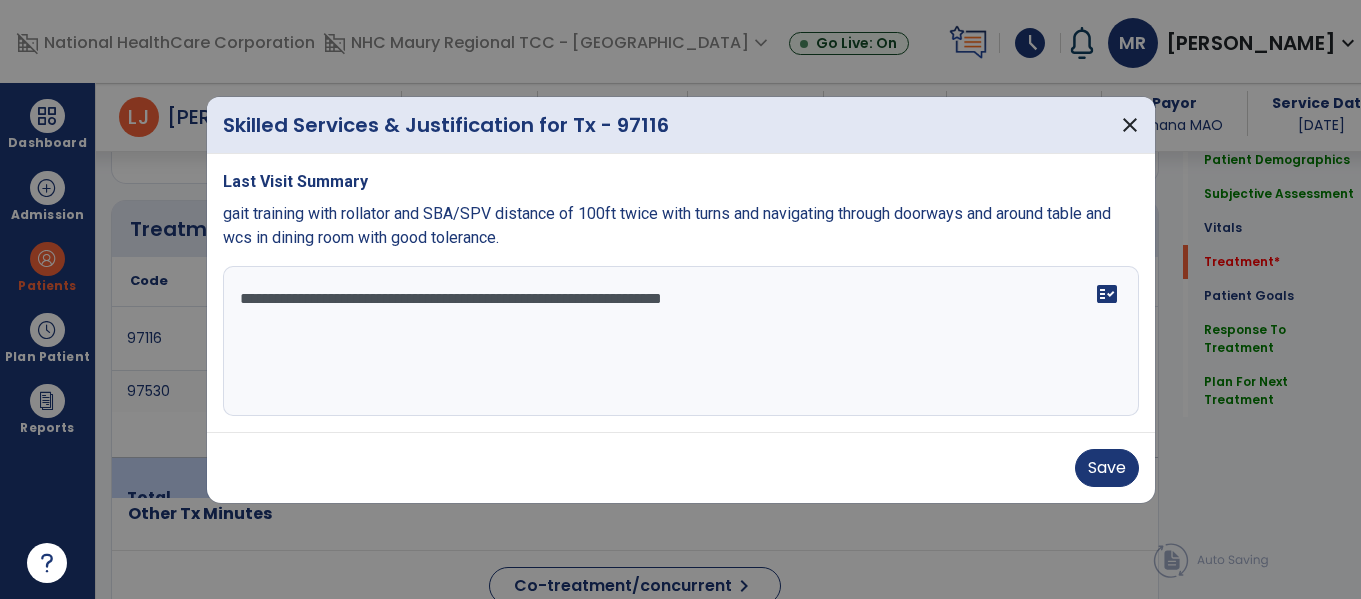 click on "**********" at bounding box center (681, 341) 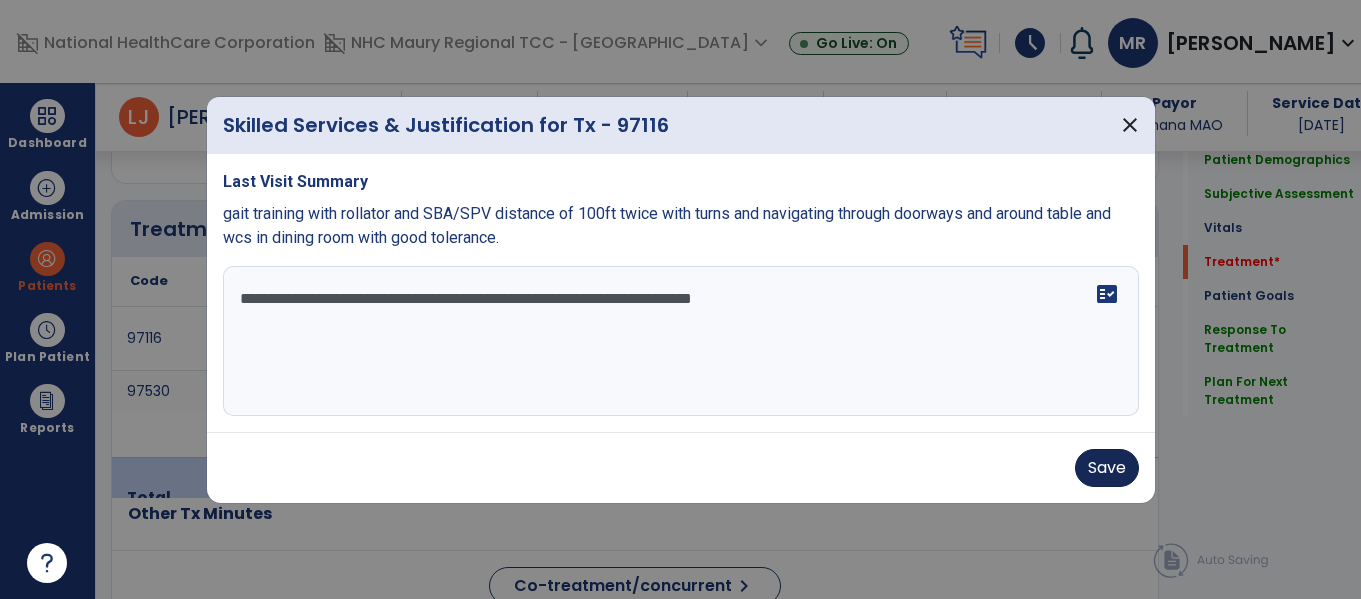 type on "**********" 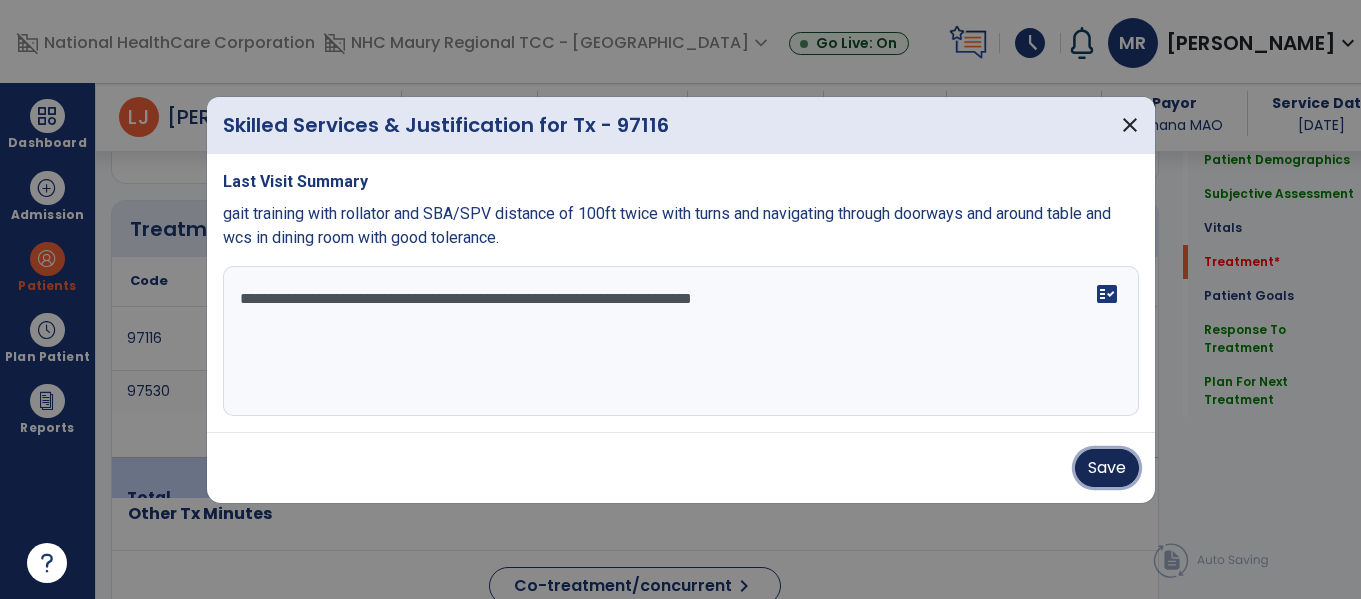 click on "Save" at bounding box center (1107, 468) 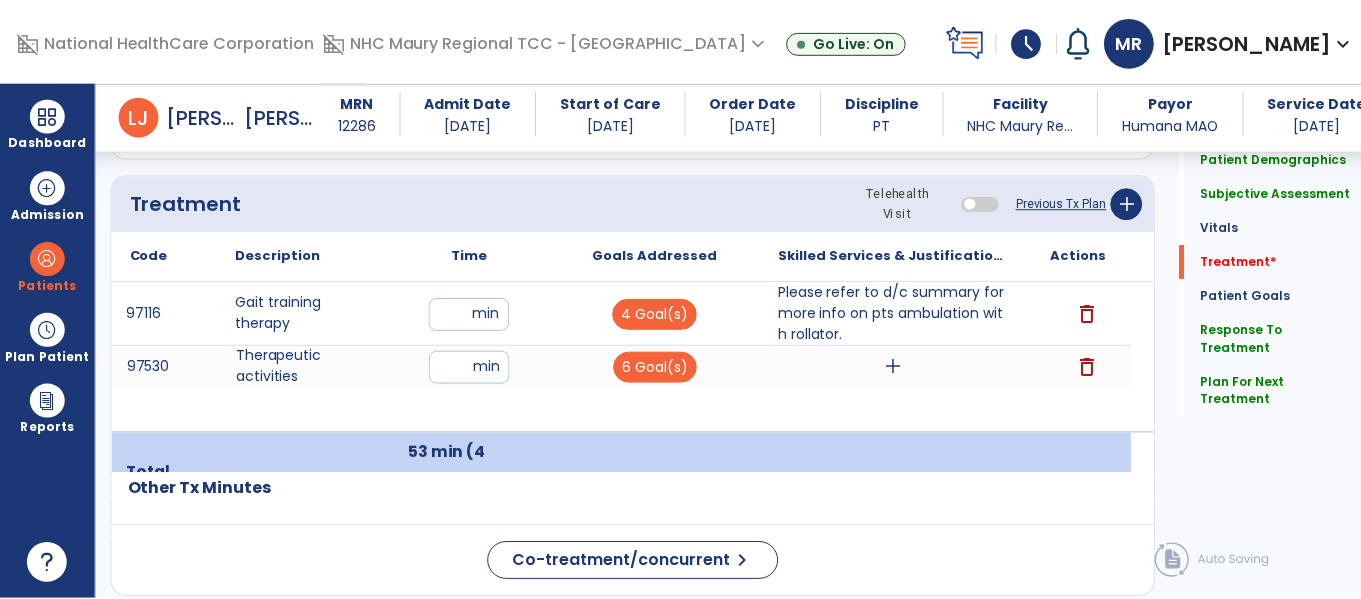 scroll, scrollTop: 1185, scrollLeft: 0, axis: vertical 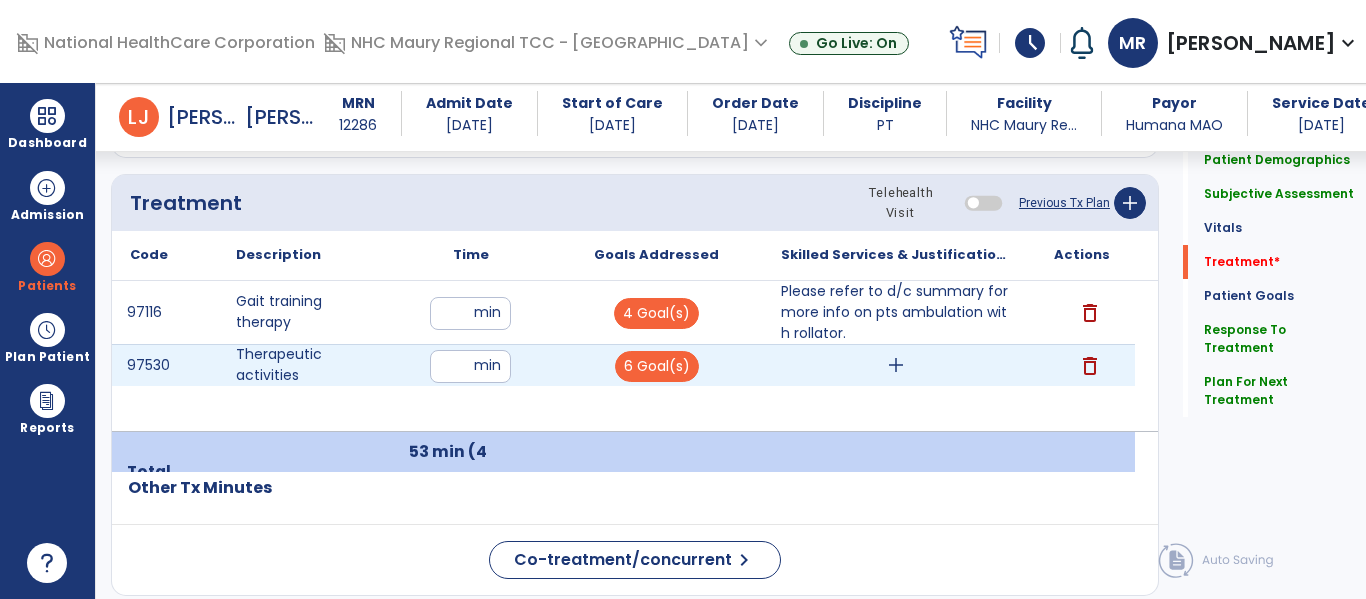 click on "add" at bounding box center (896, 365) 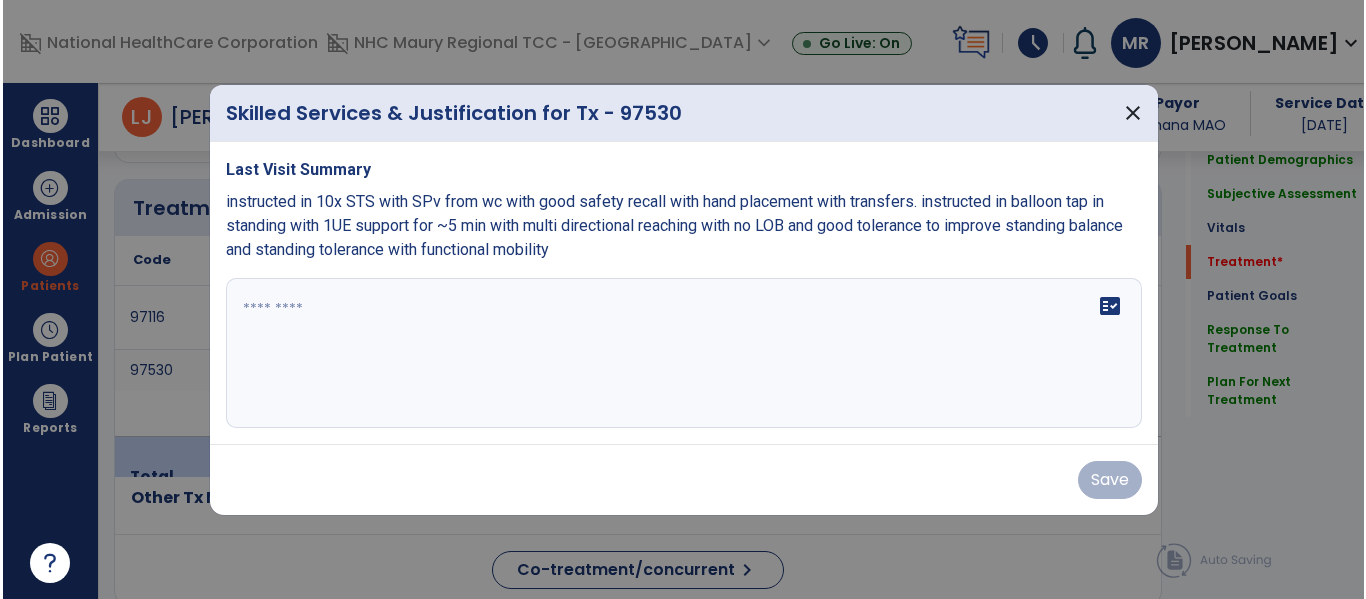 scroll, scrollTop: 1185, scrollLeft: 0, axis: vertical 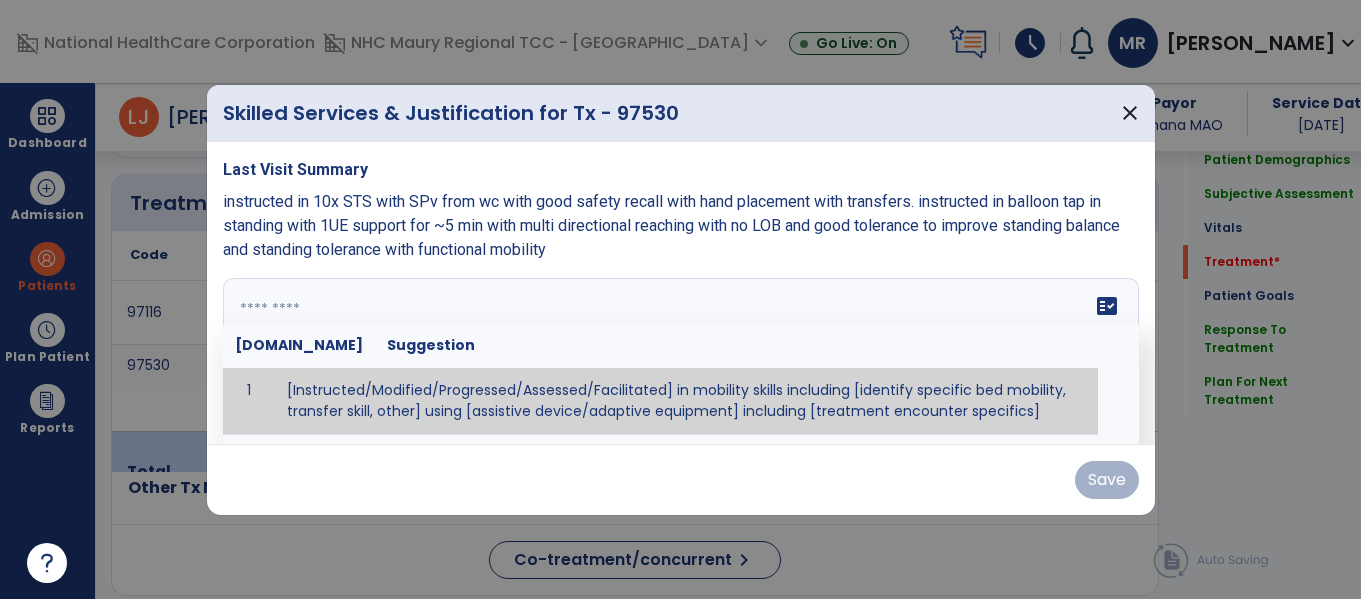 click on "fact_check  [DOMAIN_NAME] Suggestion 1 [Instructed/Modified/Progressed/Assessed/Facilitated] in mobility skills including [identify specific bed mobility, transfer skill, other] using [assistive device/adaptive equipment] including [treatment encounter specifics]" at bounding box center [681, 353] 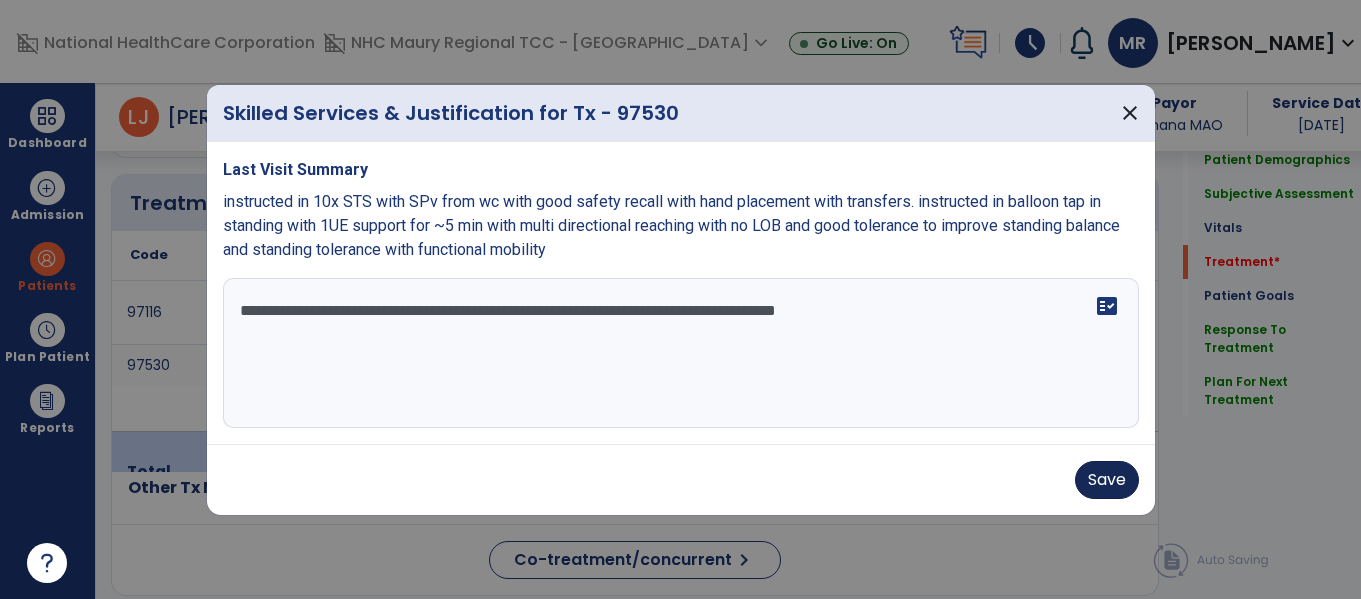 type on "**********" 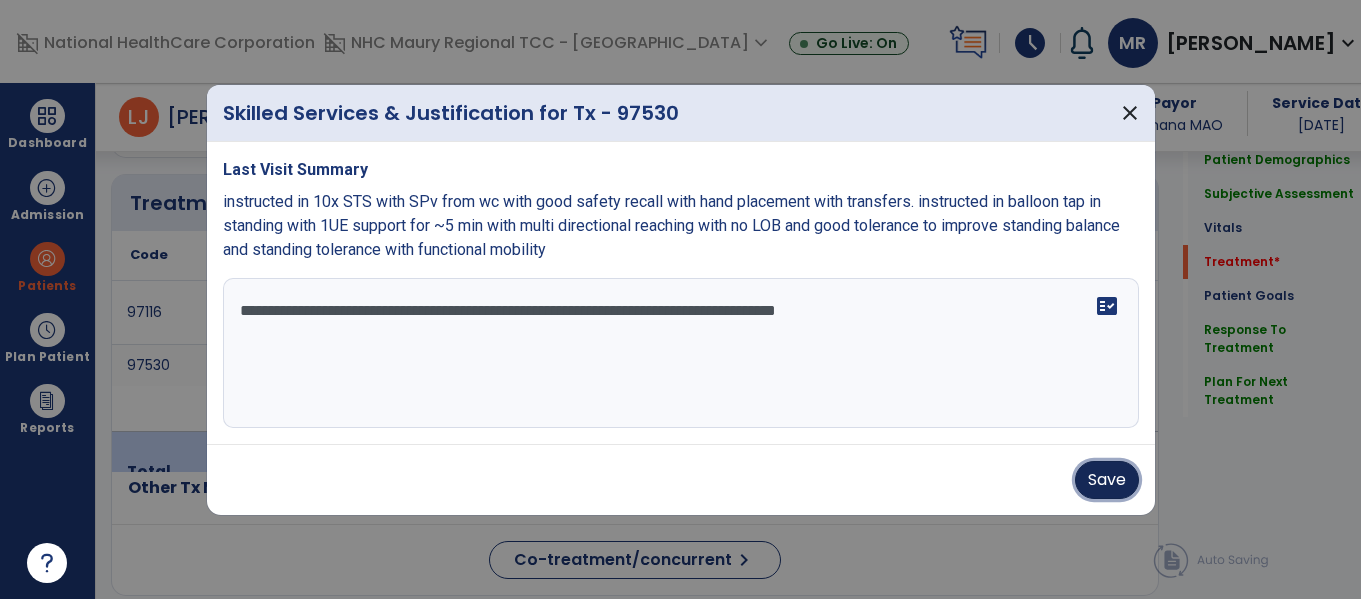 click on "Save" at bounding box center [1107, 480] 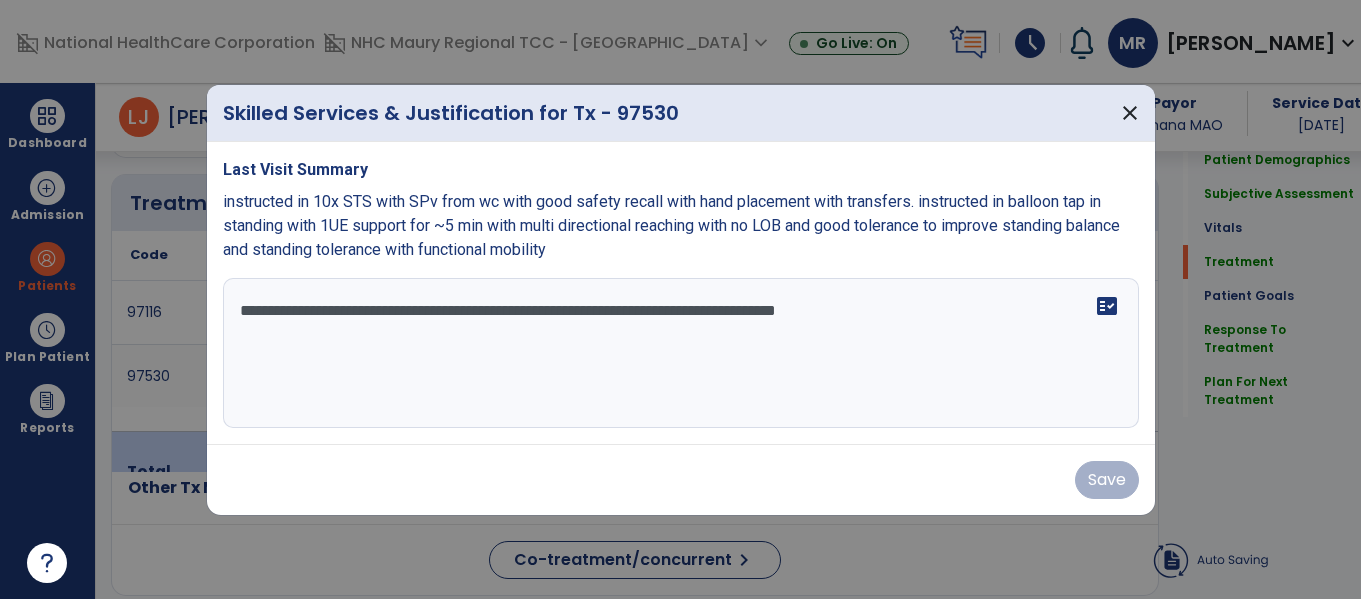 click on "Save" at bounding box center [681, 480] 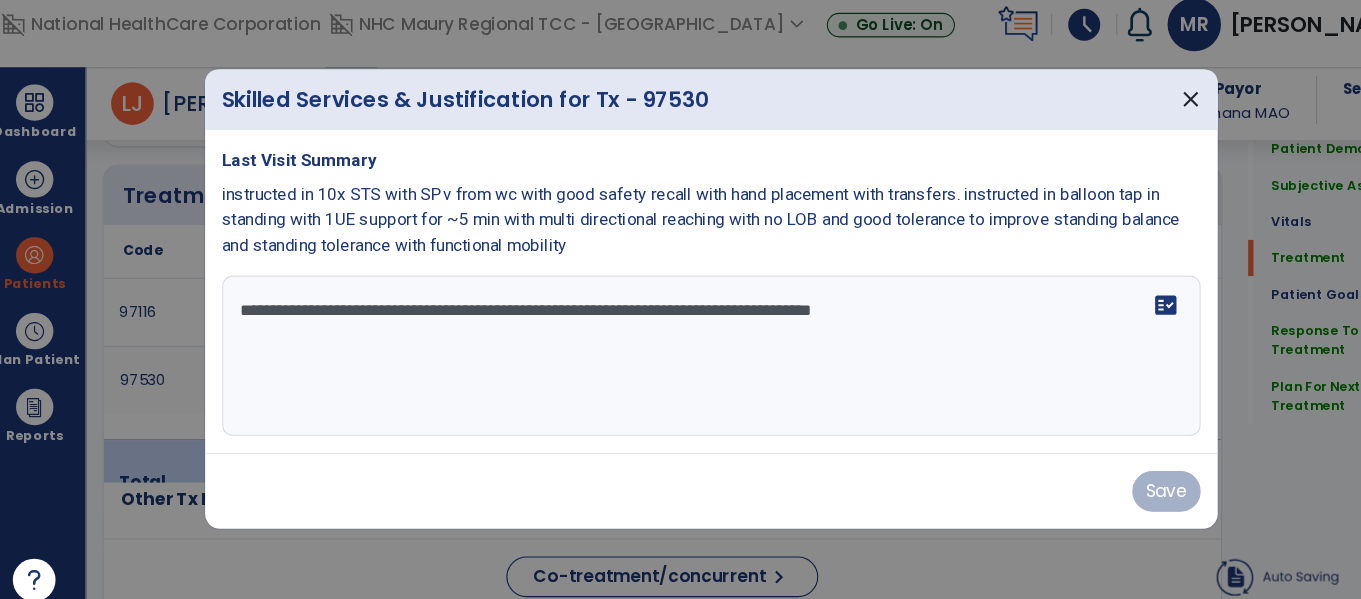 drag, startPoint x: 245, startPoint y: 308, endPoint x: 655, endPoint y: 324, distance: 410.31207 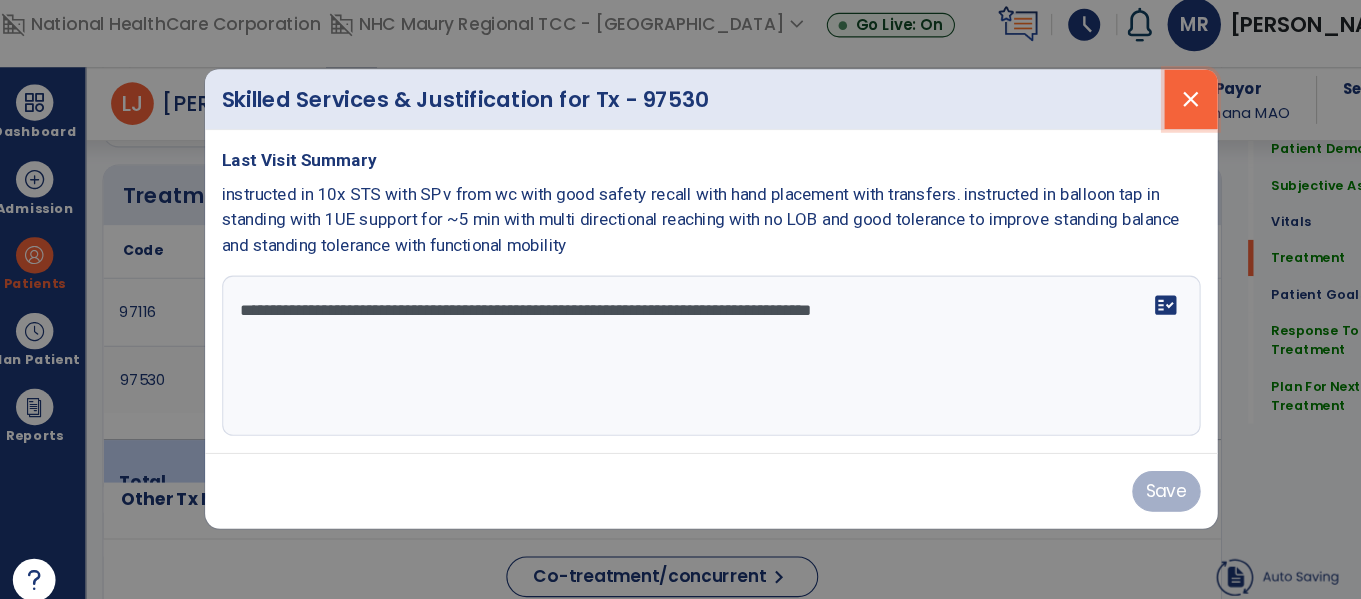 click on "close" at bounding box center (1130, 113) 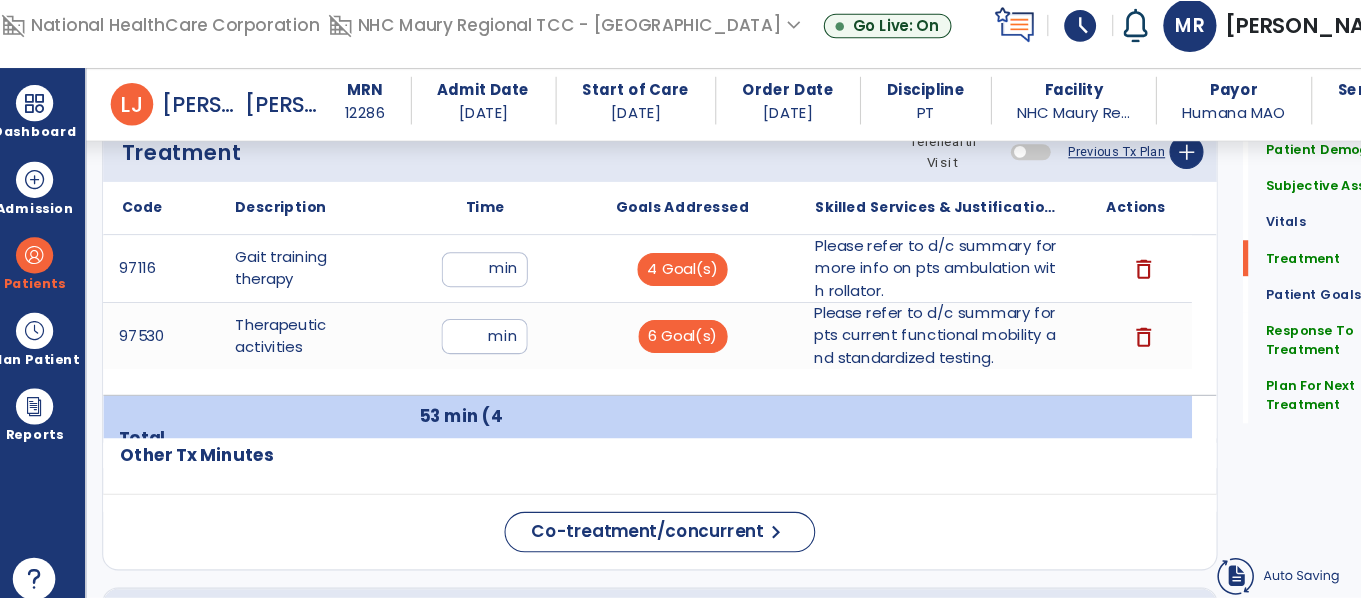 scroll, scrollTop: 1222, scrollLeft: 0, axis: vertical 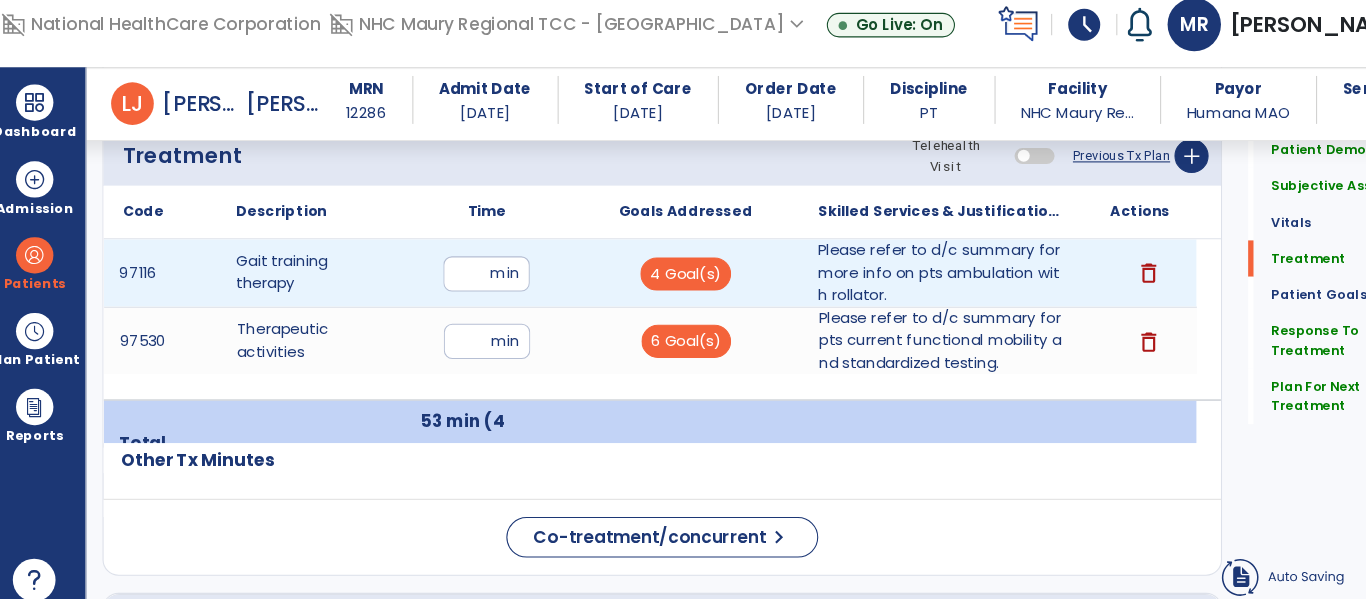 click on "Please refer to d/c summary  for more info on pts ambulation with rollator." at bounding box center (896, 275) 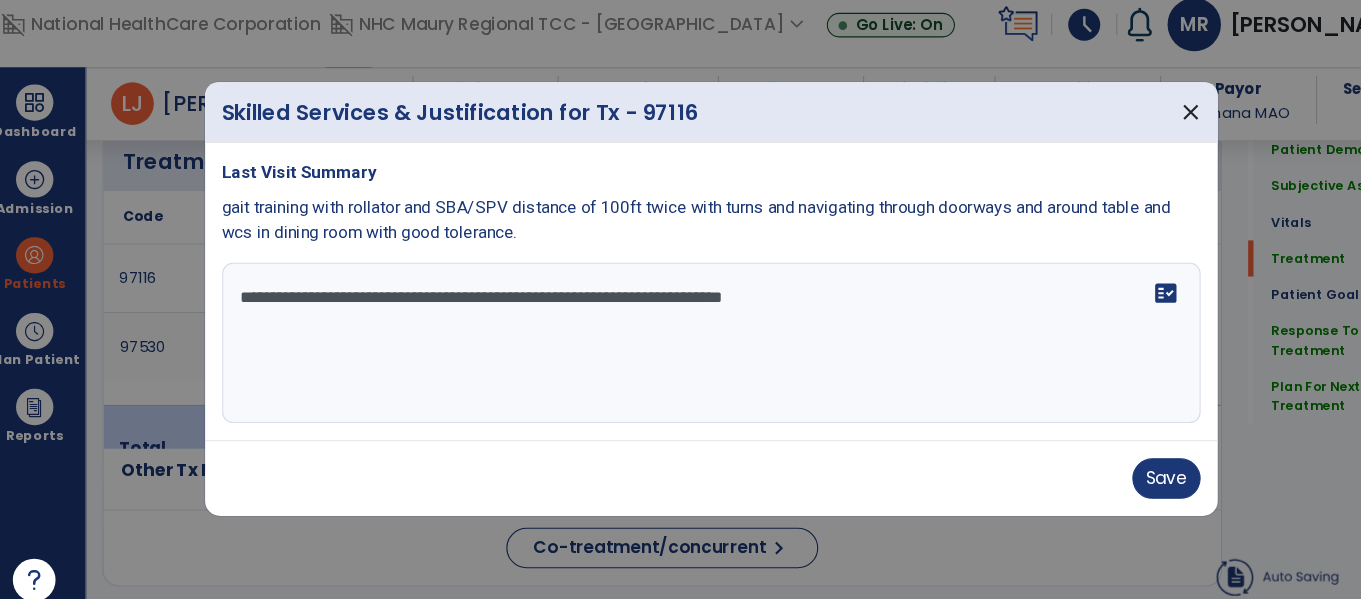 scroll, scrollTop: 1222, scrollLeft: 0, axis: vertical 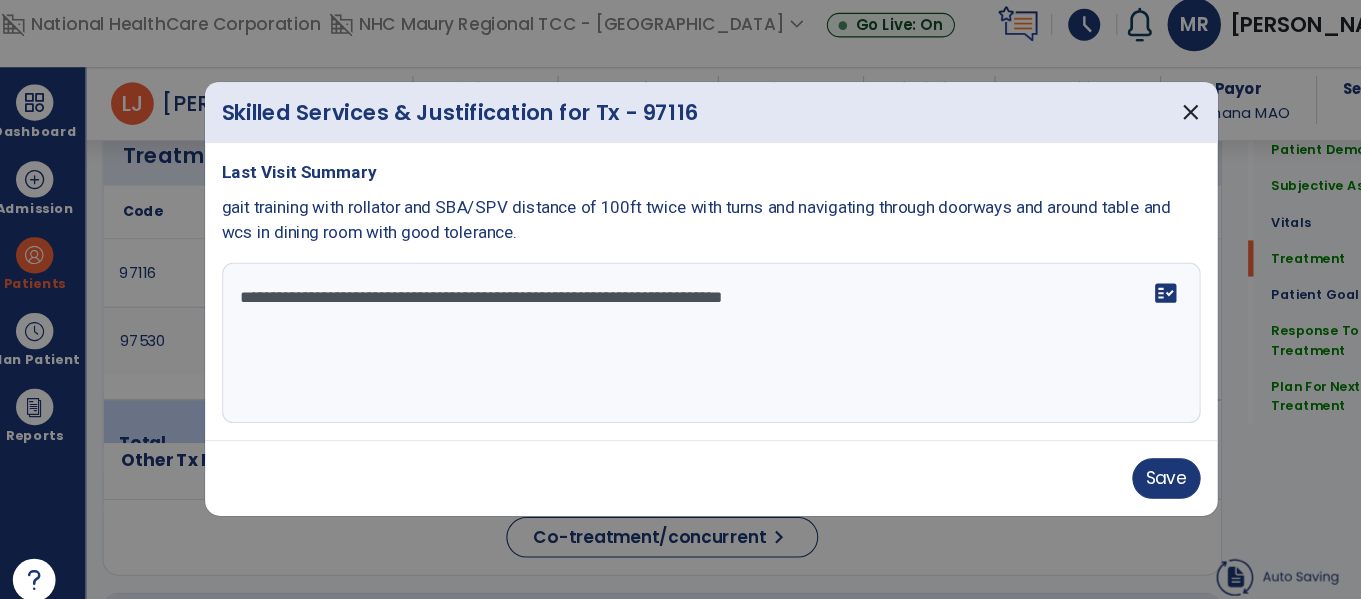 click on "**********" at bounding box center [681, 341] 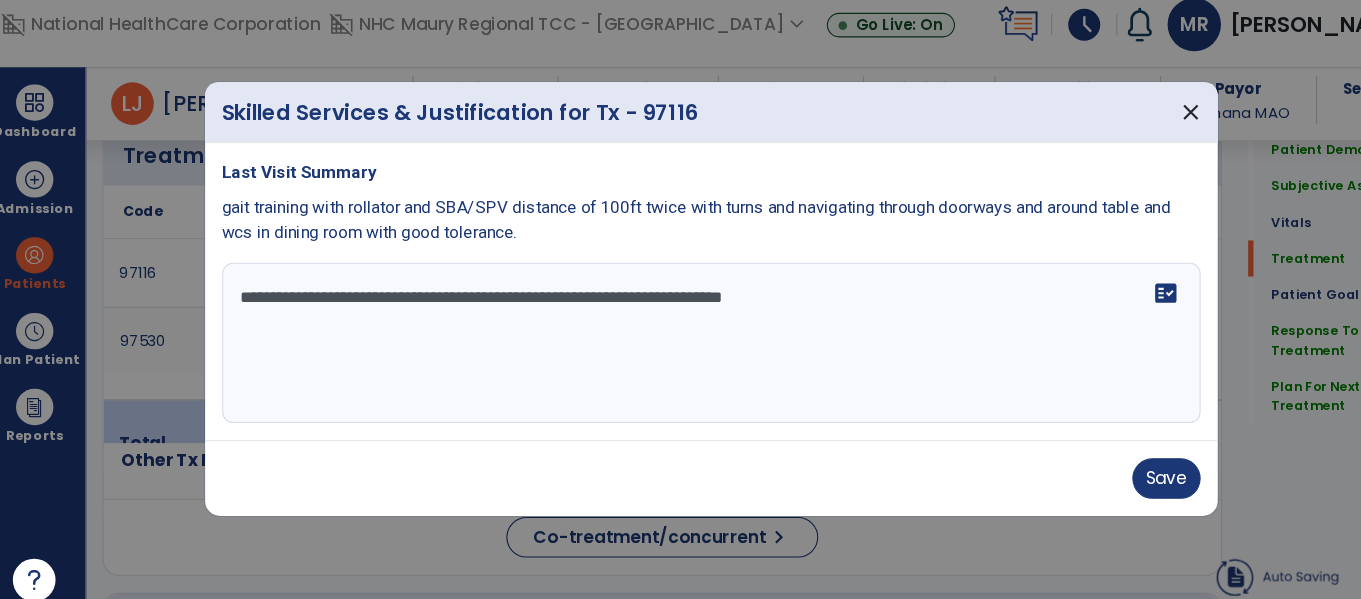 drag, startPoint x: 234, startPoint y: 290, endPoint x: 840, endPoint y: 283, distance: 606.0404 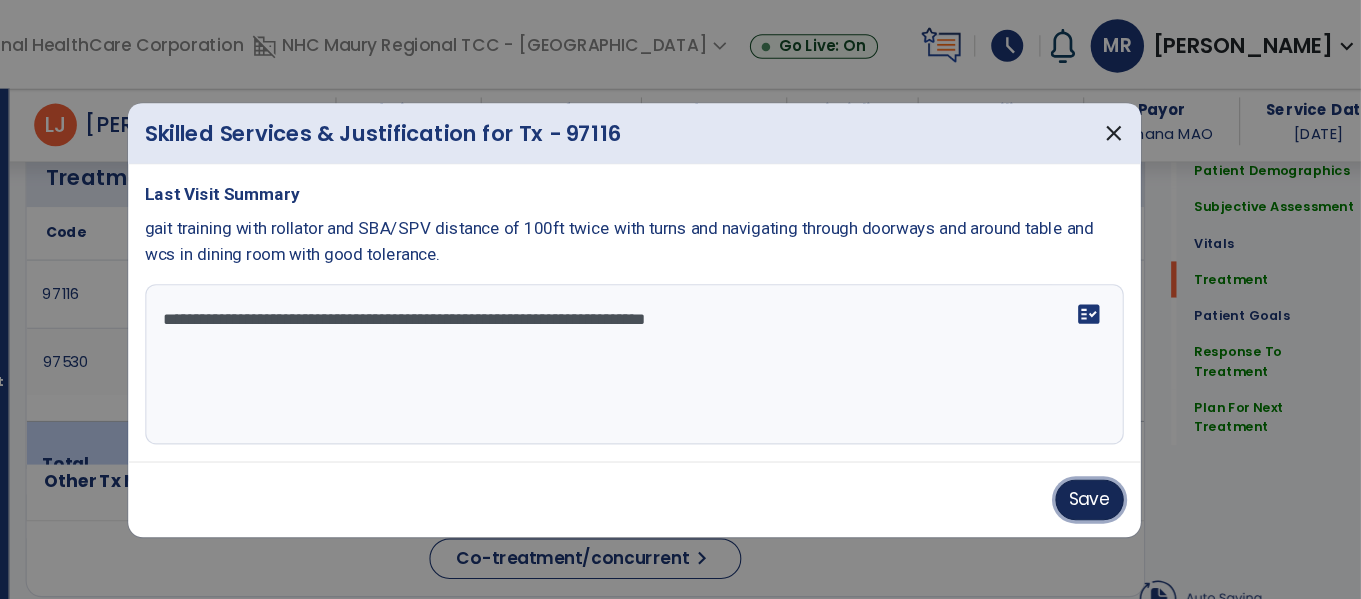 click on "Save" at bounding box center (1107, 468) 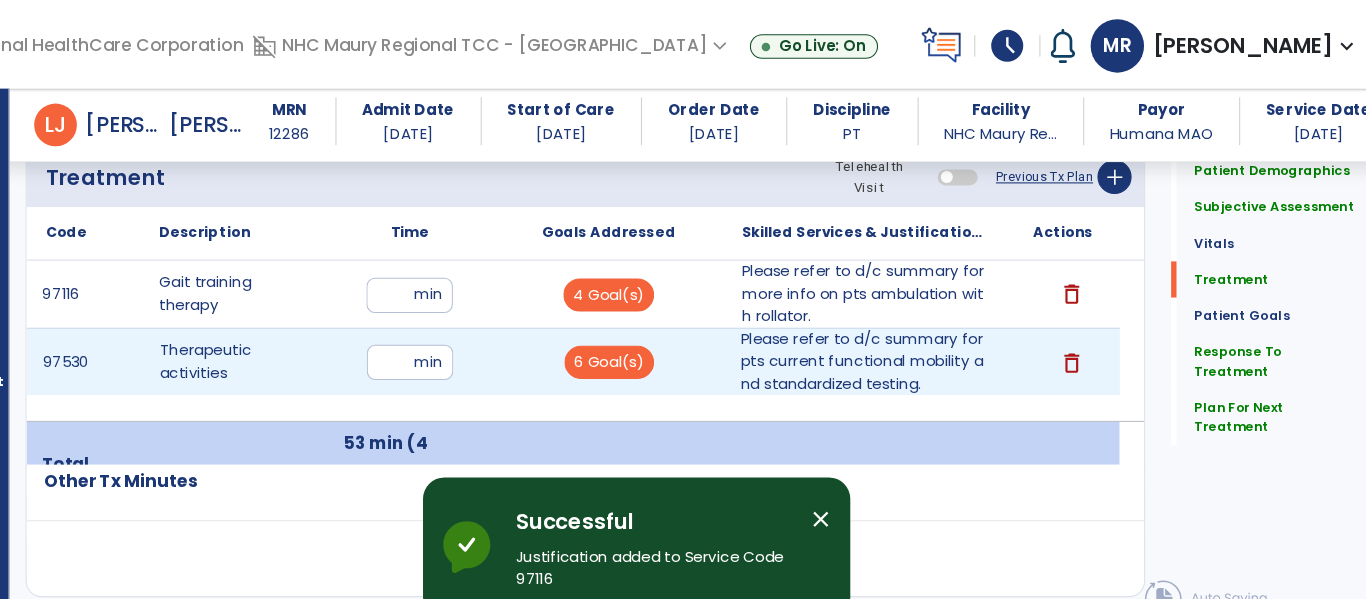 click on "Please refer to d/c summary for pts current functional mobility and standardized testing." at bounding box center (896, 338) 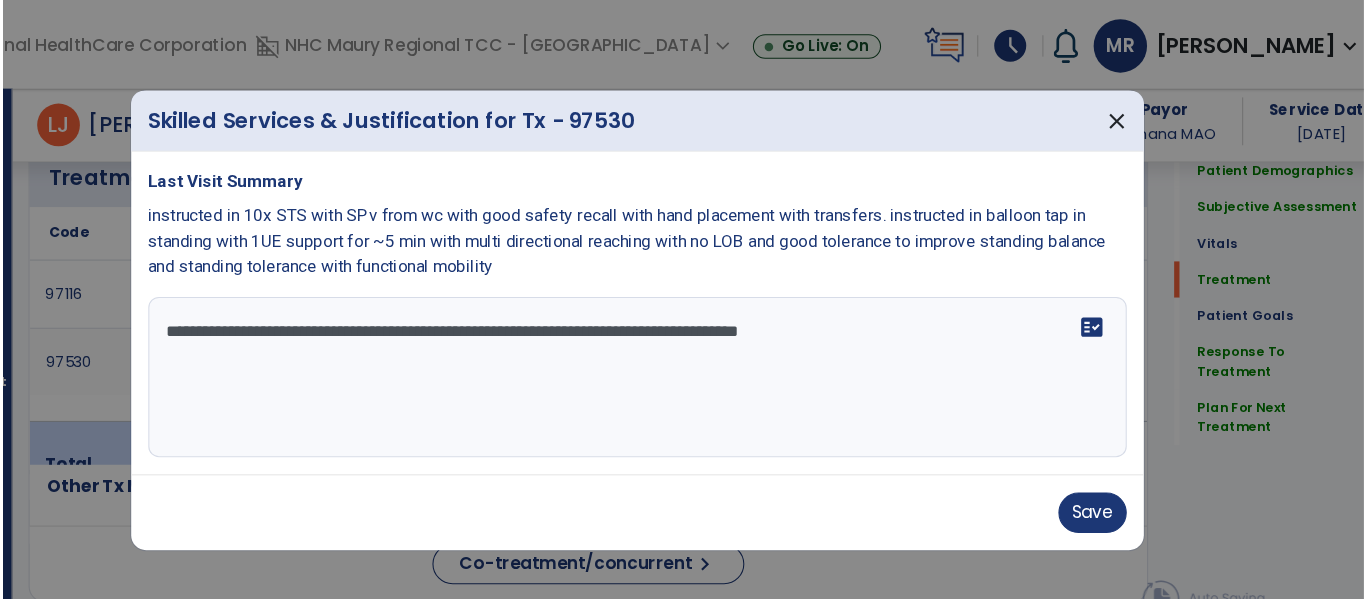 scroll, scrollTop: 1222, scrollLeft: 0, axis: vertical 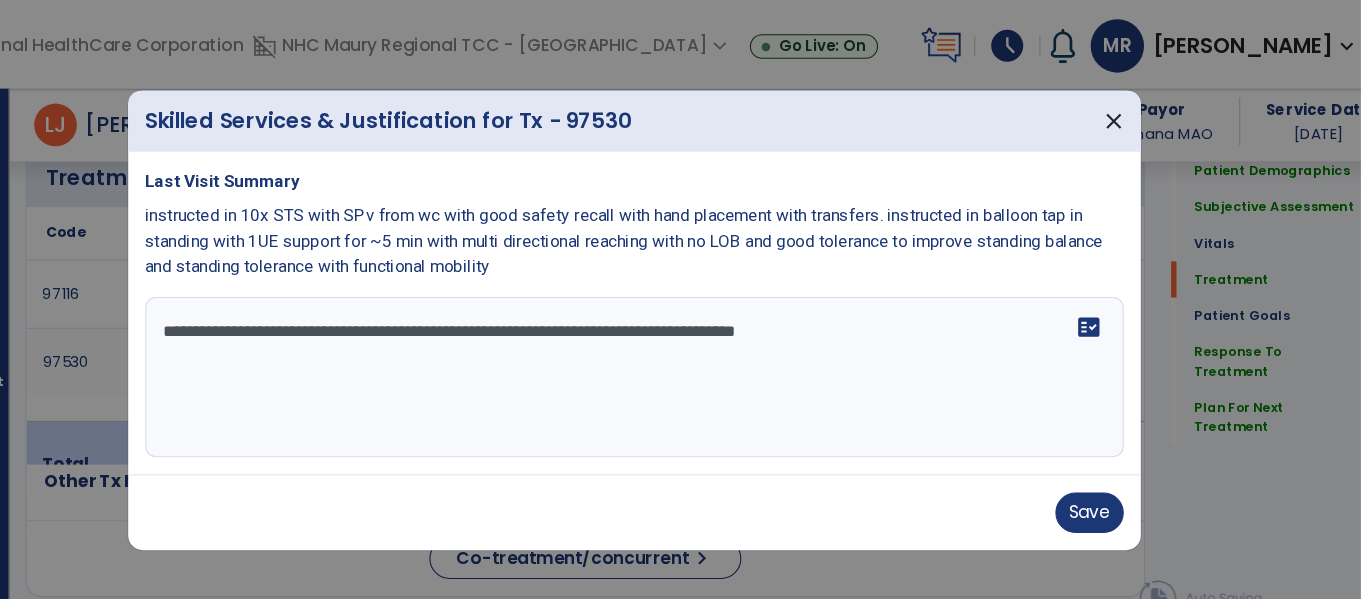 click on "**********" at bounding box center [681, 353] 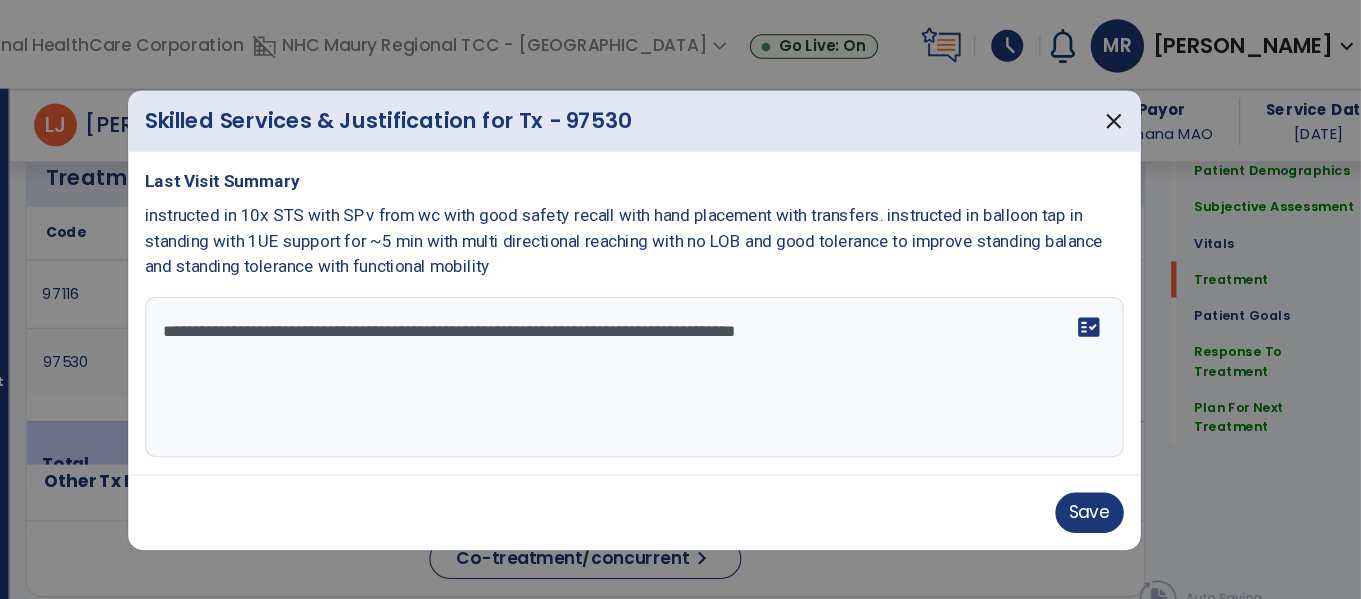 drag, startPoint x: 235, startPoint y: 309, endPoint x: 1003, endPoint y: 338, distance: 768.5473 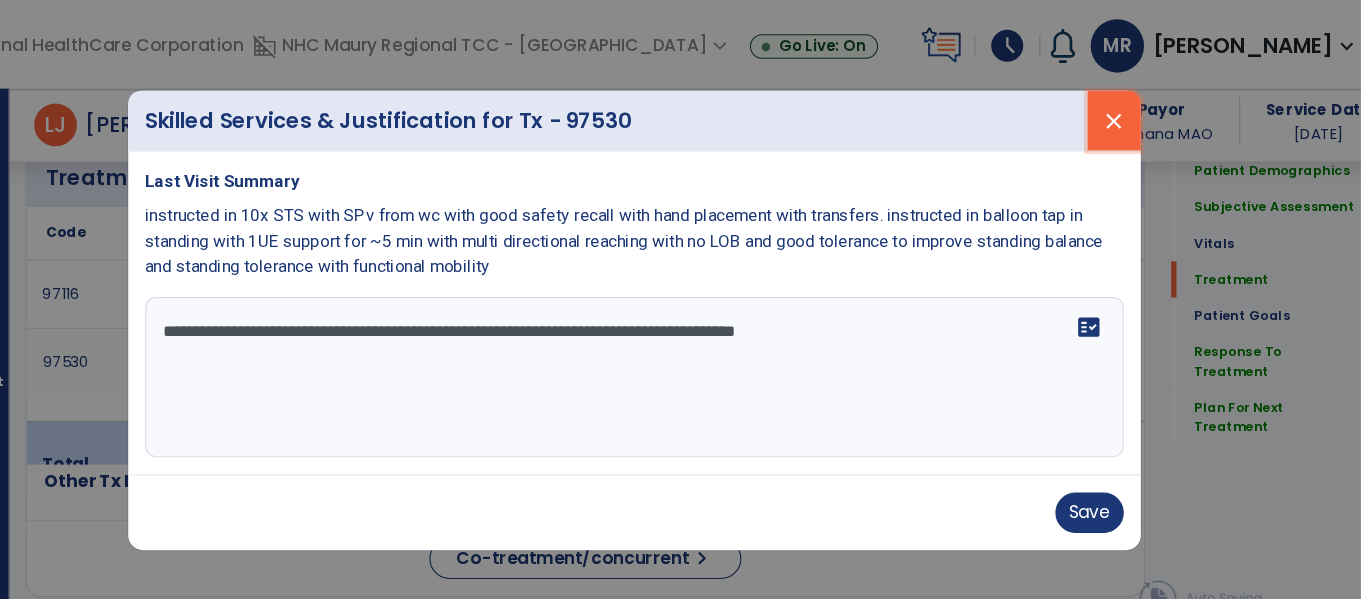 click on "close" at bounding box center [1130, 113] 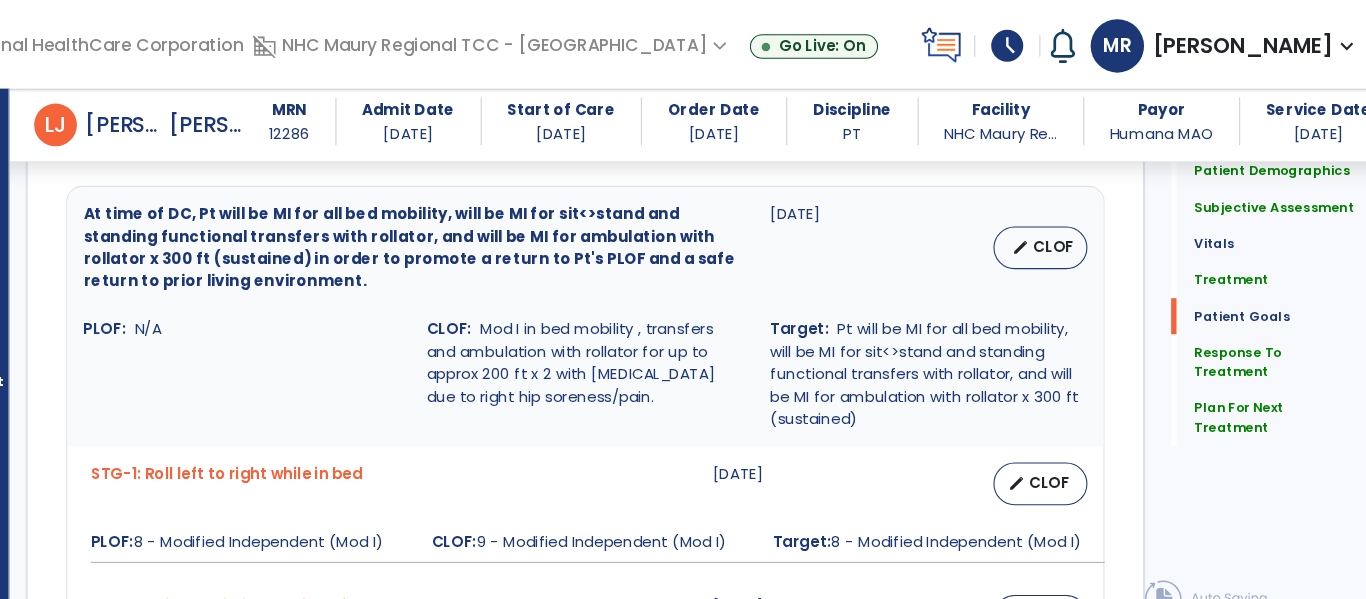 scroll, scrollTop: 1728, scrollLeft: 0, axis: vertical 